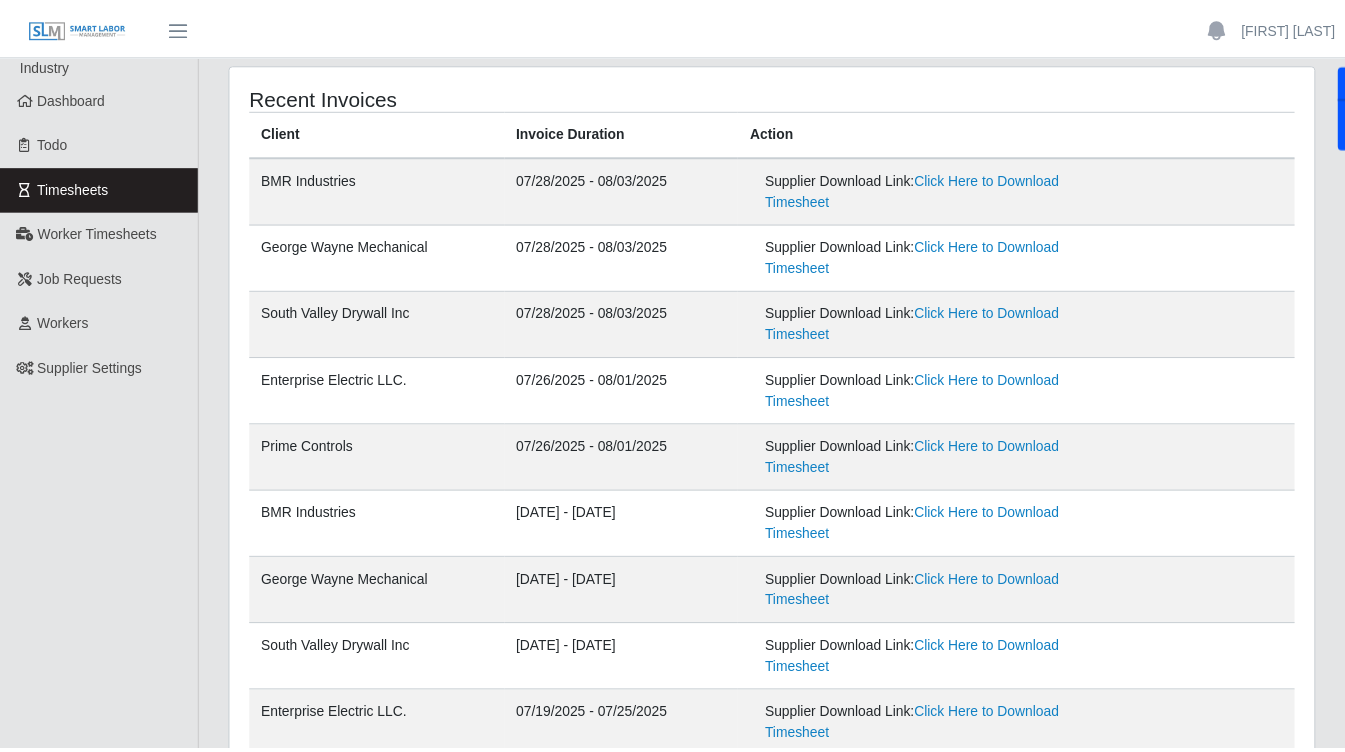 scroll, scrollTop: 0, scrollLeft: 0, axis: both 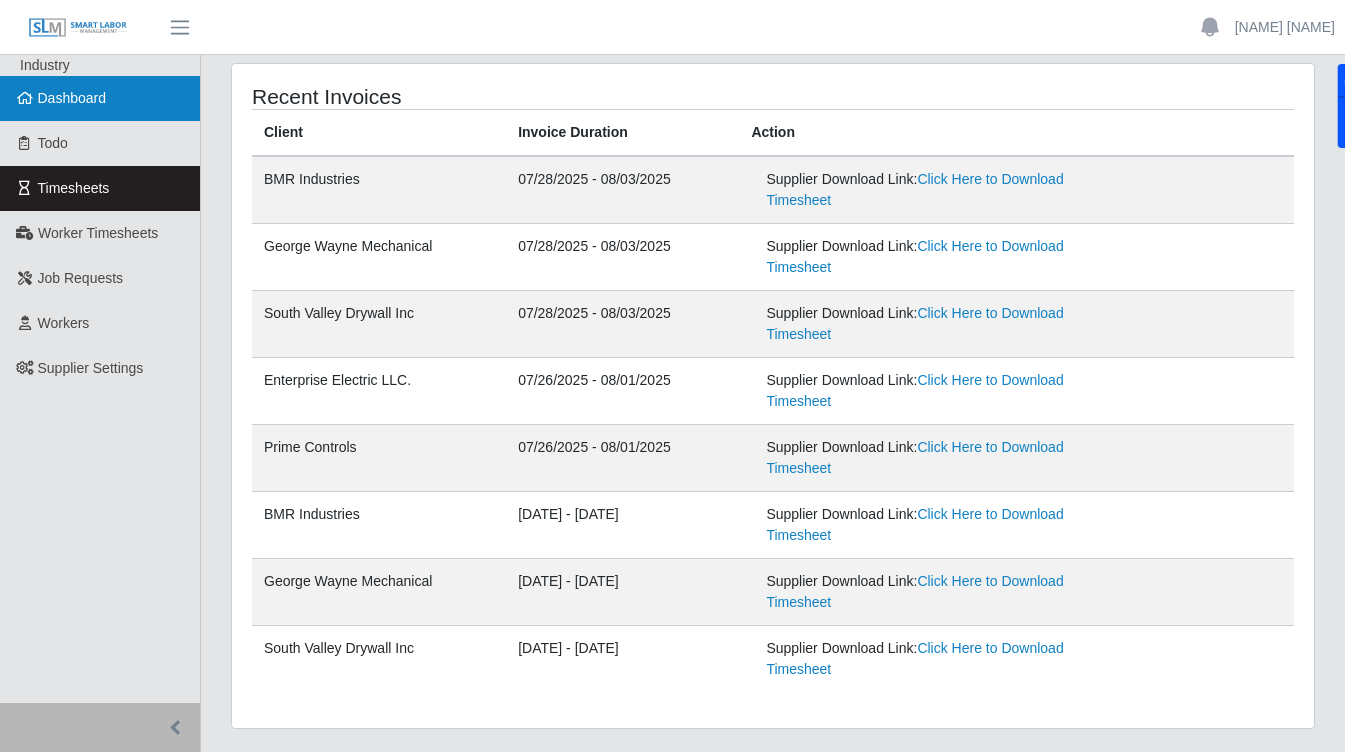 click on "Dashboard" at bounding box center [72, 98] 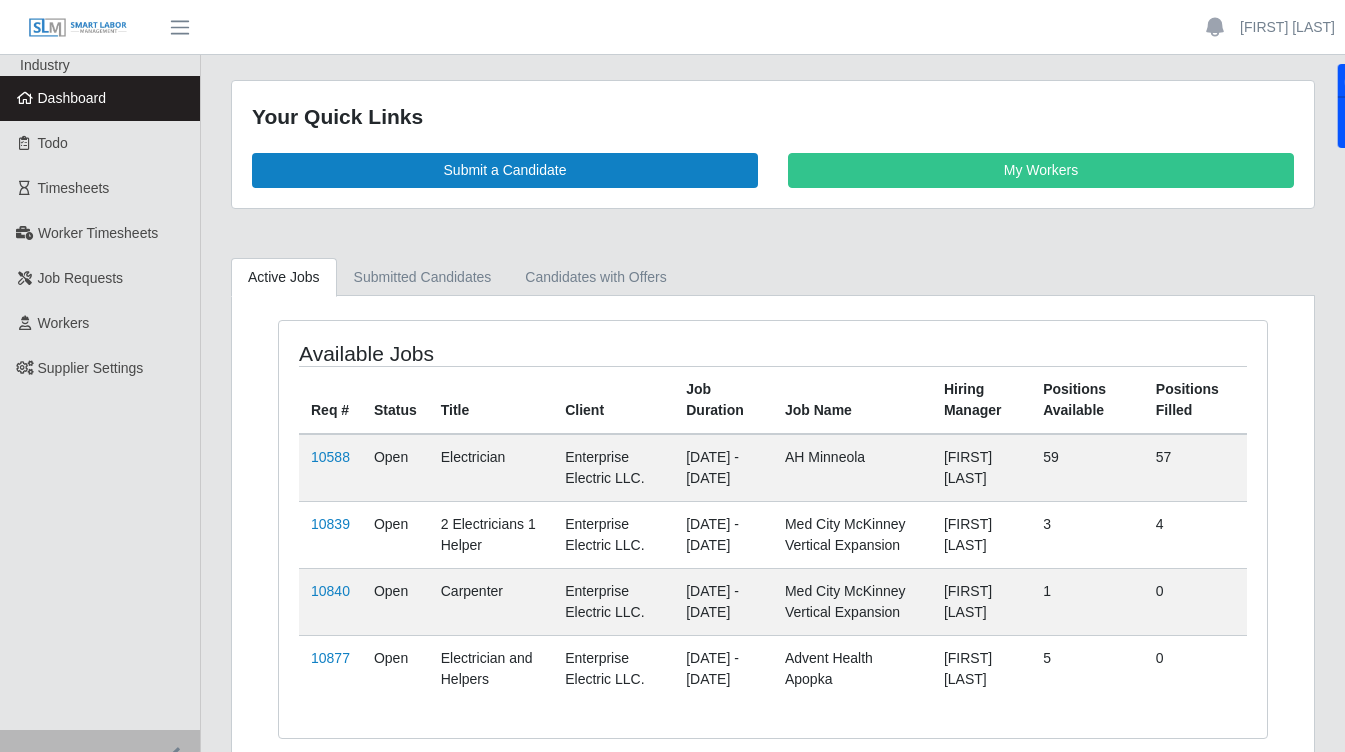 scroll, scrollTop: 77, scrollLeft: 0, axis: vertical 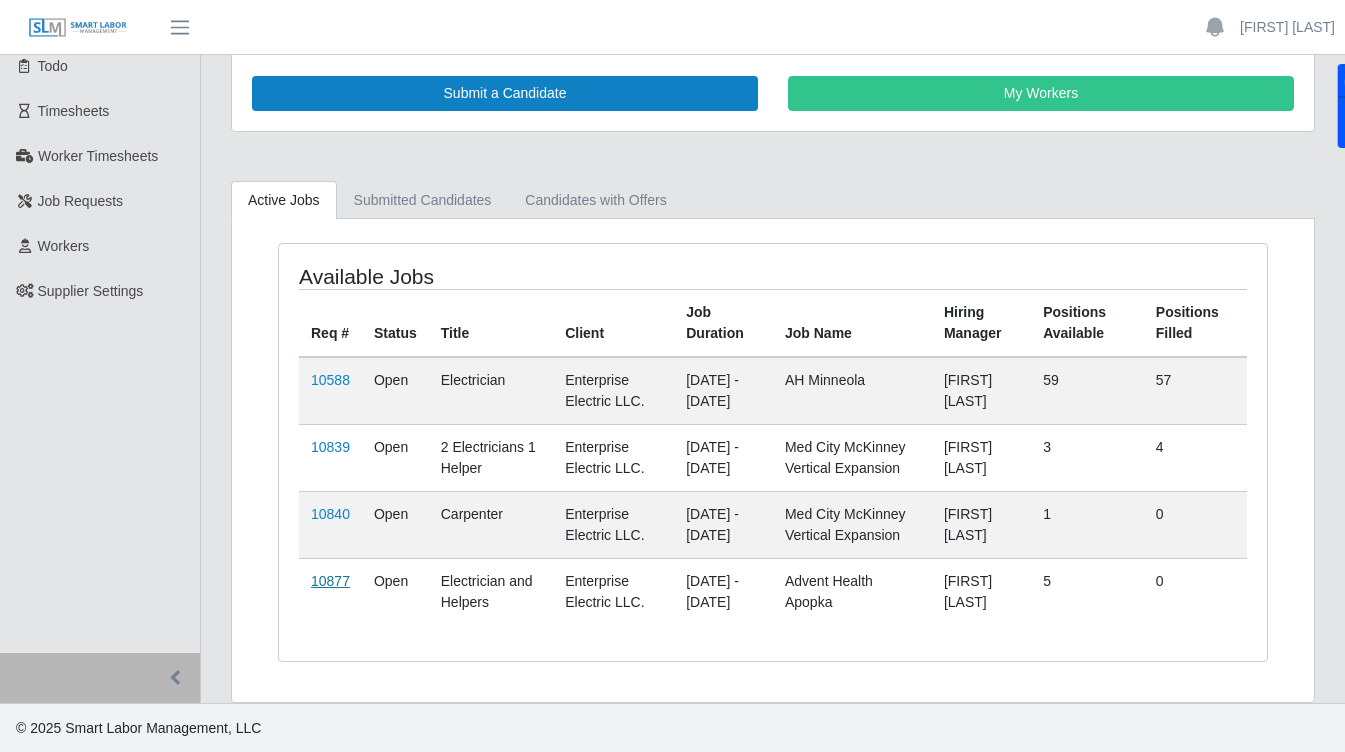 click on "10877" at bounding box center (330, 581) 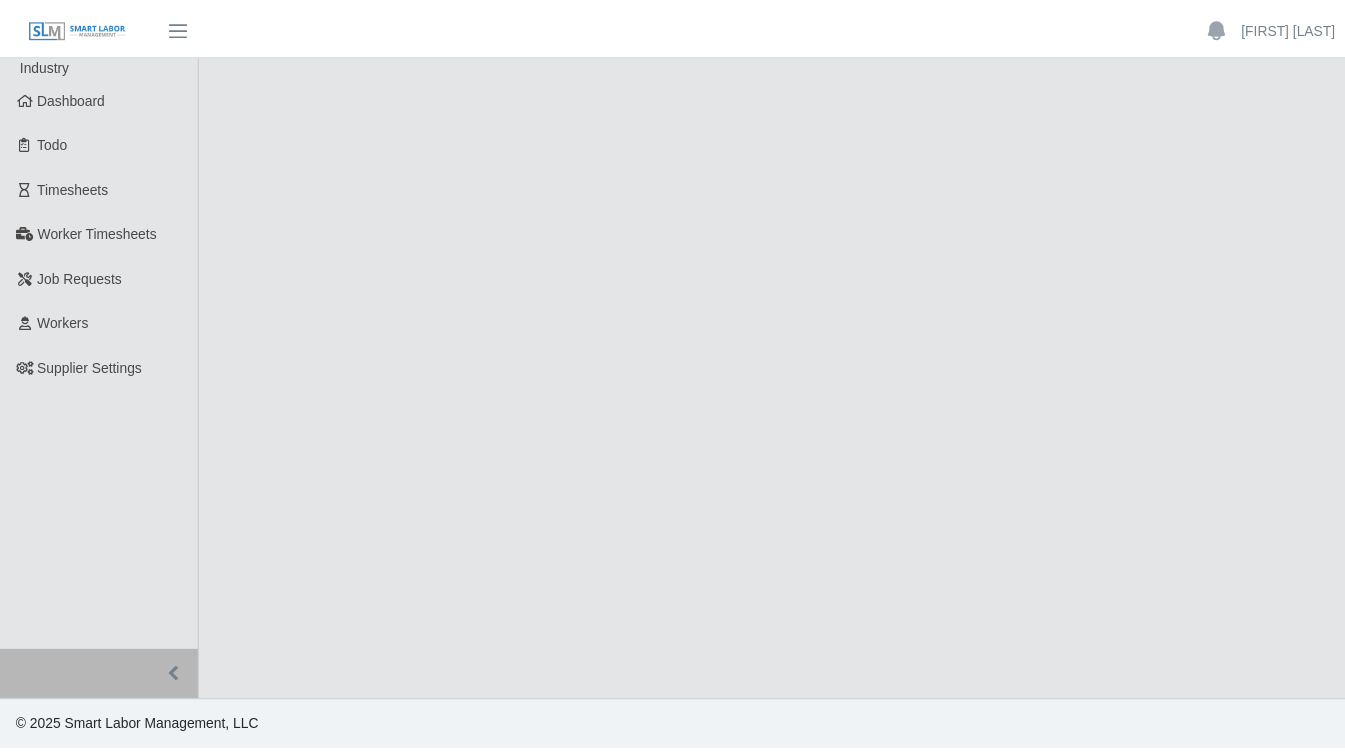 scroll, scrollTop: 0, scrollLeft: 0, axis: both 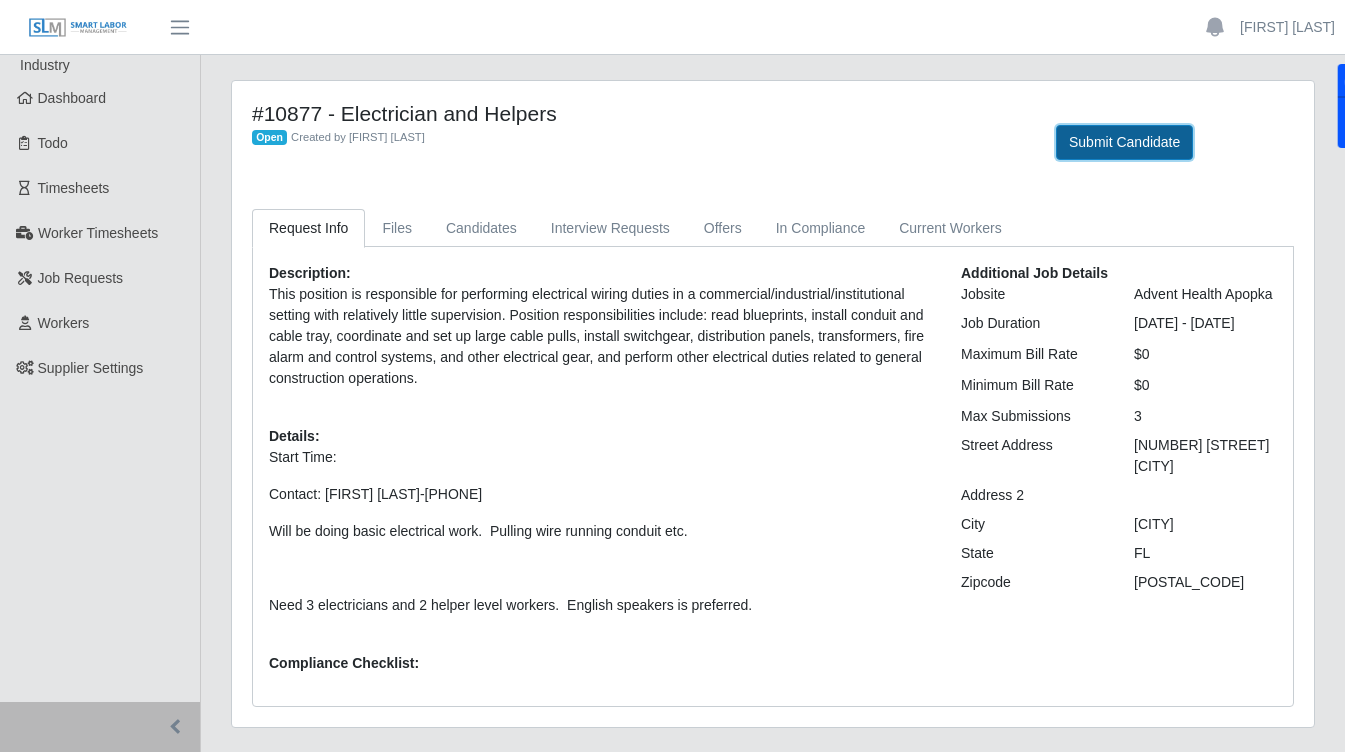 click on "Submit Candidate" at bounding box center (1124, 142) 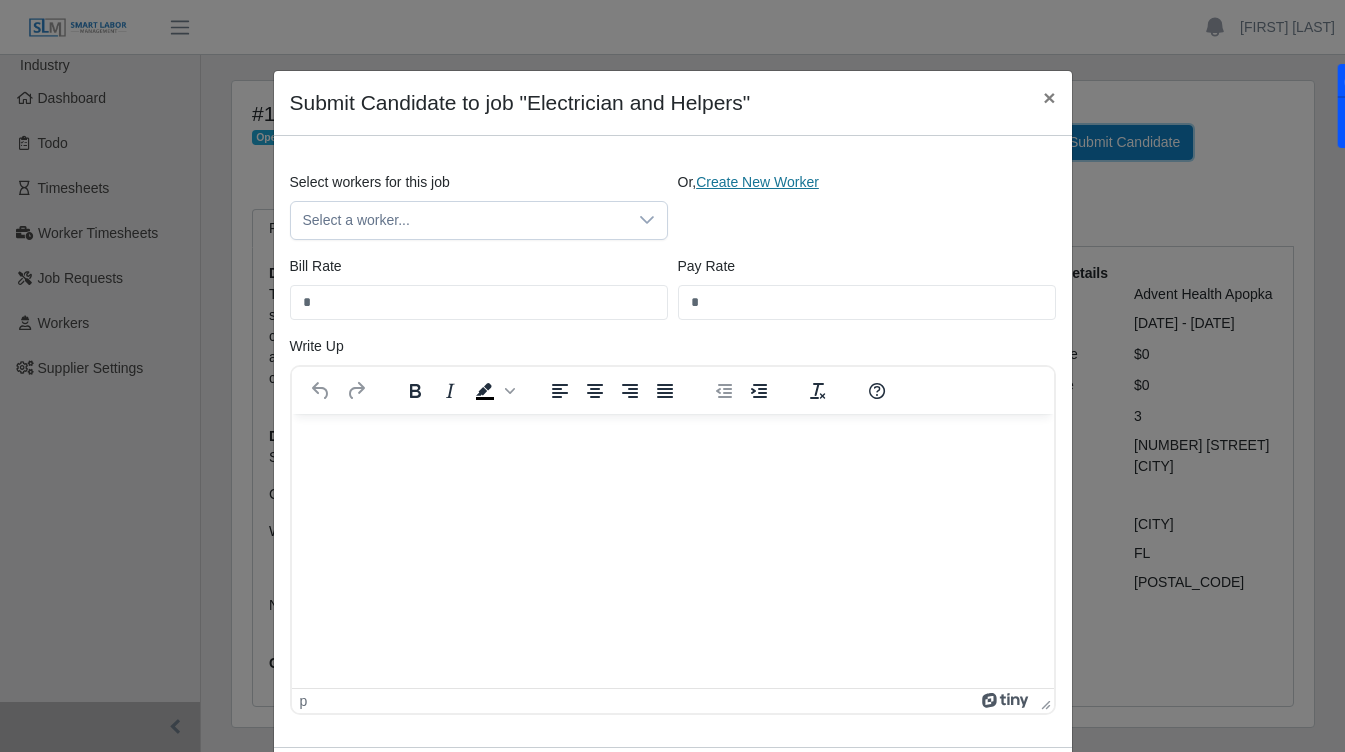 scroll, scrollTop: 0, scrollLeft: 0, axis: both 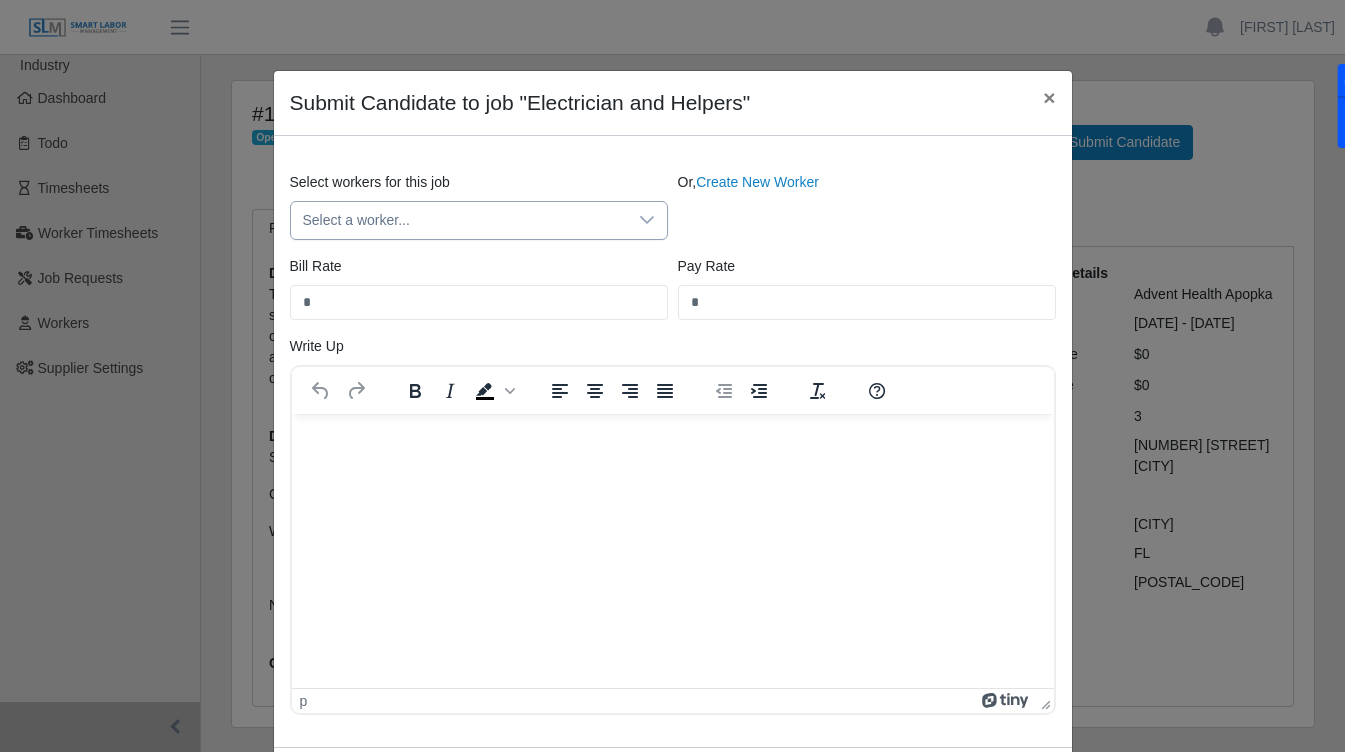 click 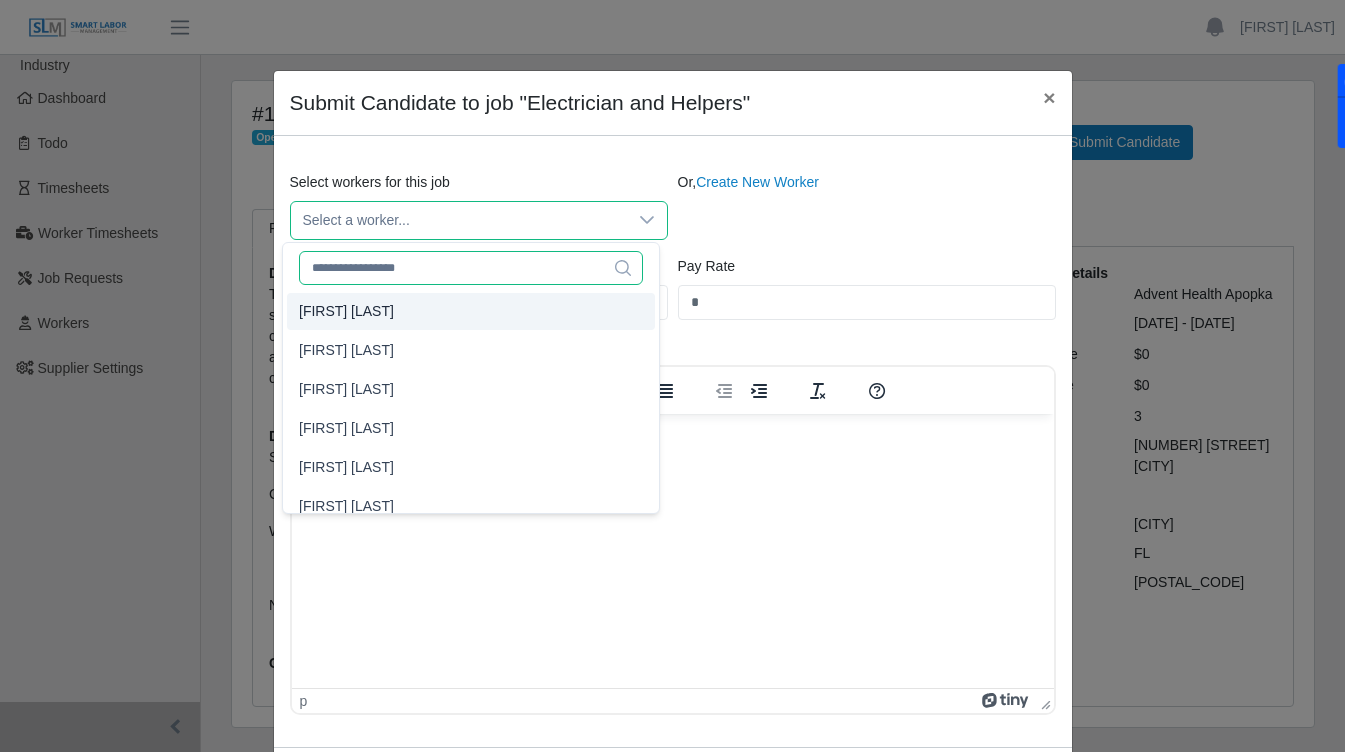 click 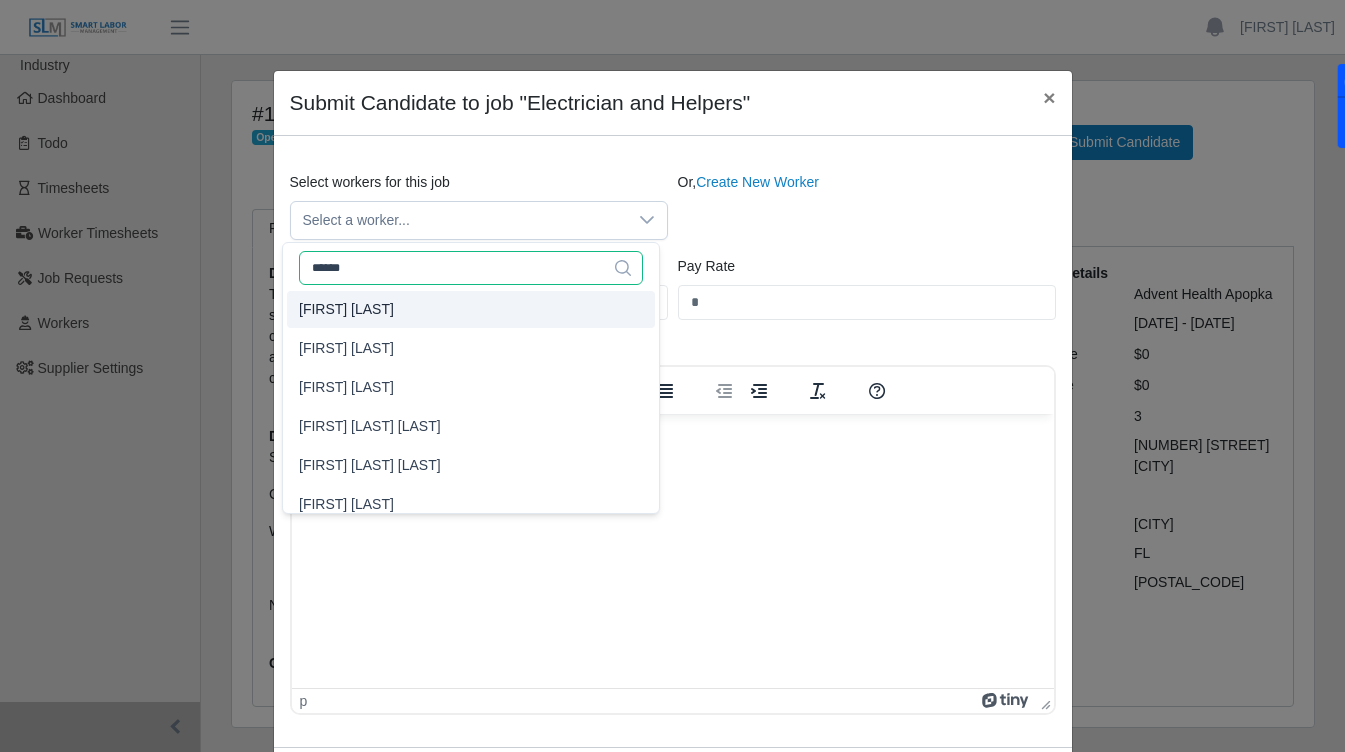 scroll, scrollTop: 55, scrollLeft: 0, axis: vertical 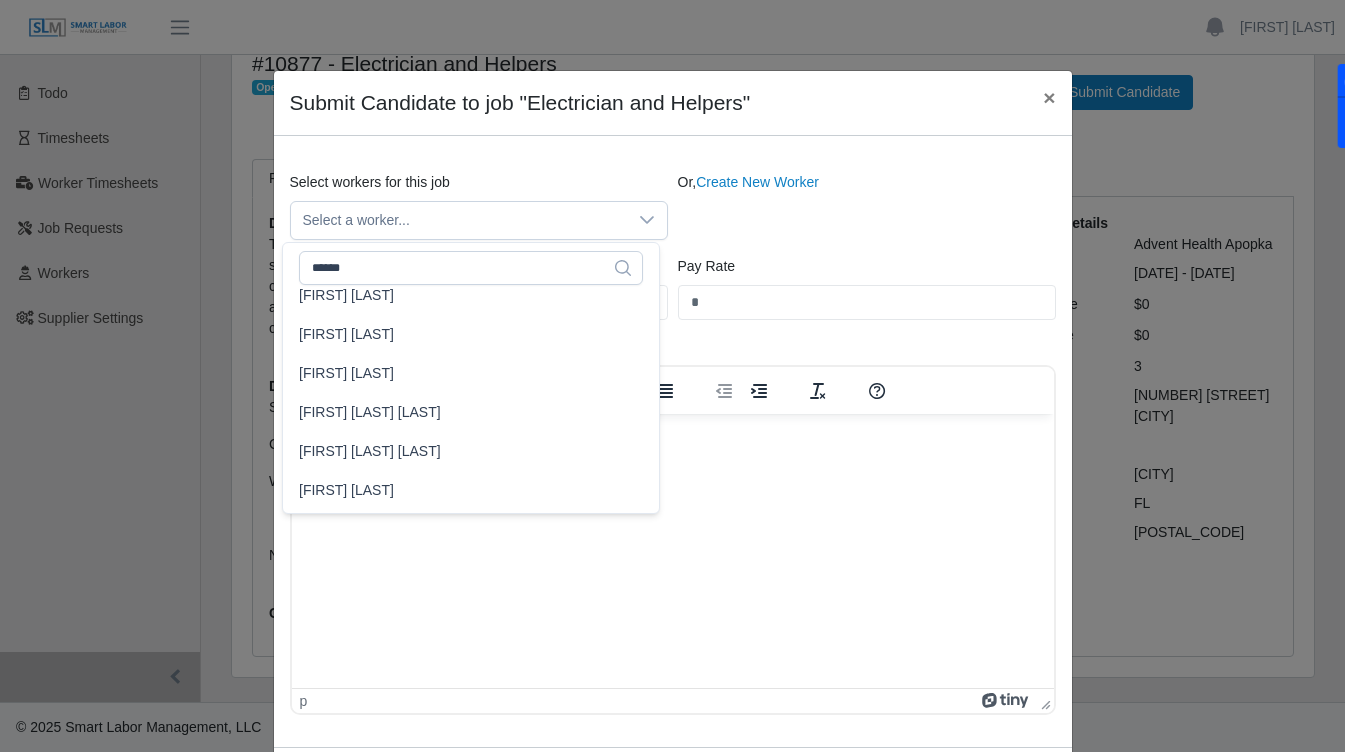 click at bounding box center (672, 440) 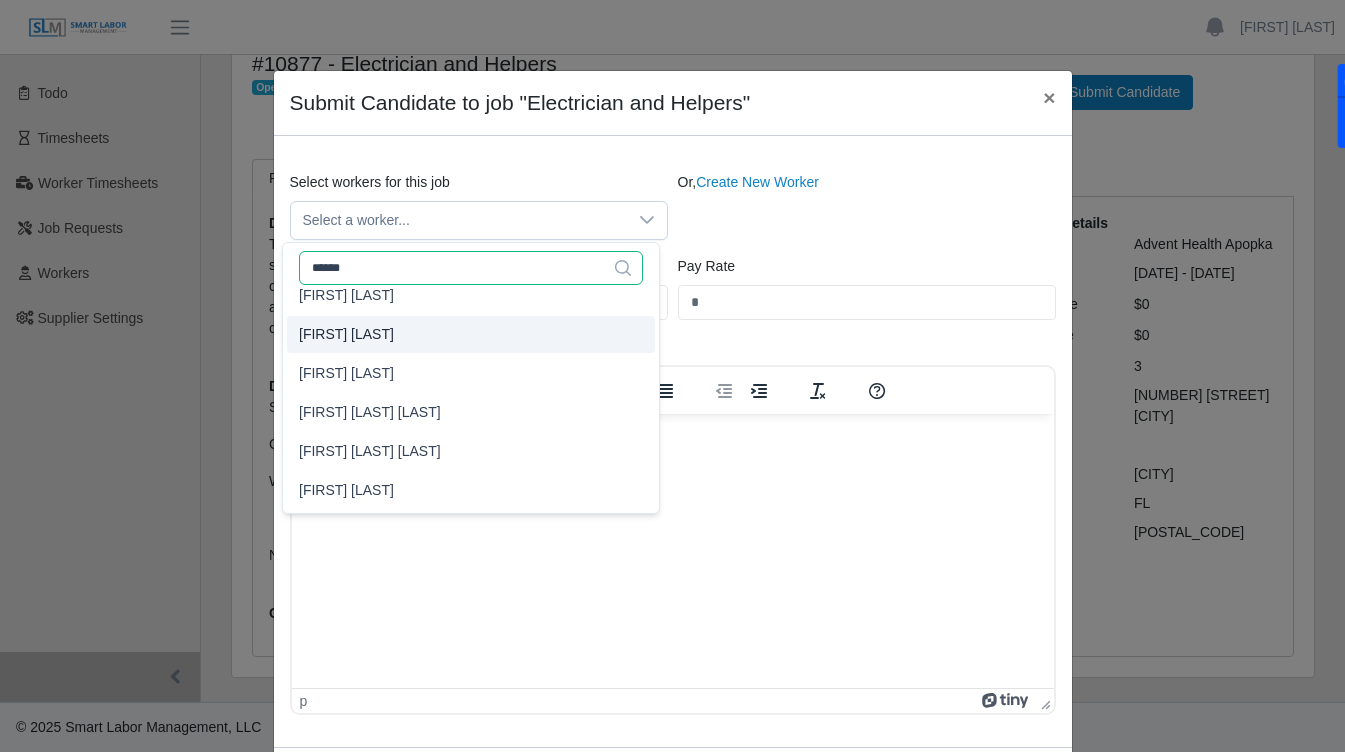 click on "******" 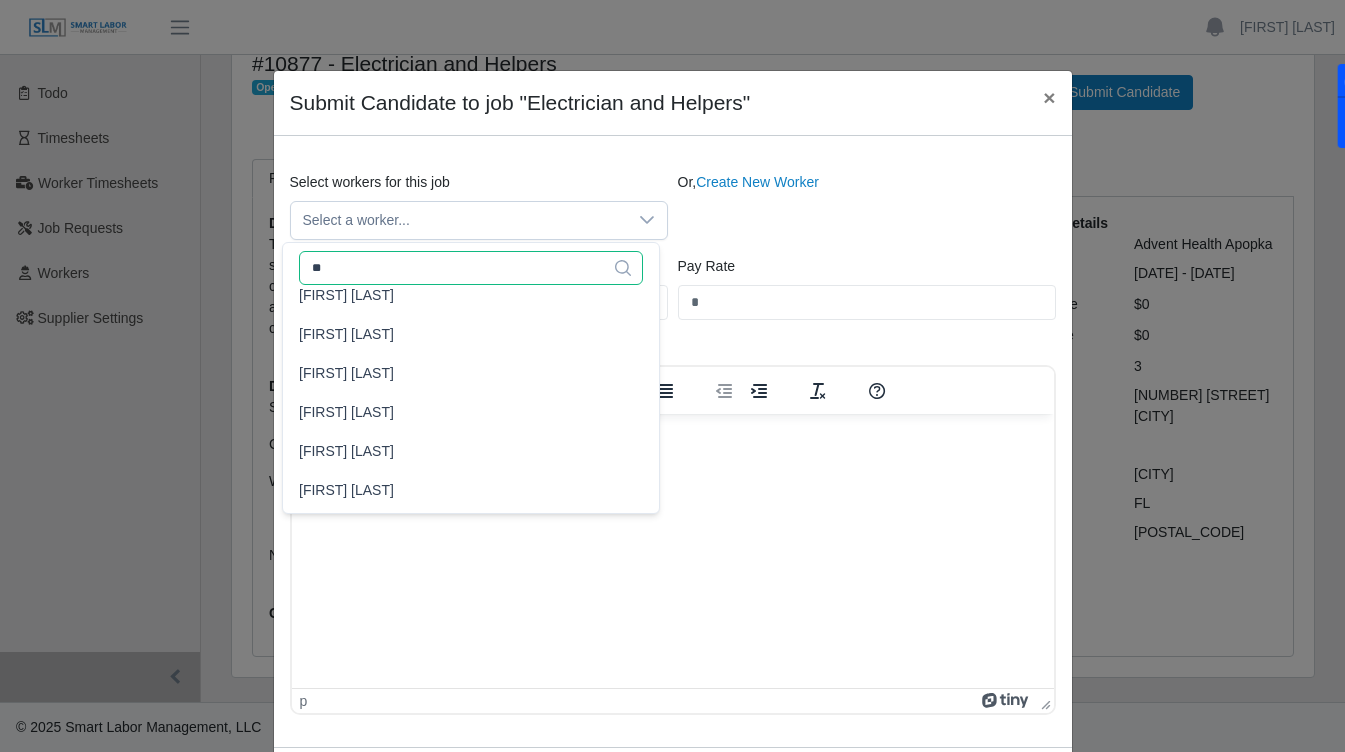 type on "*" 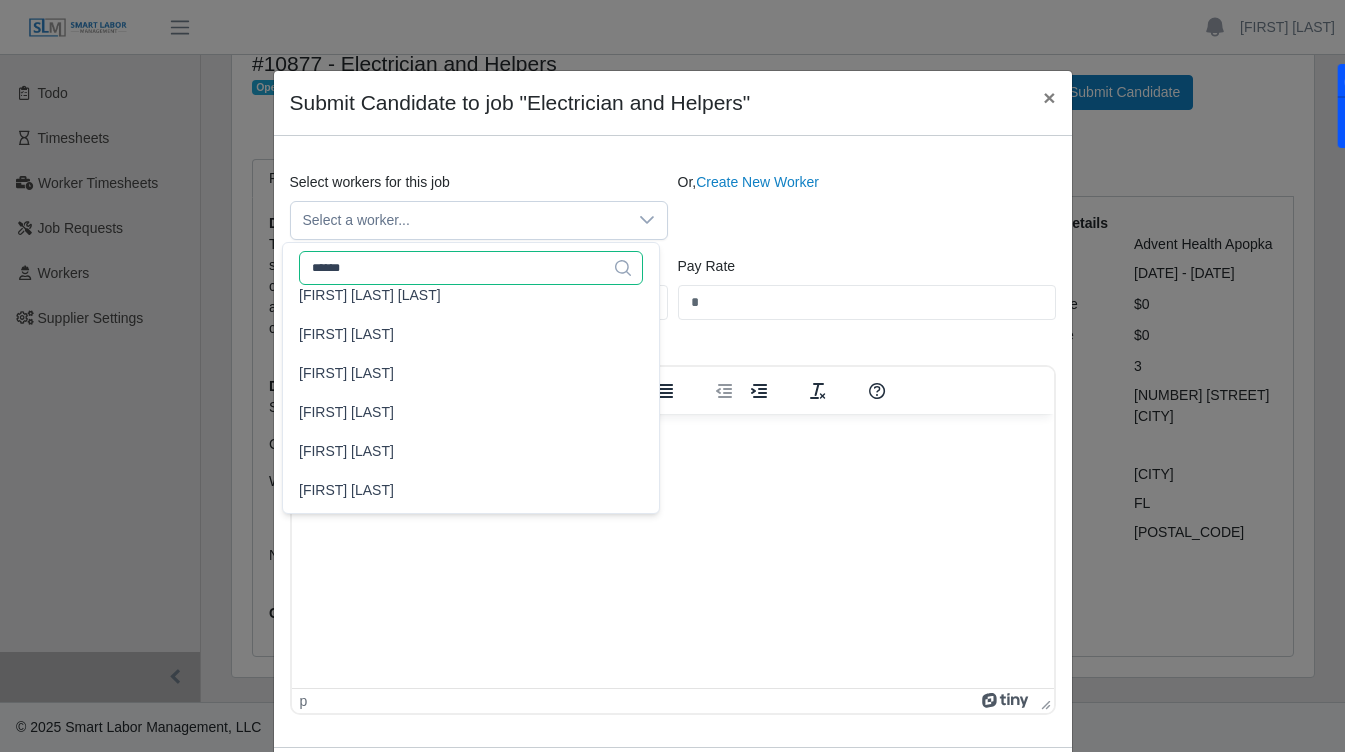 scroll, scrollTop: 0, scrollLeft: 0, axis: both 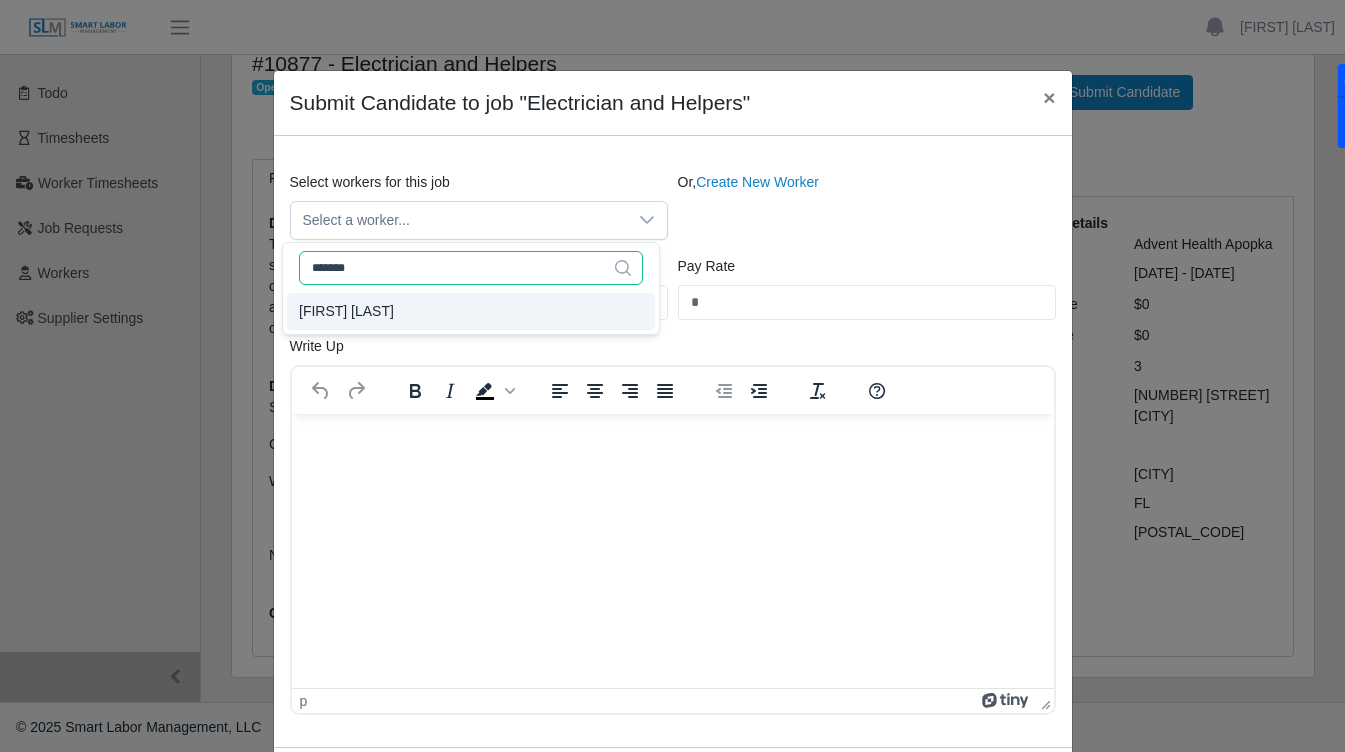 type on "*******" 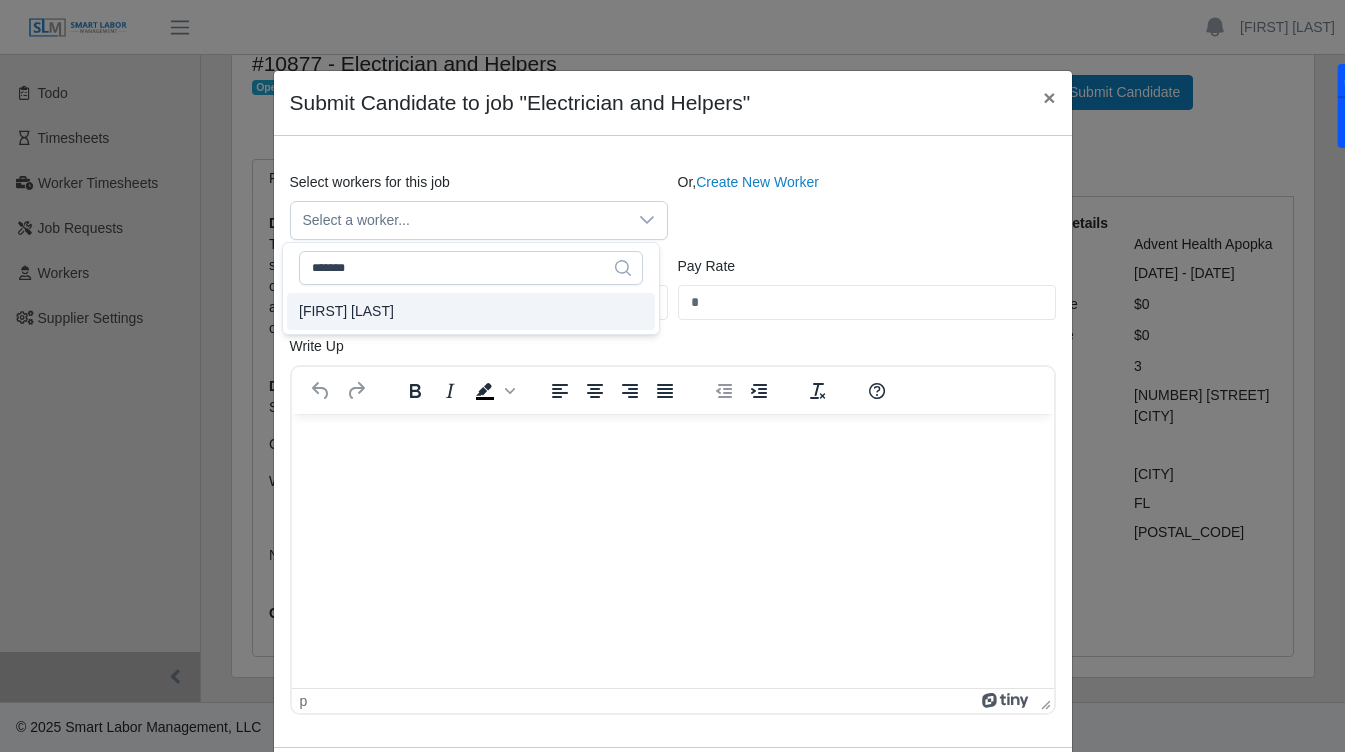 type on "****" 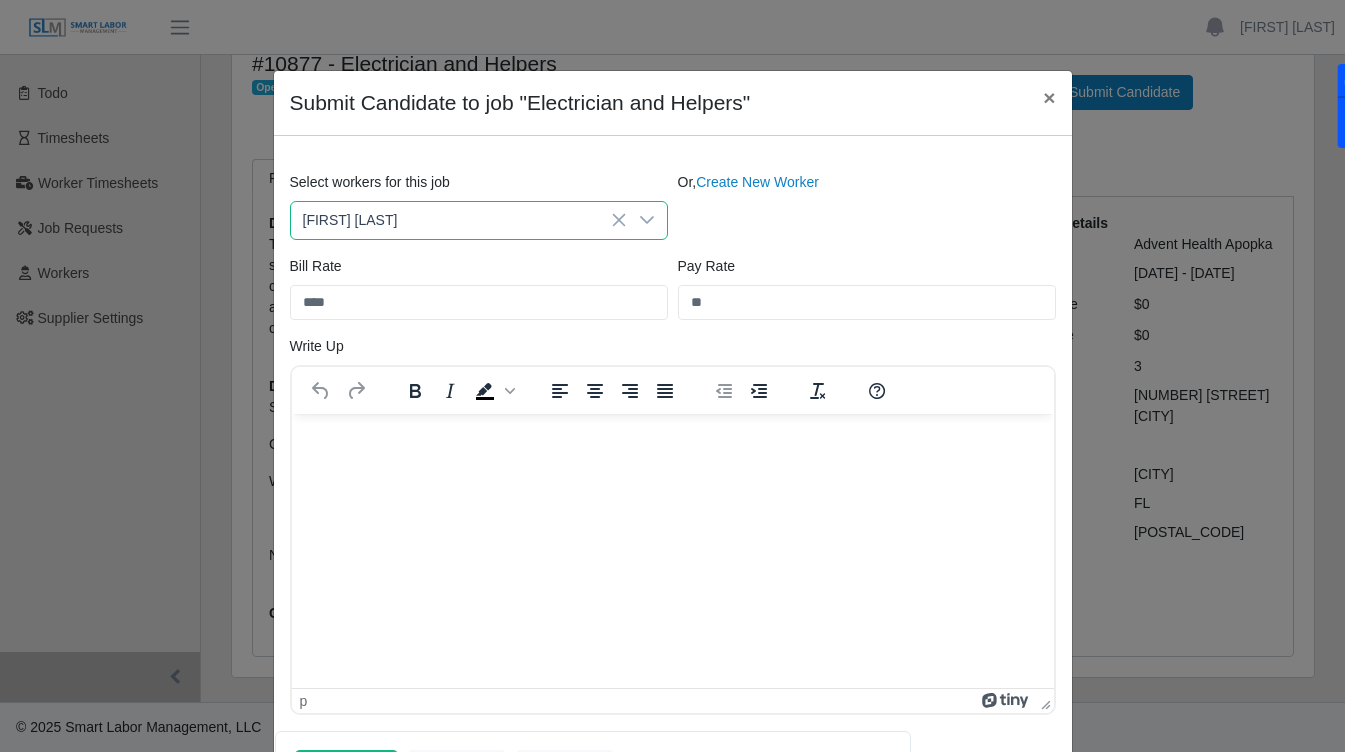 click 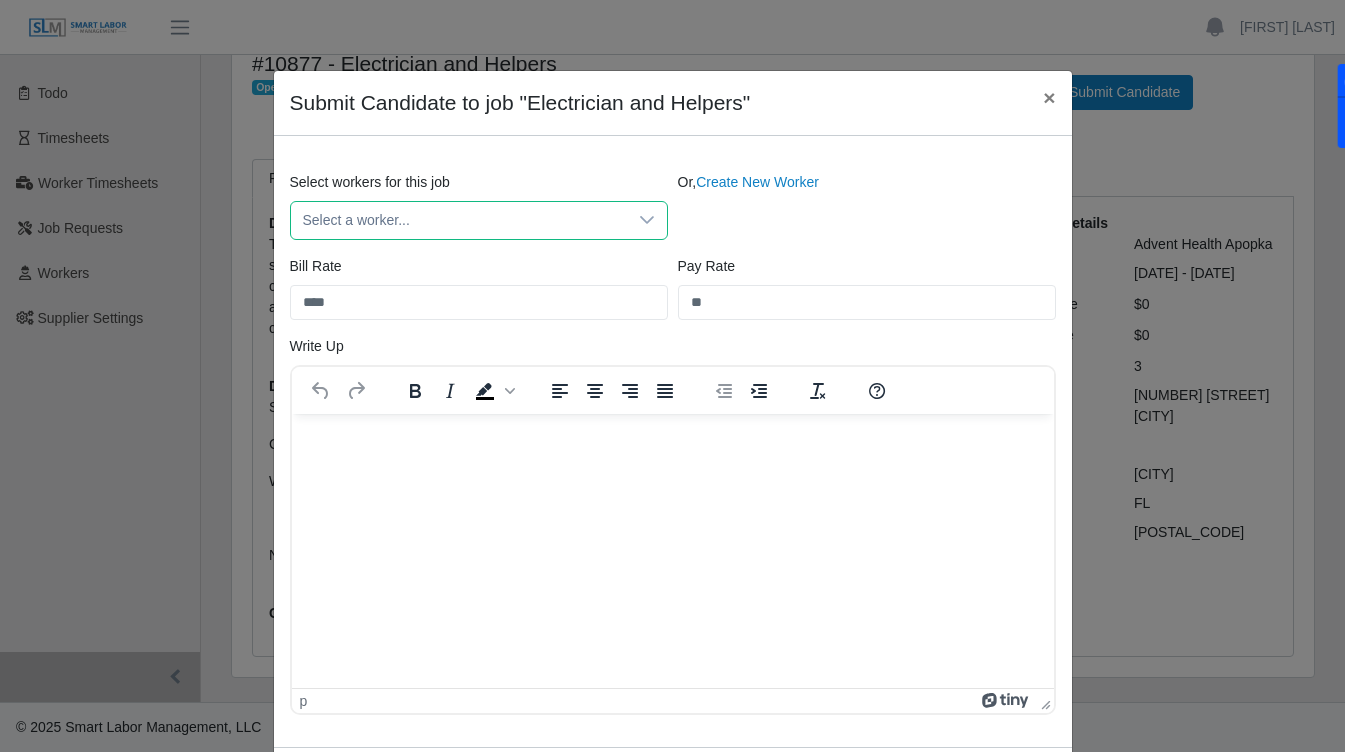 click on "Select a worker..." at bounding box center (459, 220) 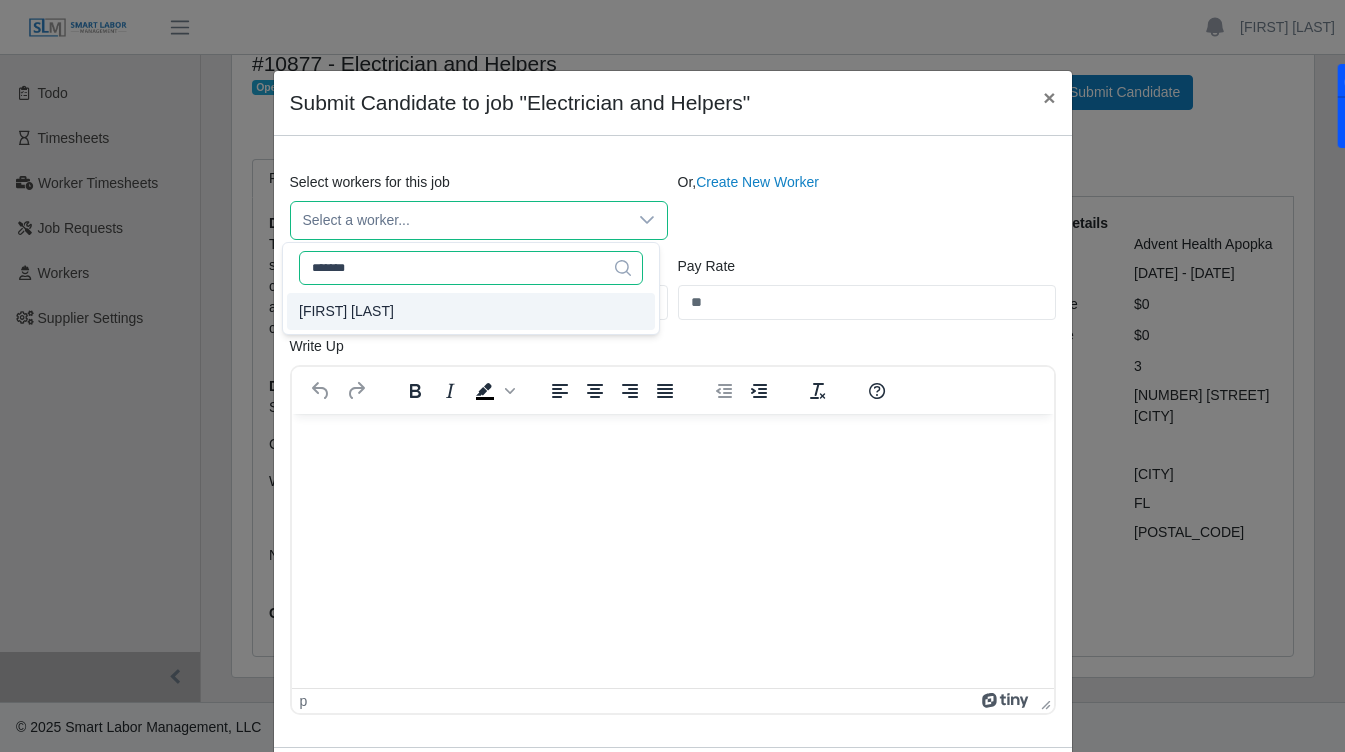 click on "*******" 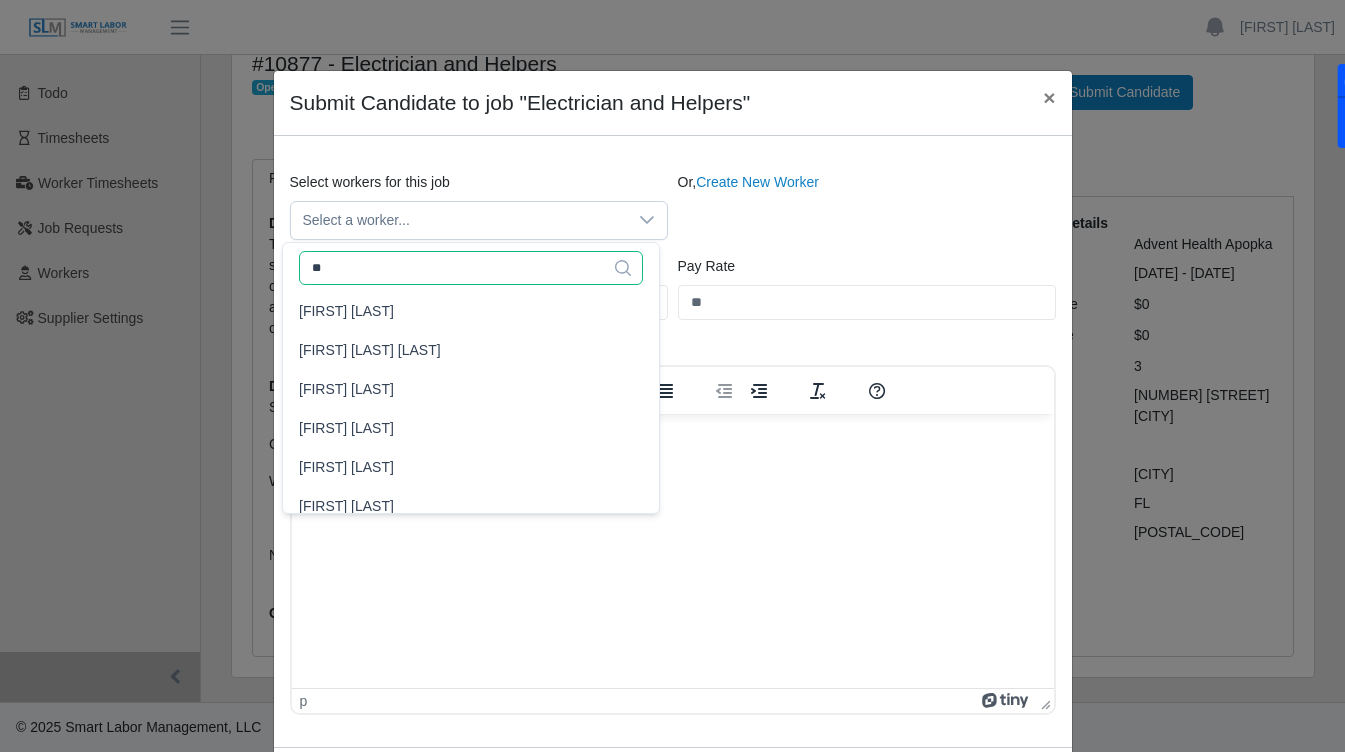 type on "*" 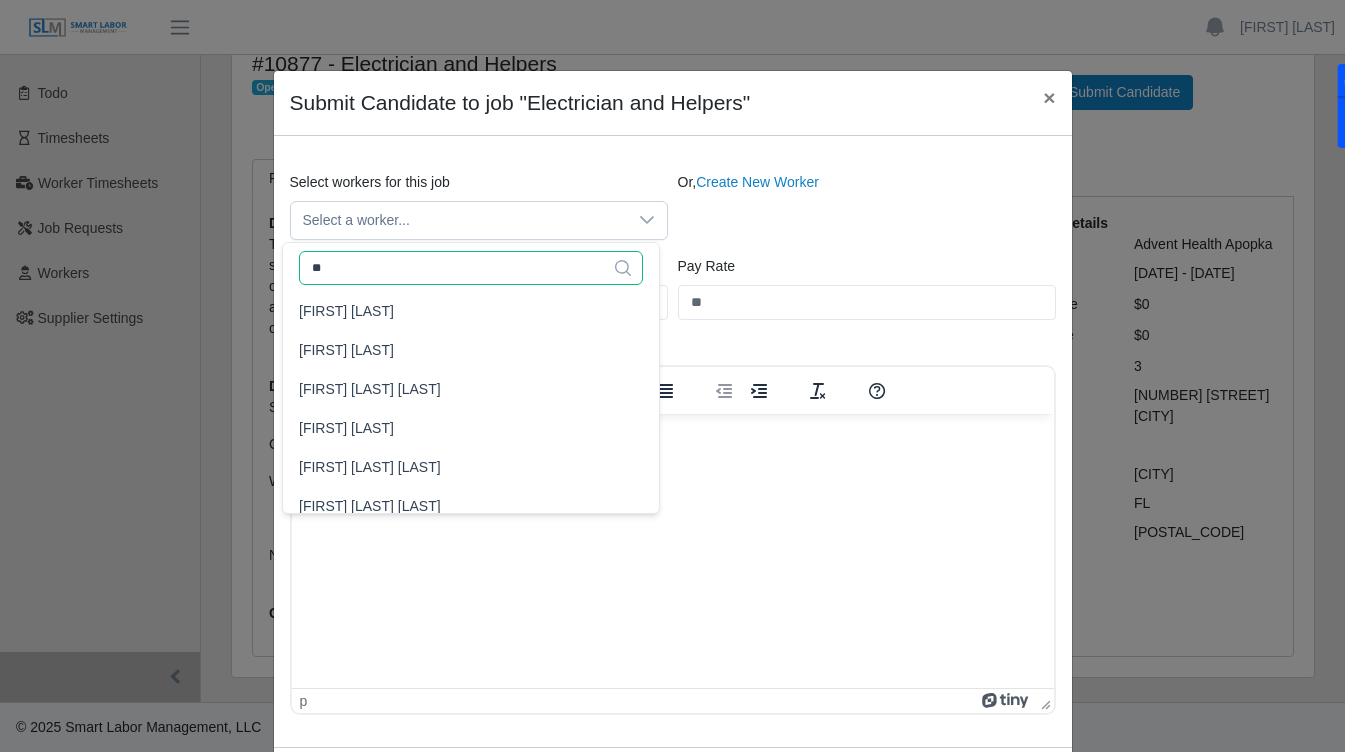 type on "*" 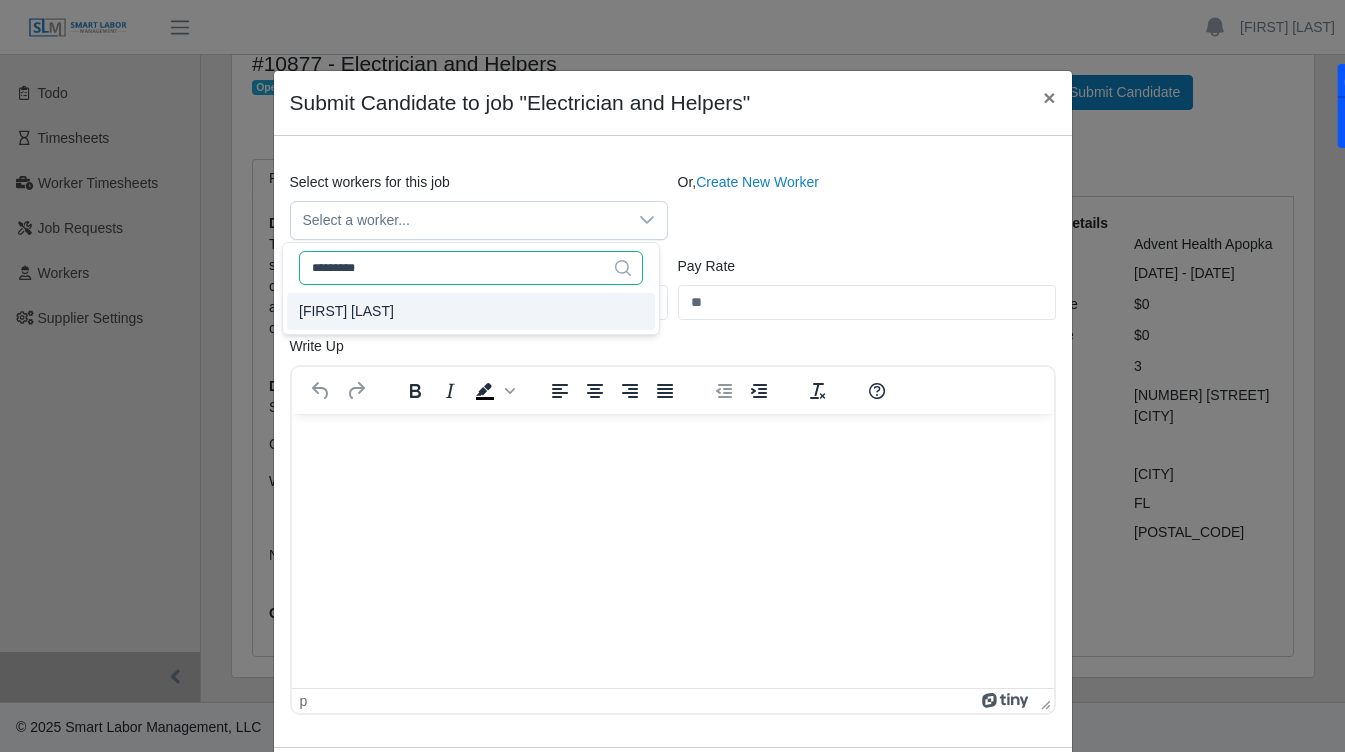type on "*********" 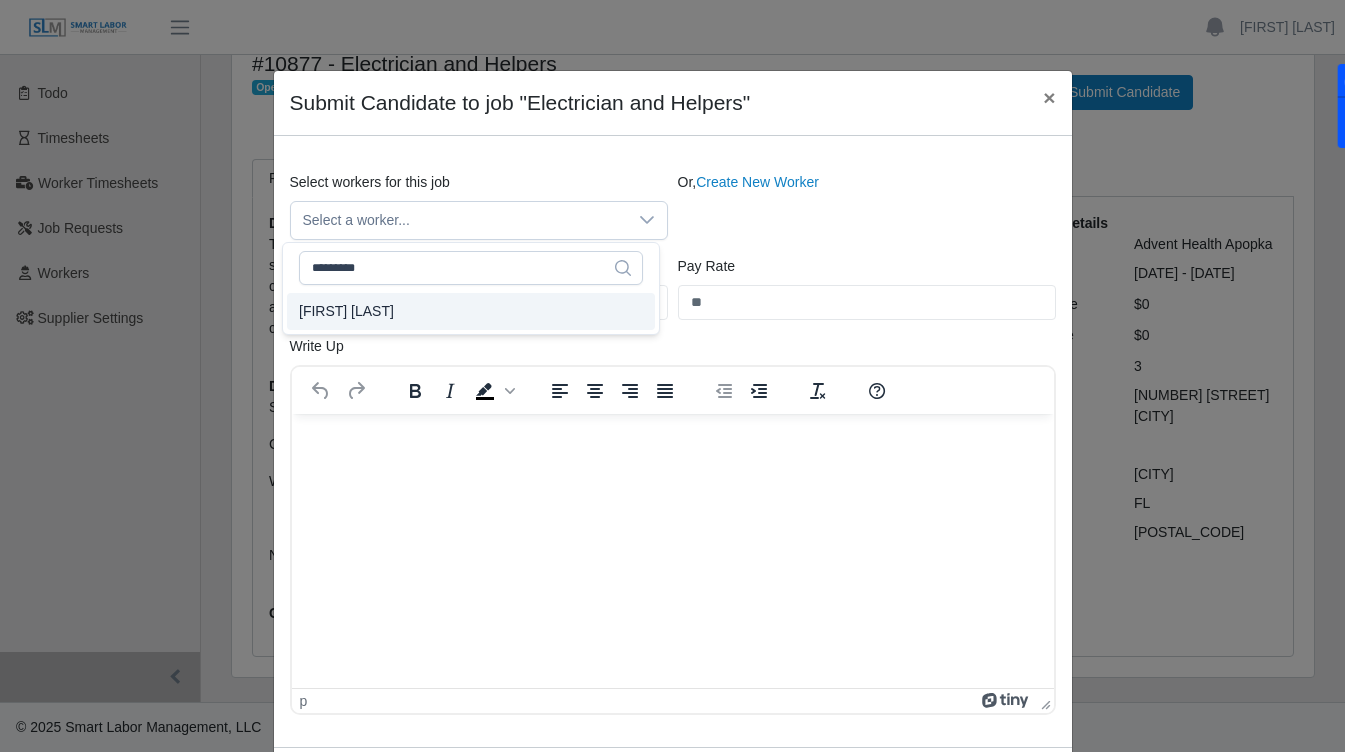 click on "Juan Zamora" 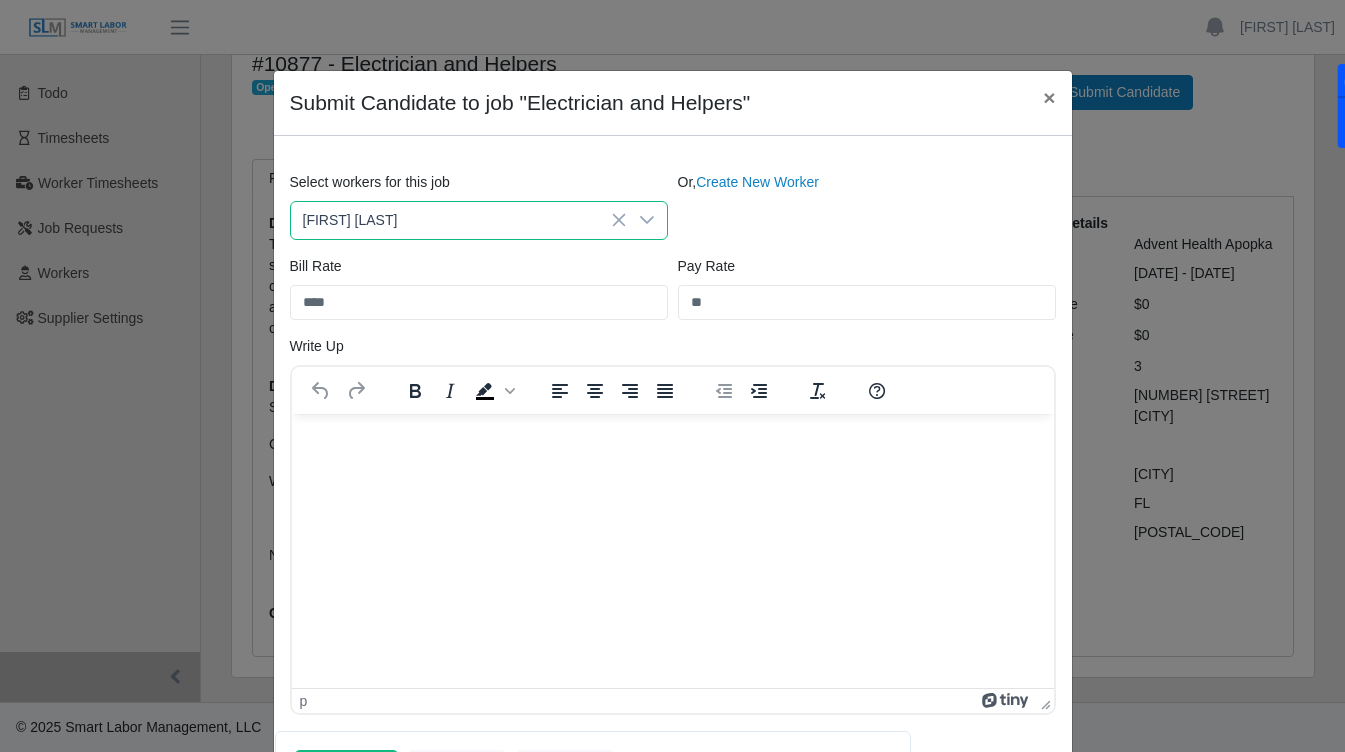 click at bounding box center (672, 440) 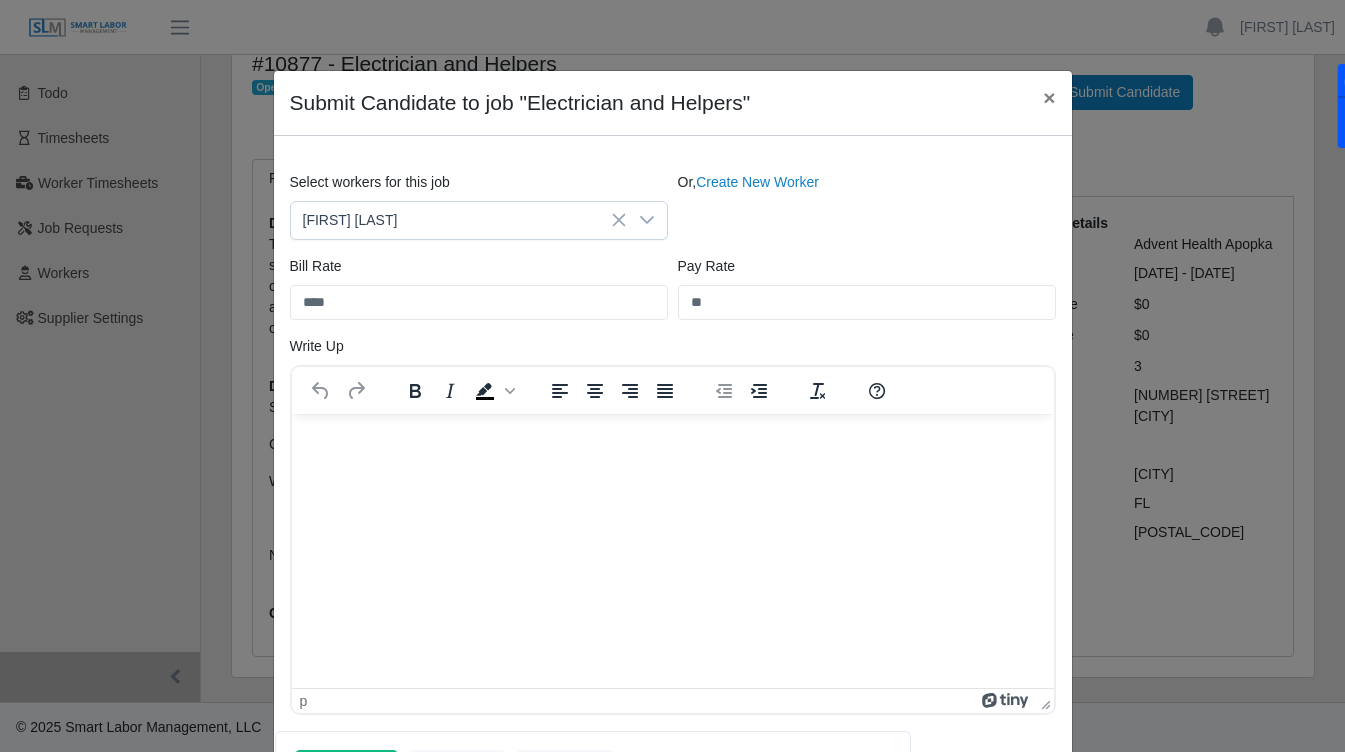 type 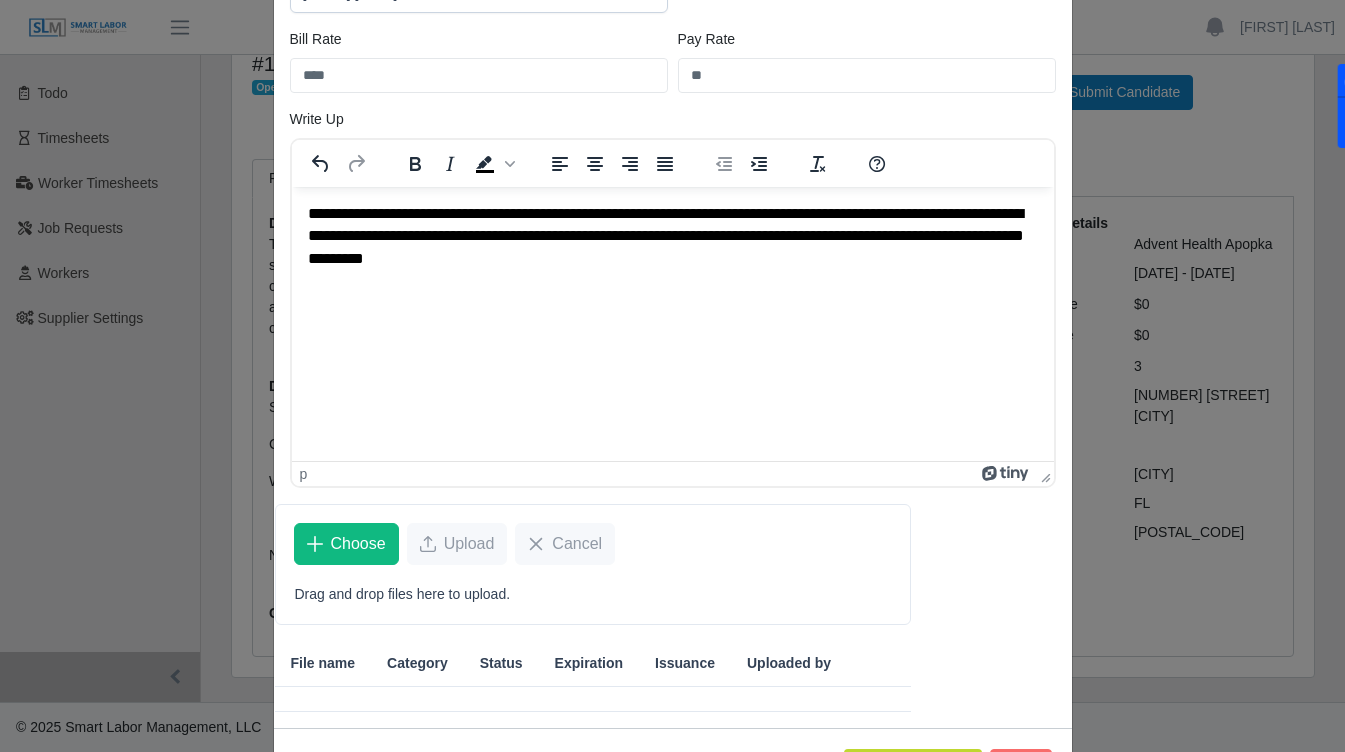 scroll, scrollTop: 307, scrollLeft: 0, axis: vertical 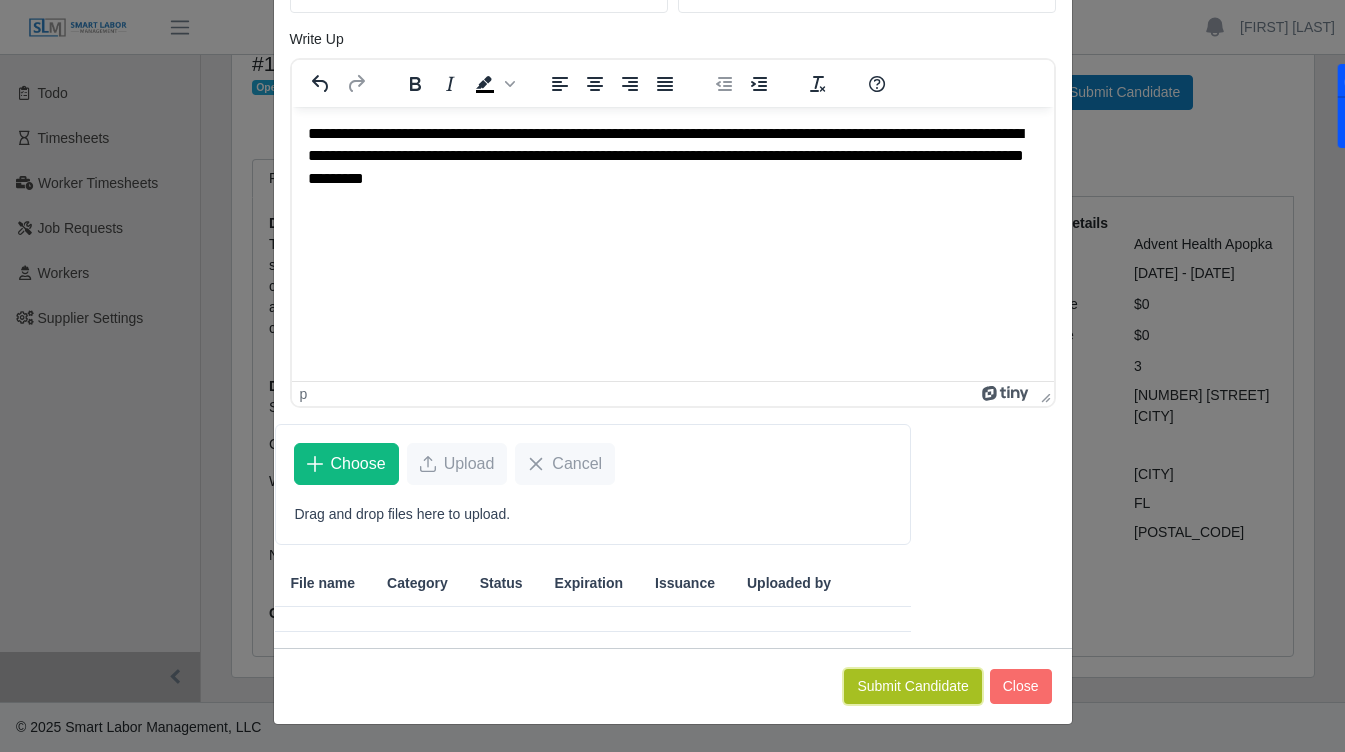 click on "Submit Candidate" 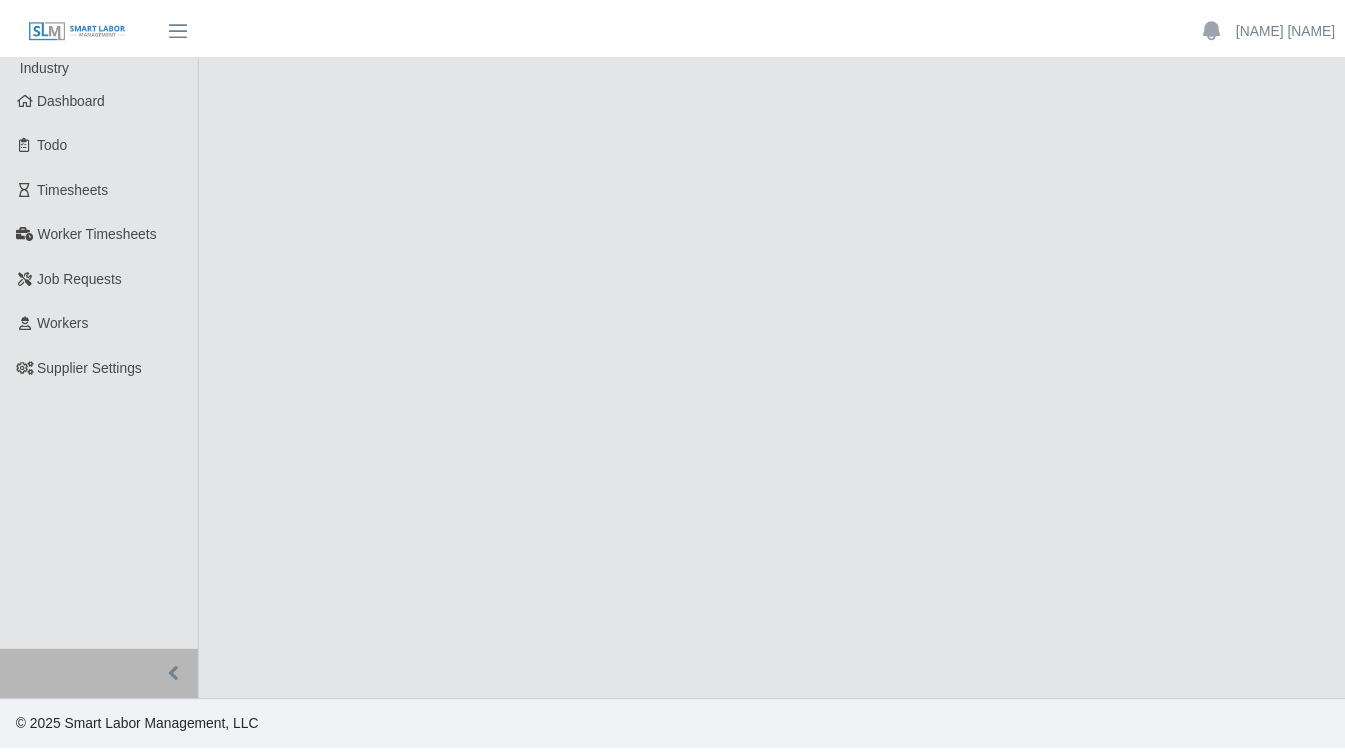 scroll, scrollTop: 0, scrollLeft: 0, axis: both 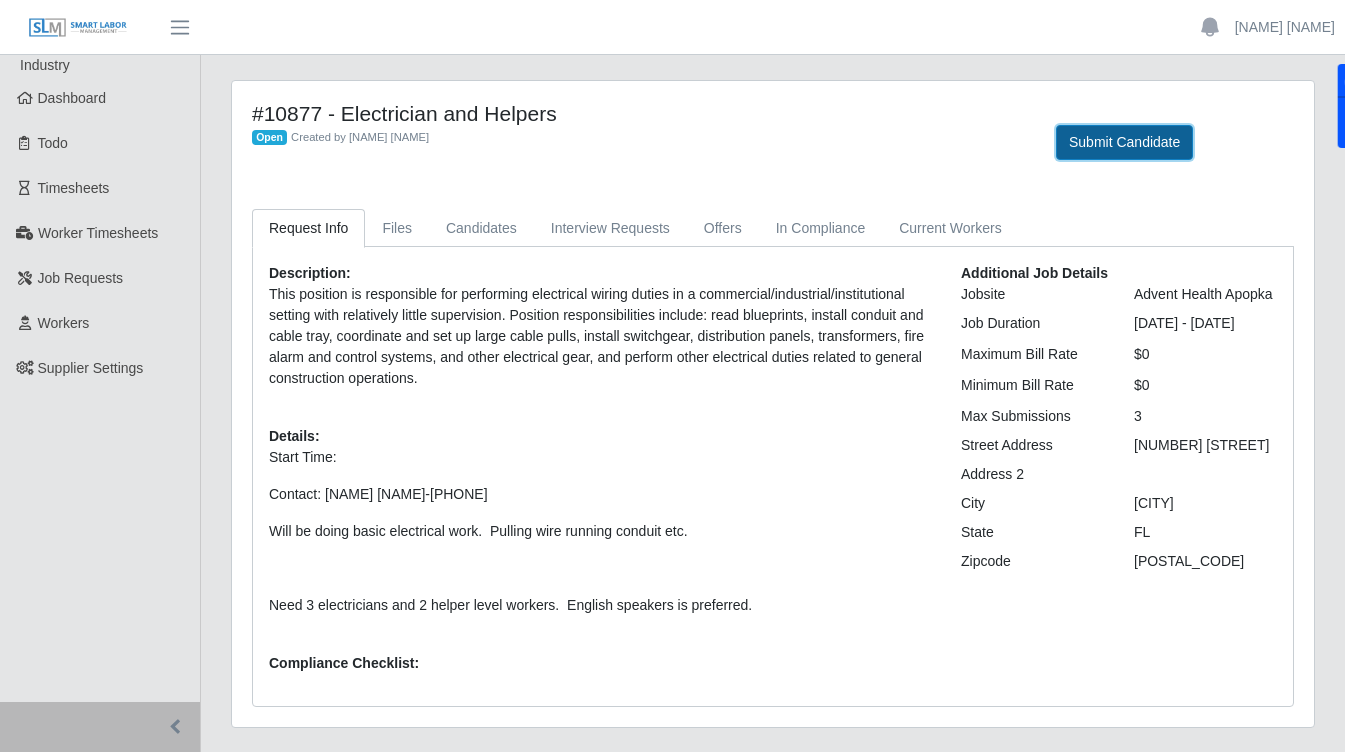 click on "Submit Candidate" at bounding box center [1124, 142] 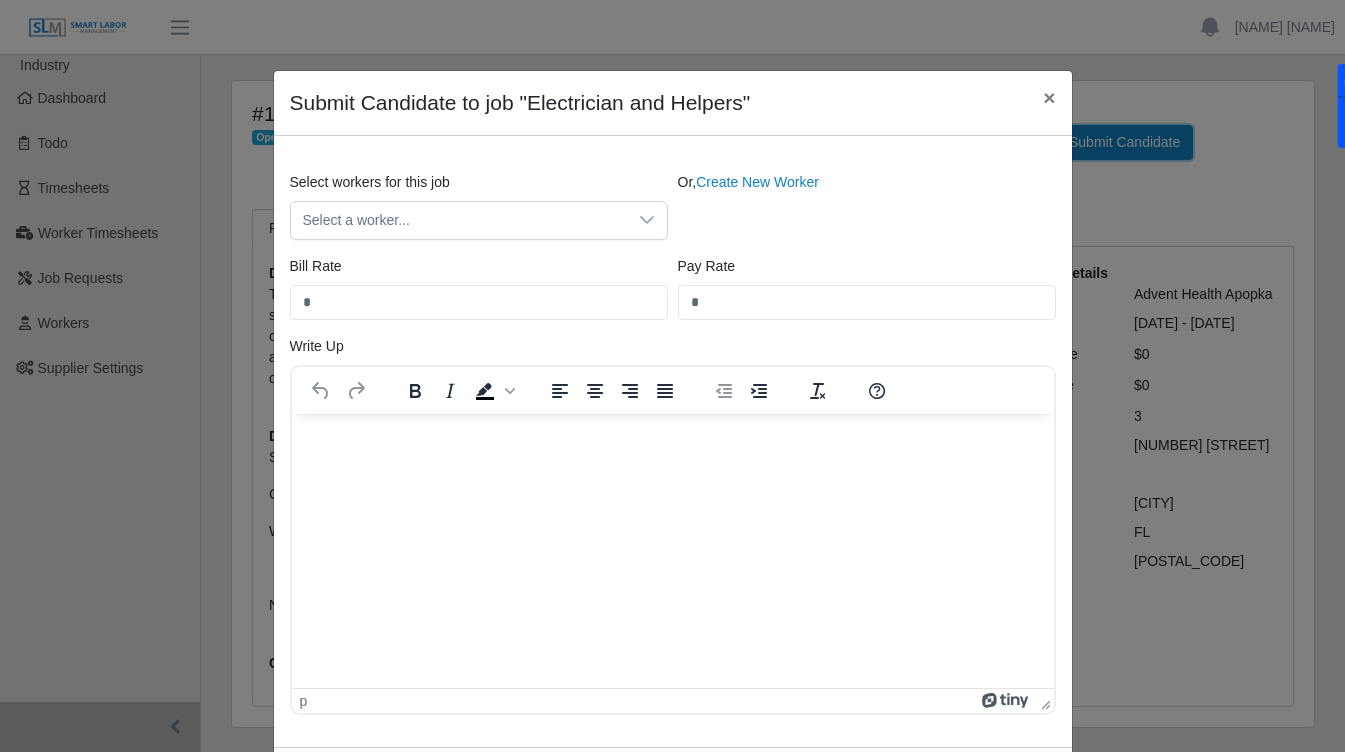 scroll, scrollTop: 0, scrollLeft: 0, axis: both 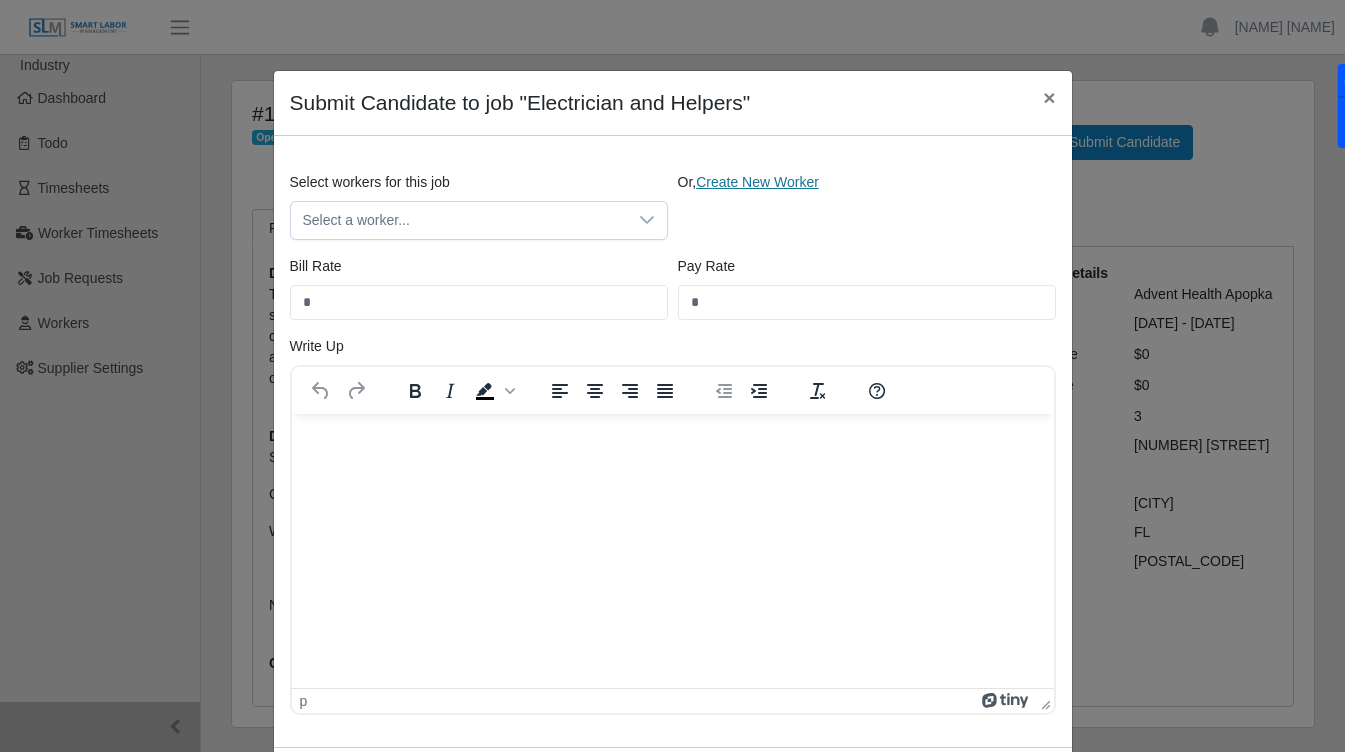 click on "Create New Worker" at bounding box center (757, 182) 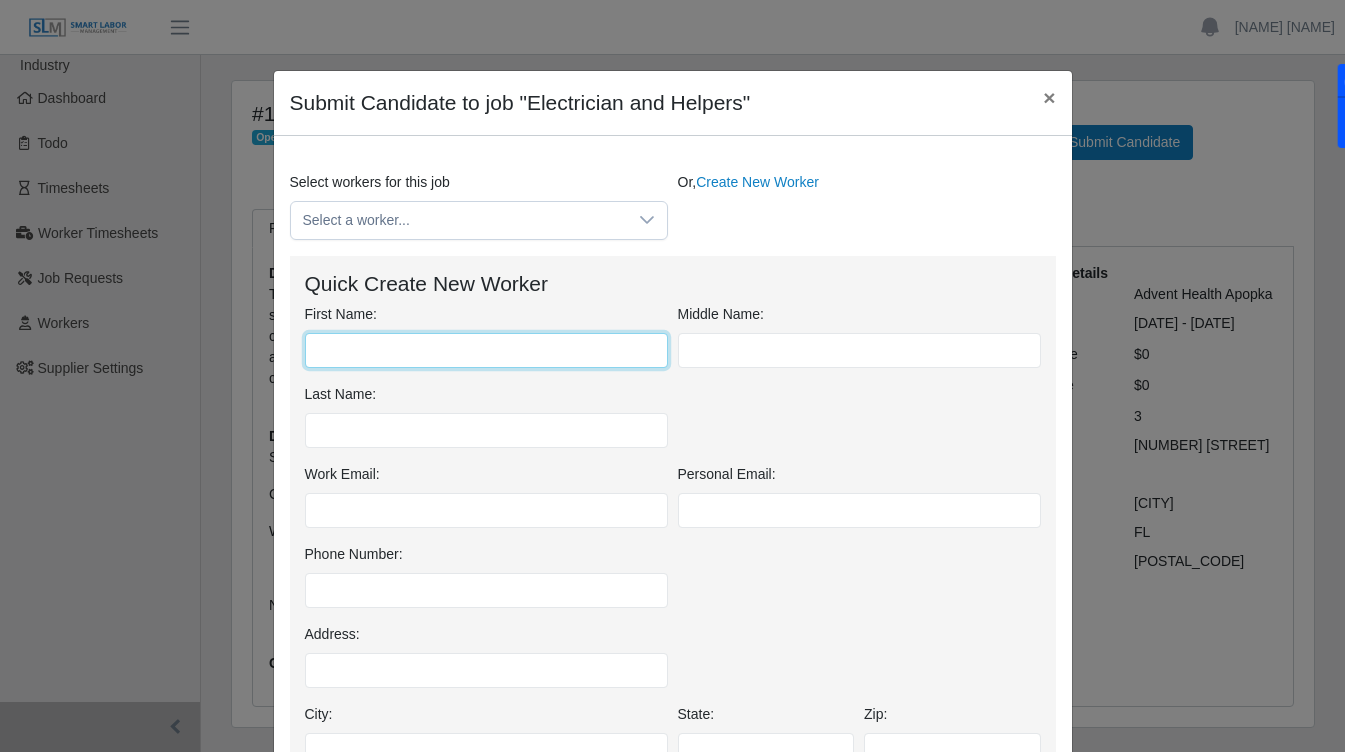click on "First Name:" at bounding box center (486, 350) 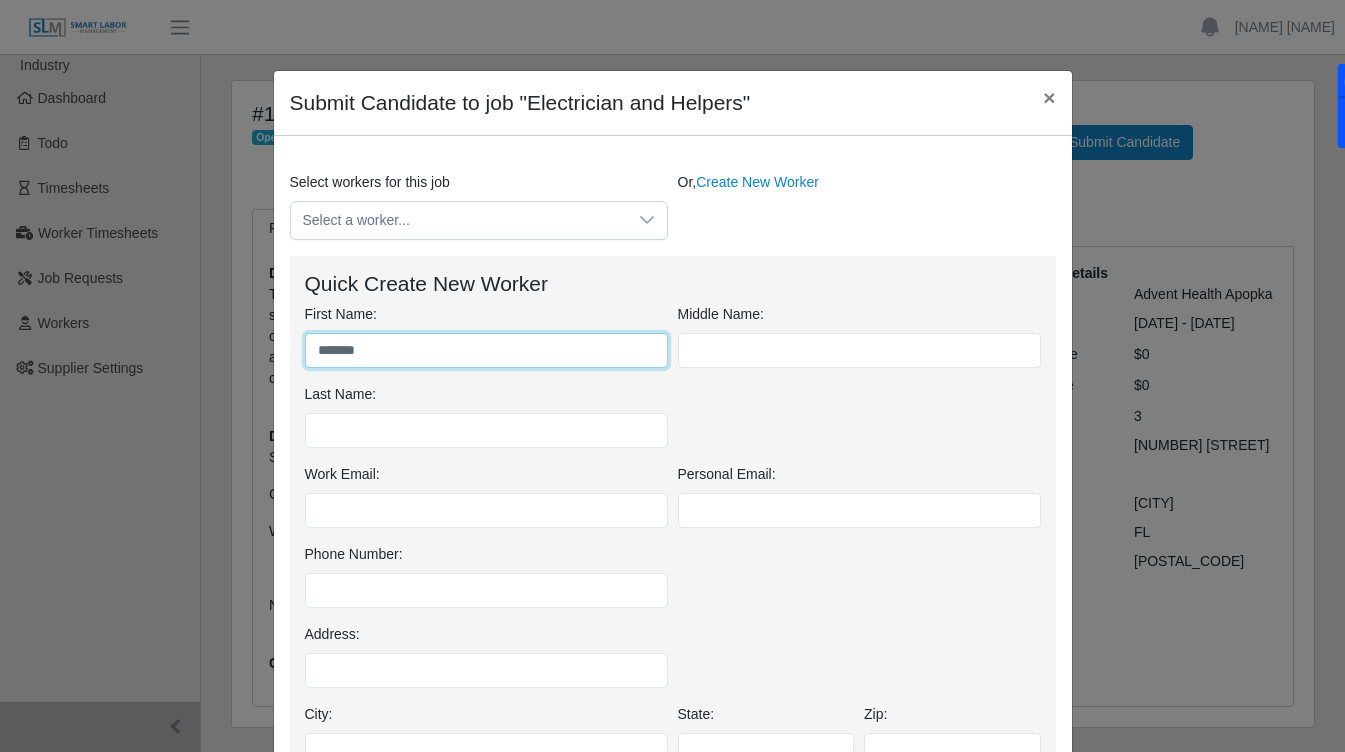 type on "******" 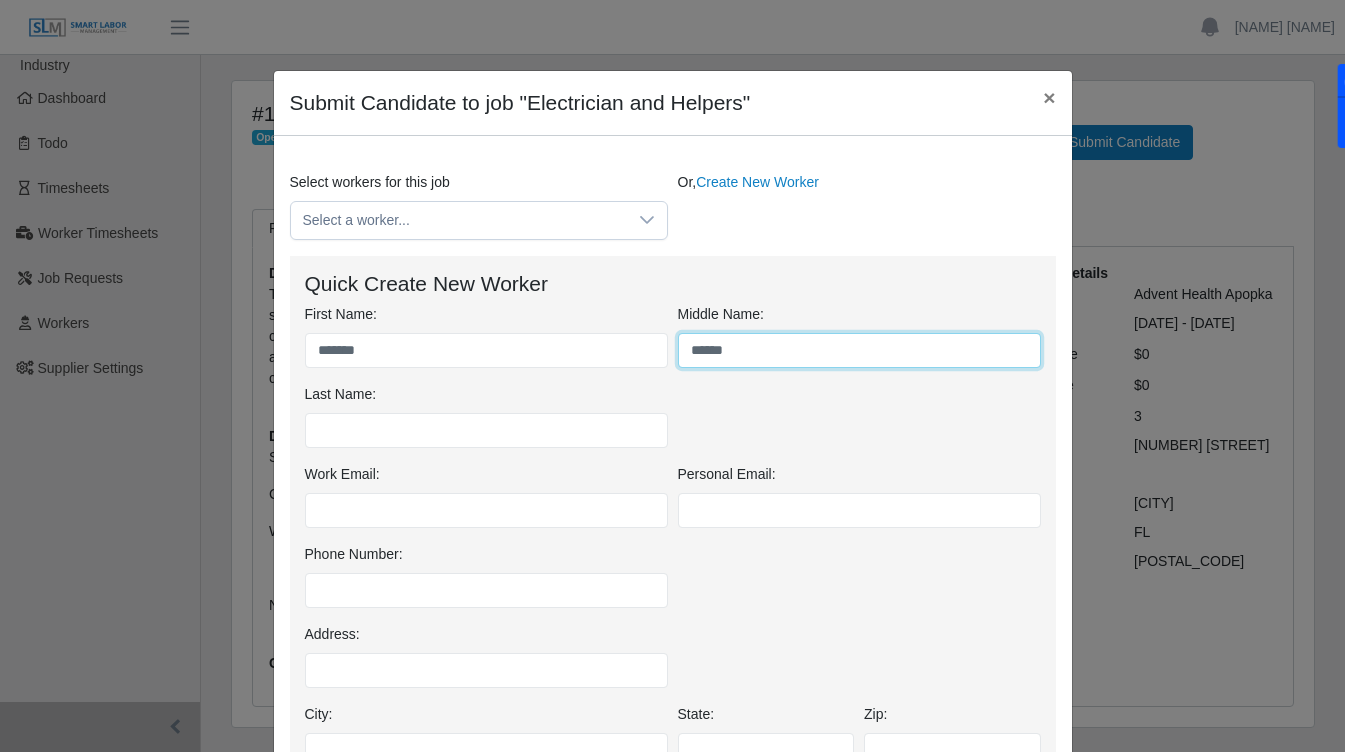 type on "******" 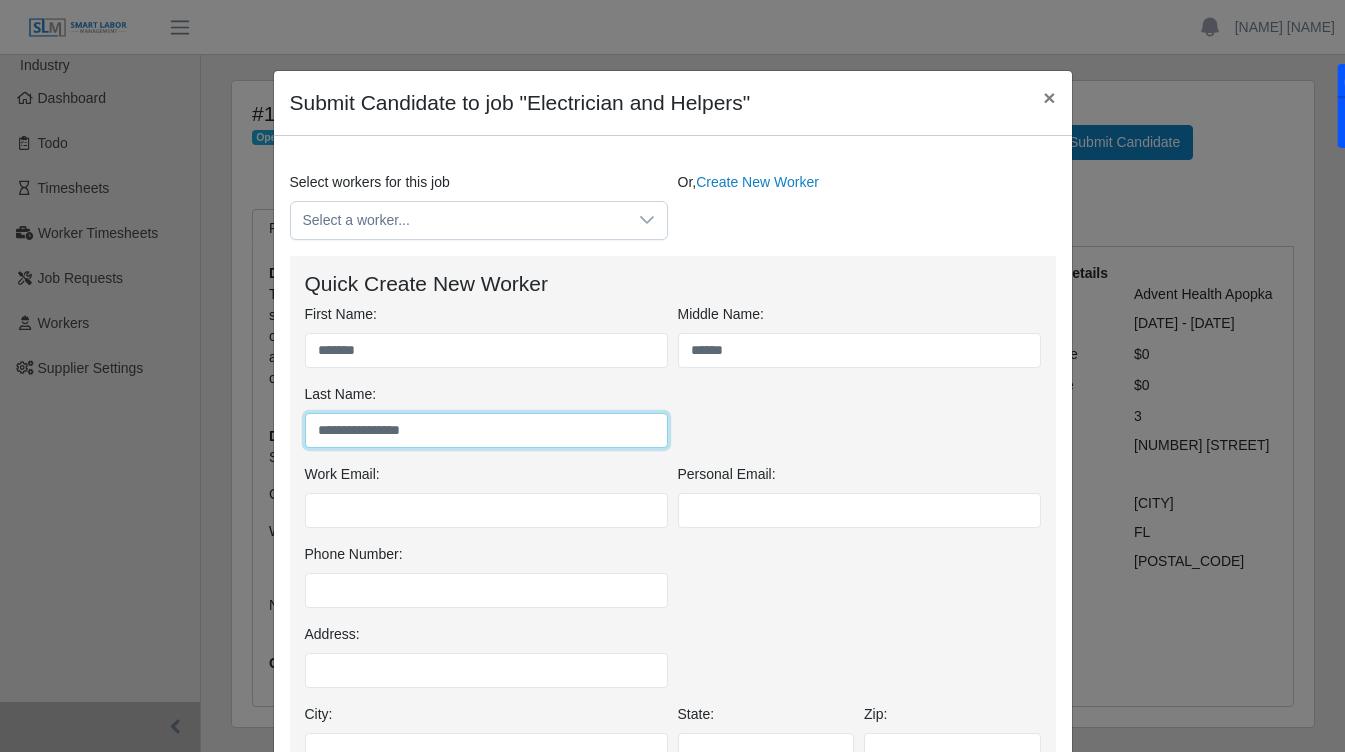 type on "**********" 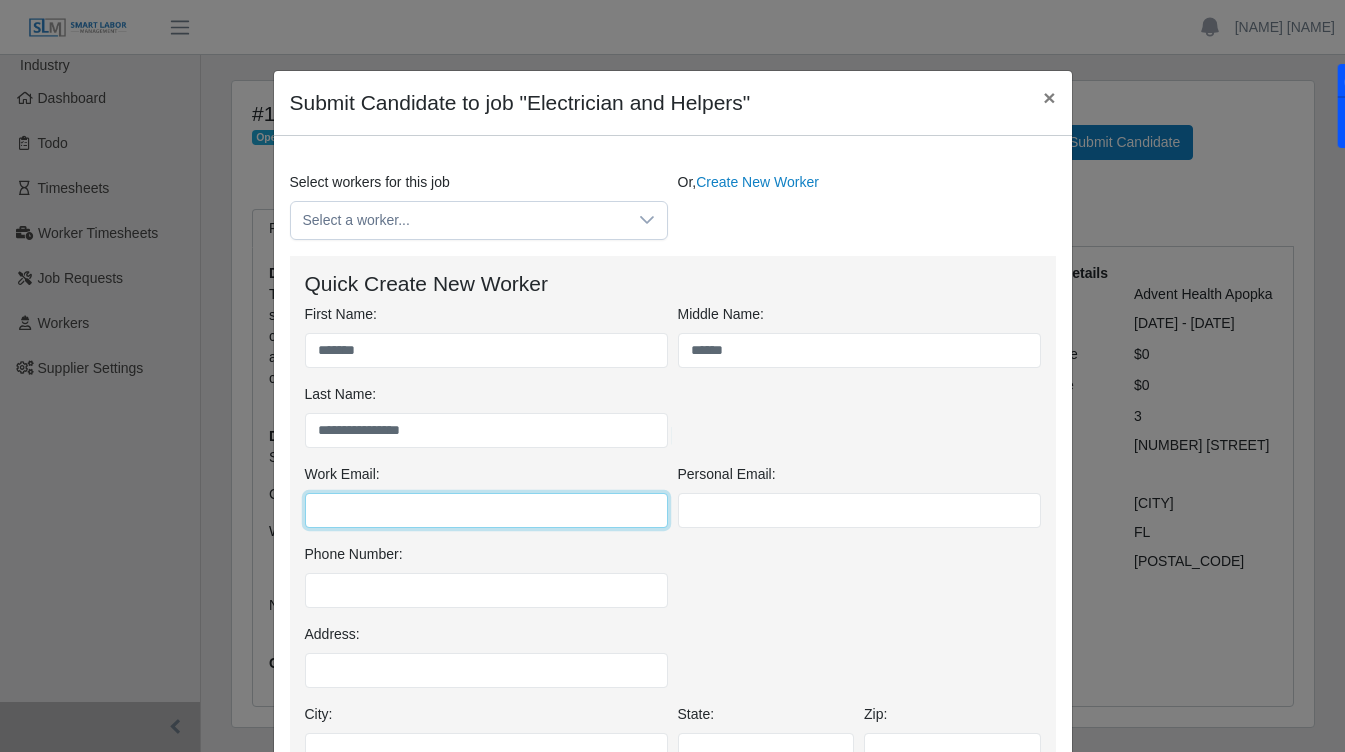 click on "Work Email:" at bounding box center (486, 510) 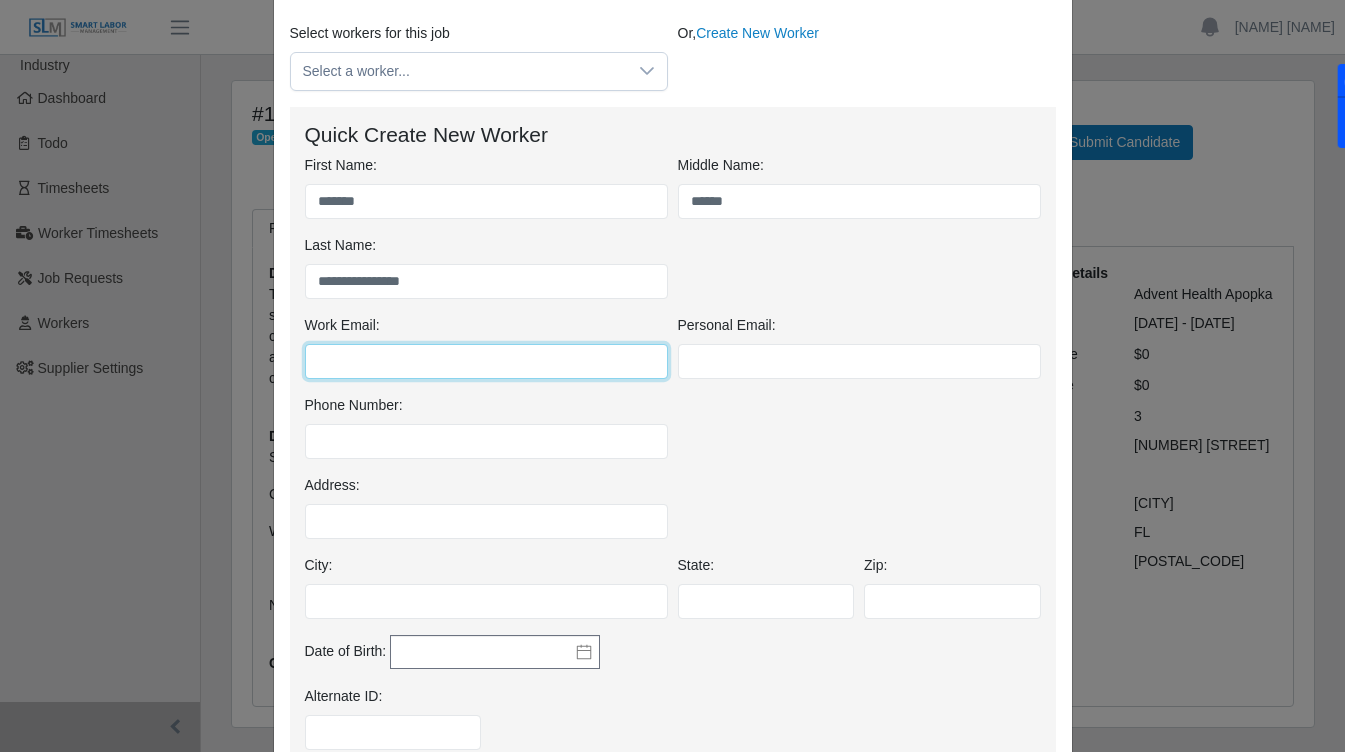 scroll, scrollTop: 153, scrollLeft: 0, axis: vertical 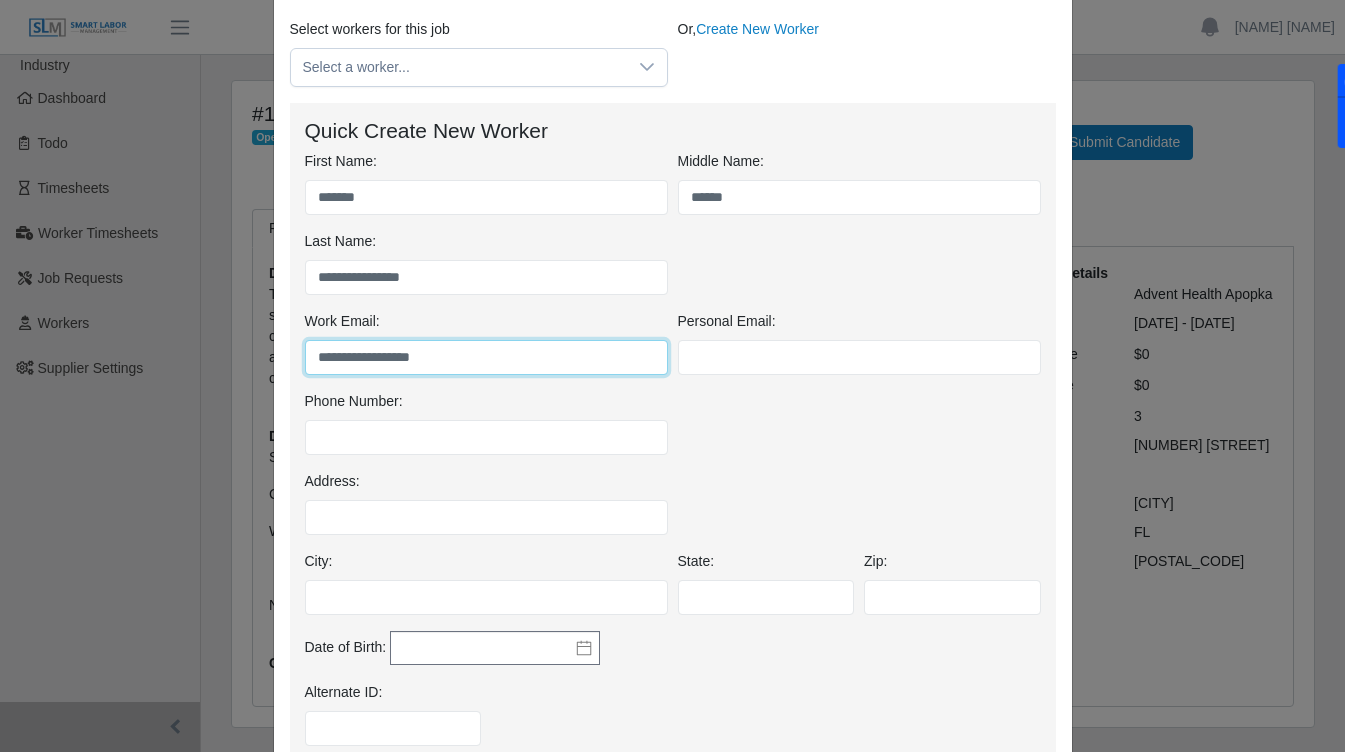 type on "**********" 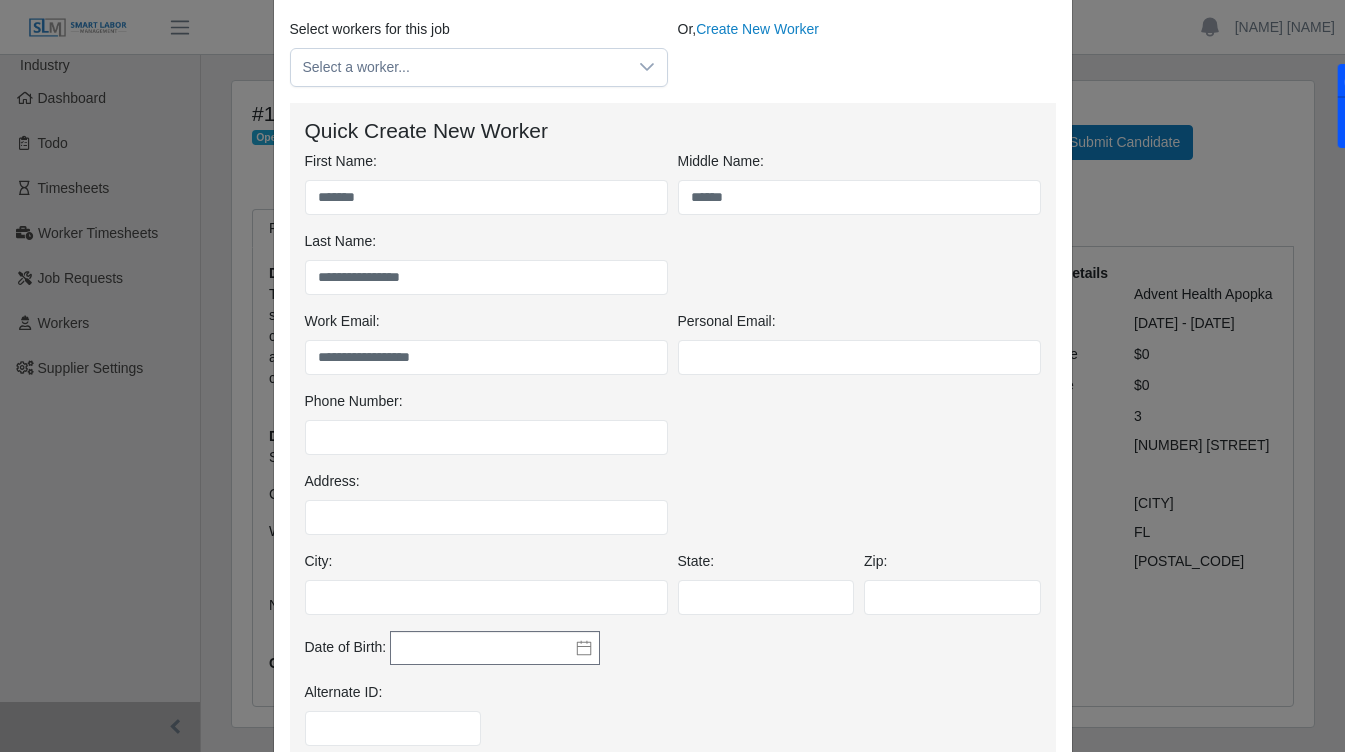 click on "Phone Number:" at bounding box center (673, 431) 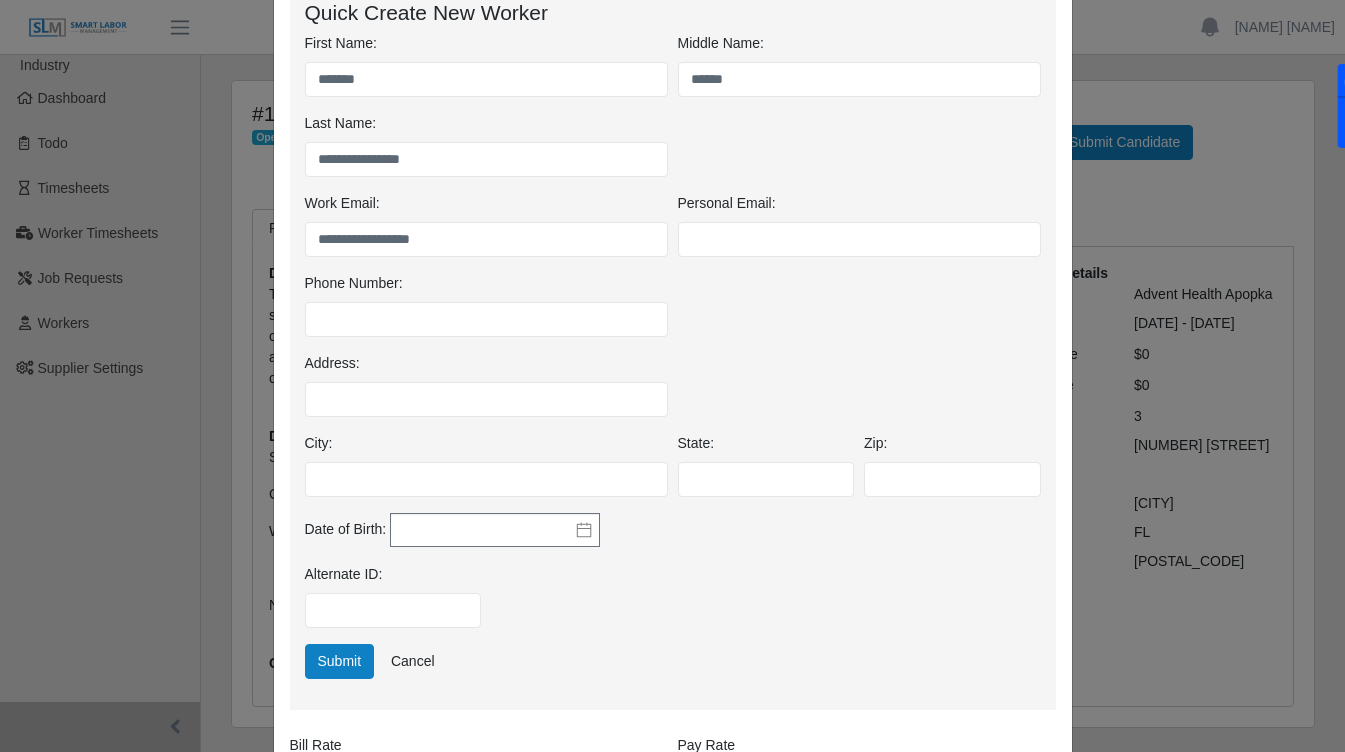 scroll, scrollTop: 273, scrollLeft: 0, axis: vertical 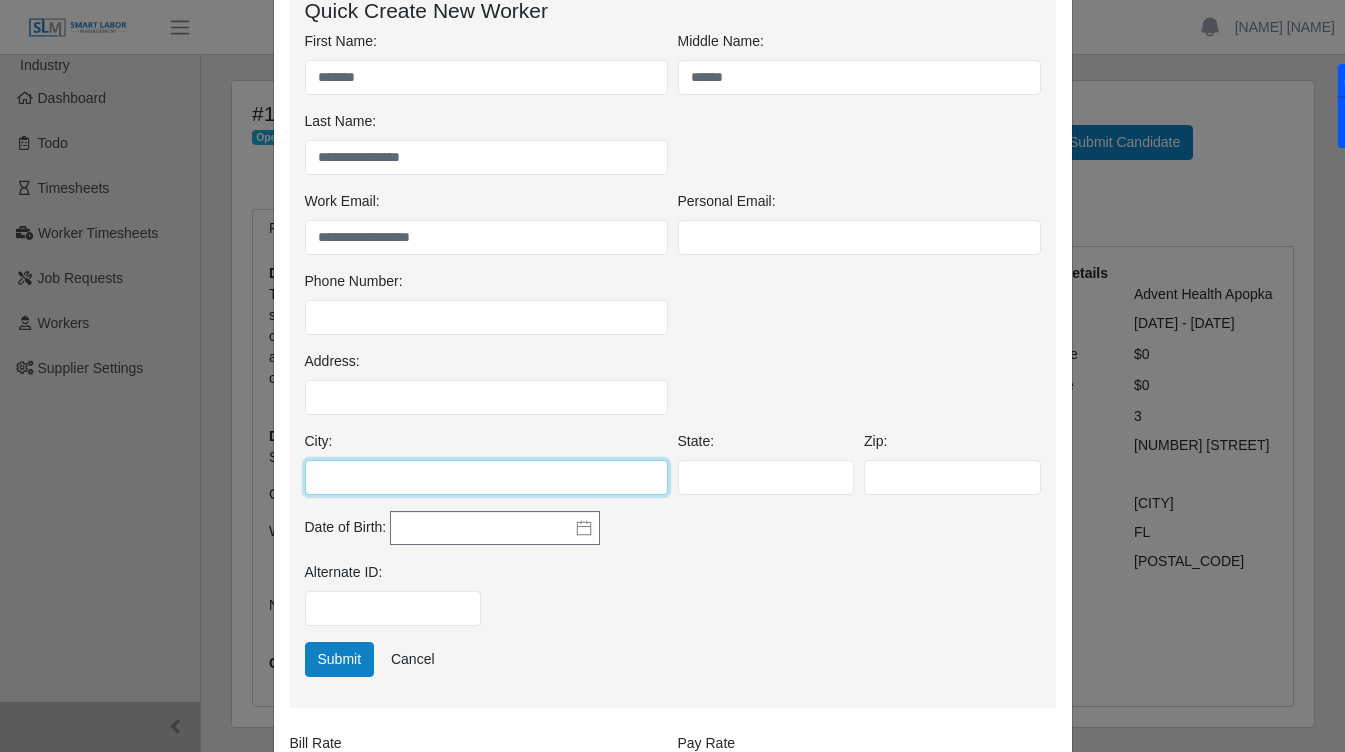 click on "City:" at bounding box center (486, 477) 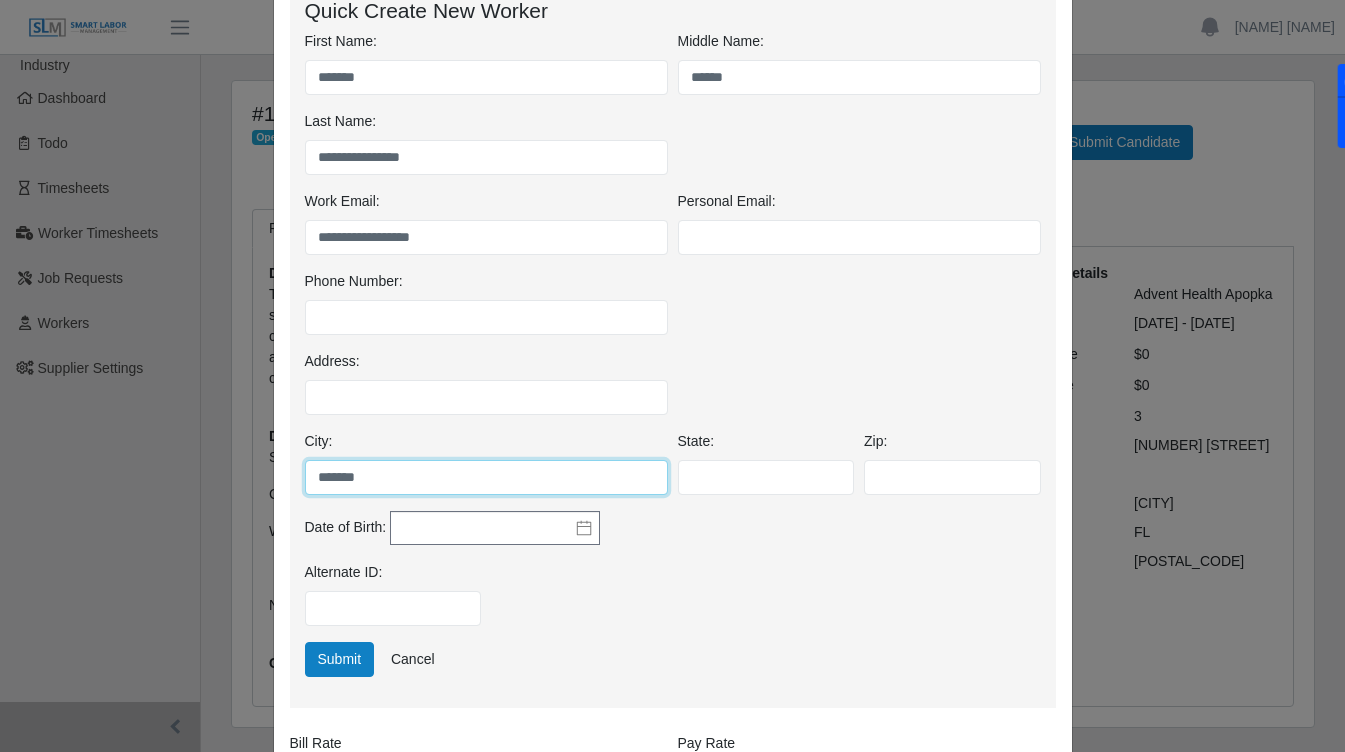 type on "*******" 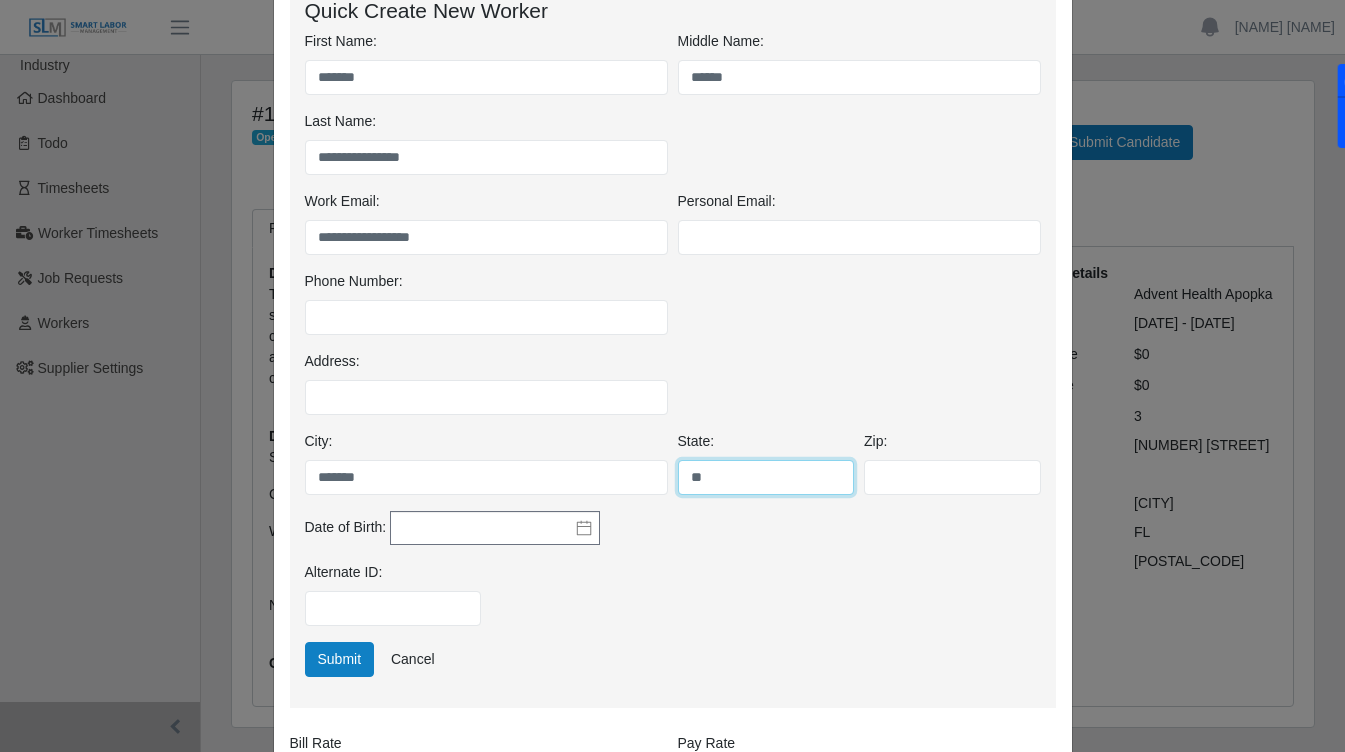 type on "**" 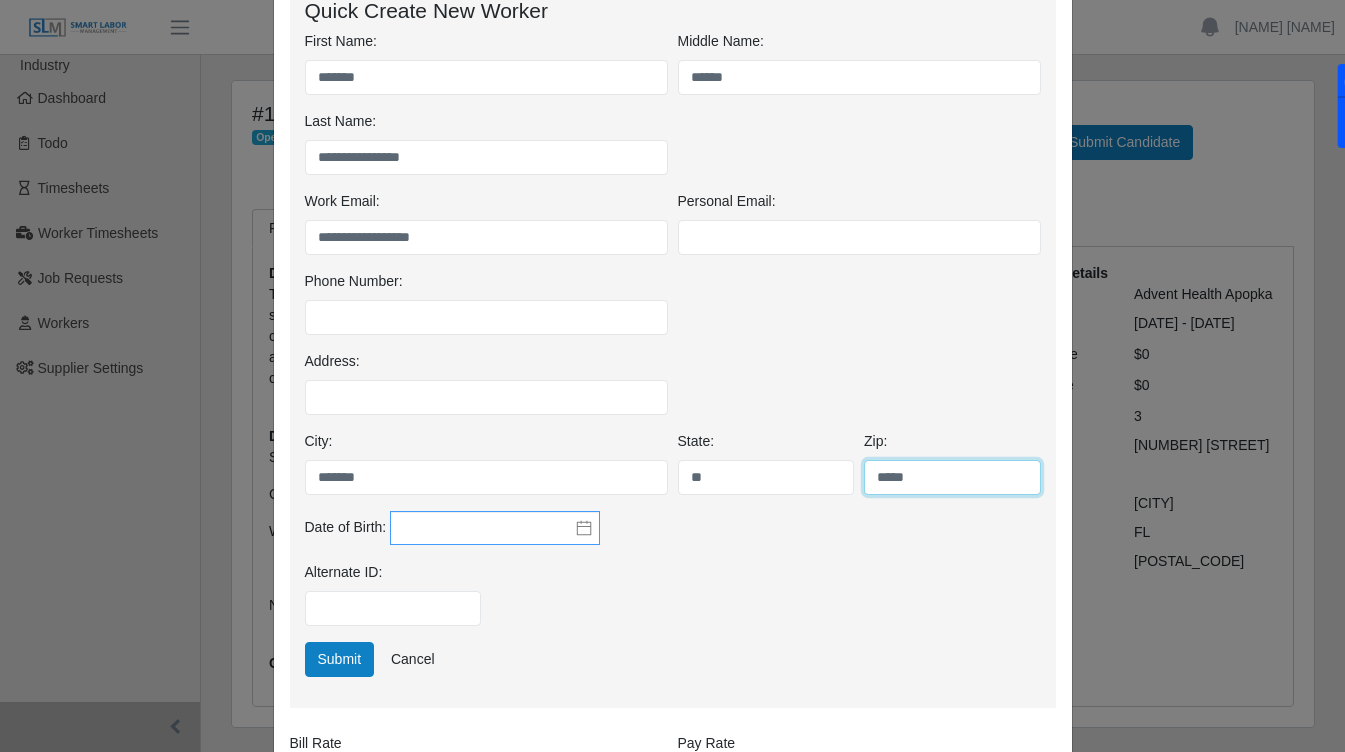 type on "*****" 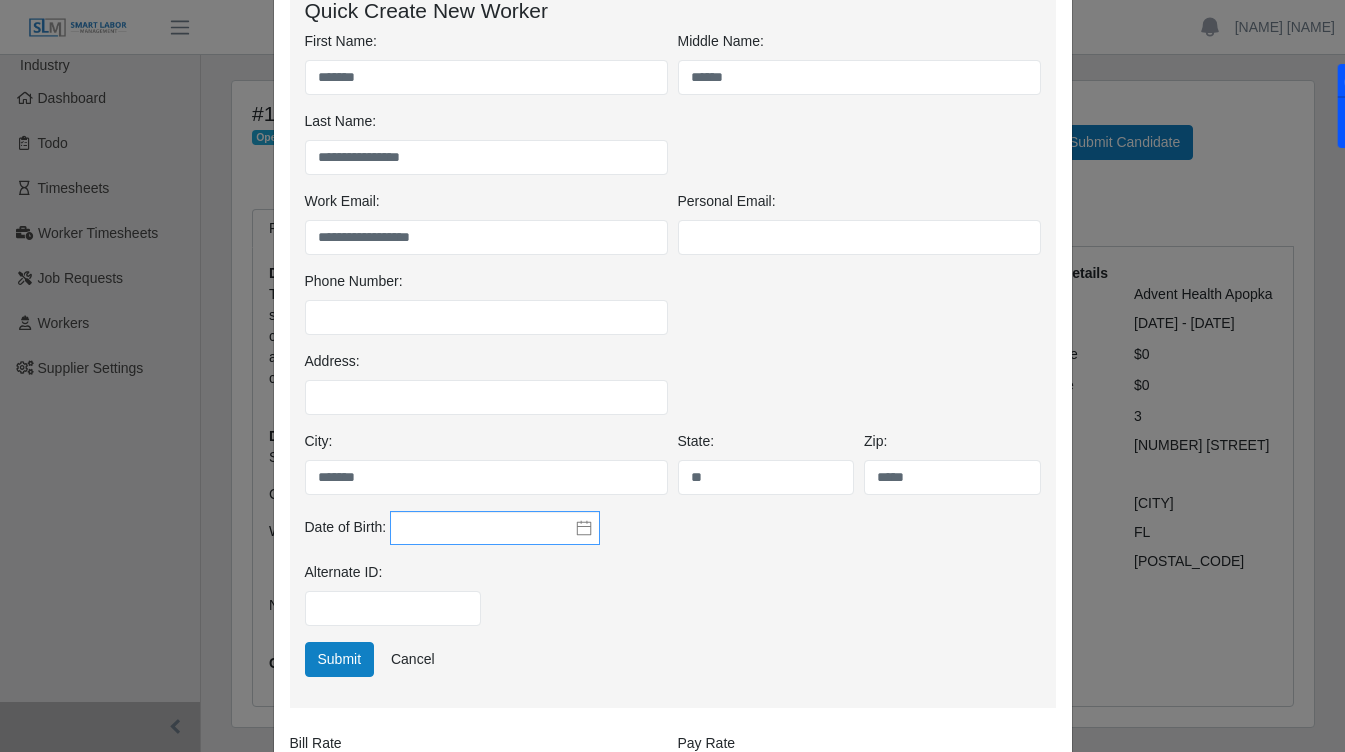 click 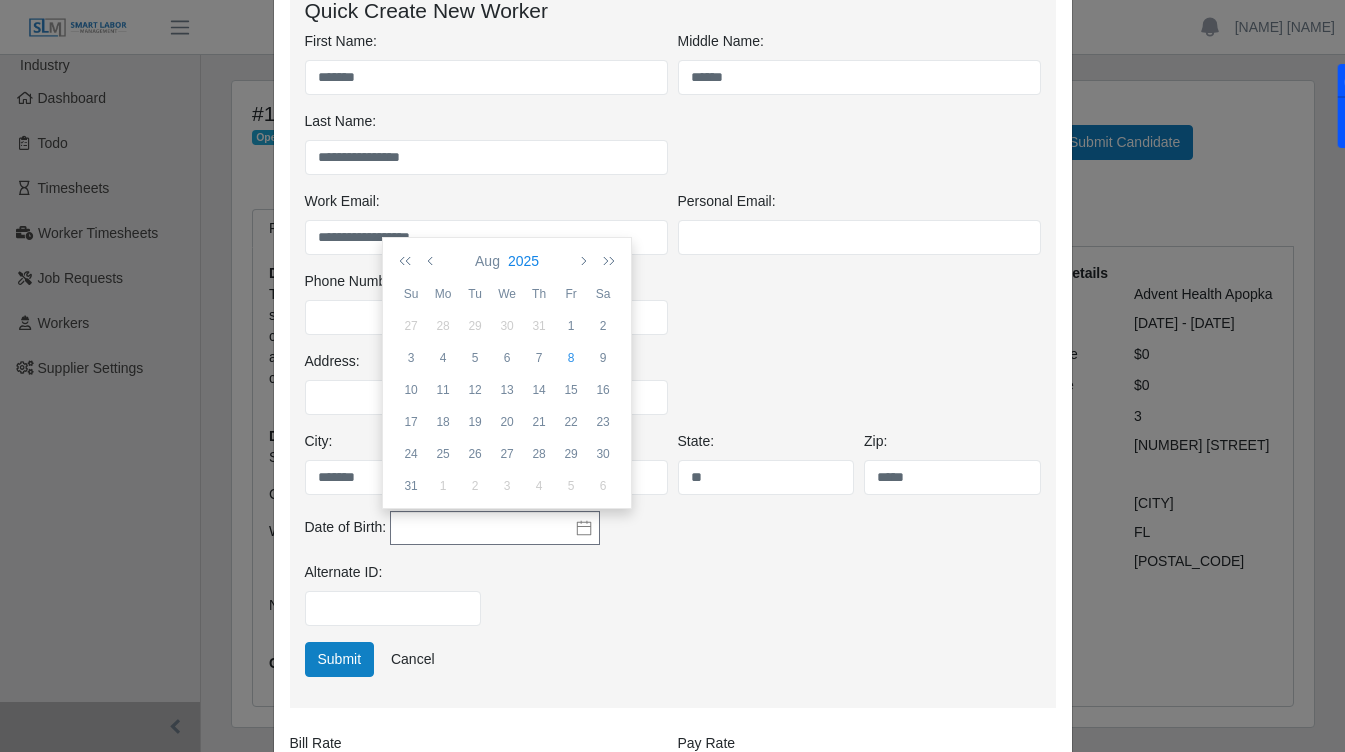 click on "2025" 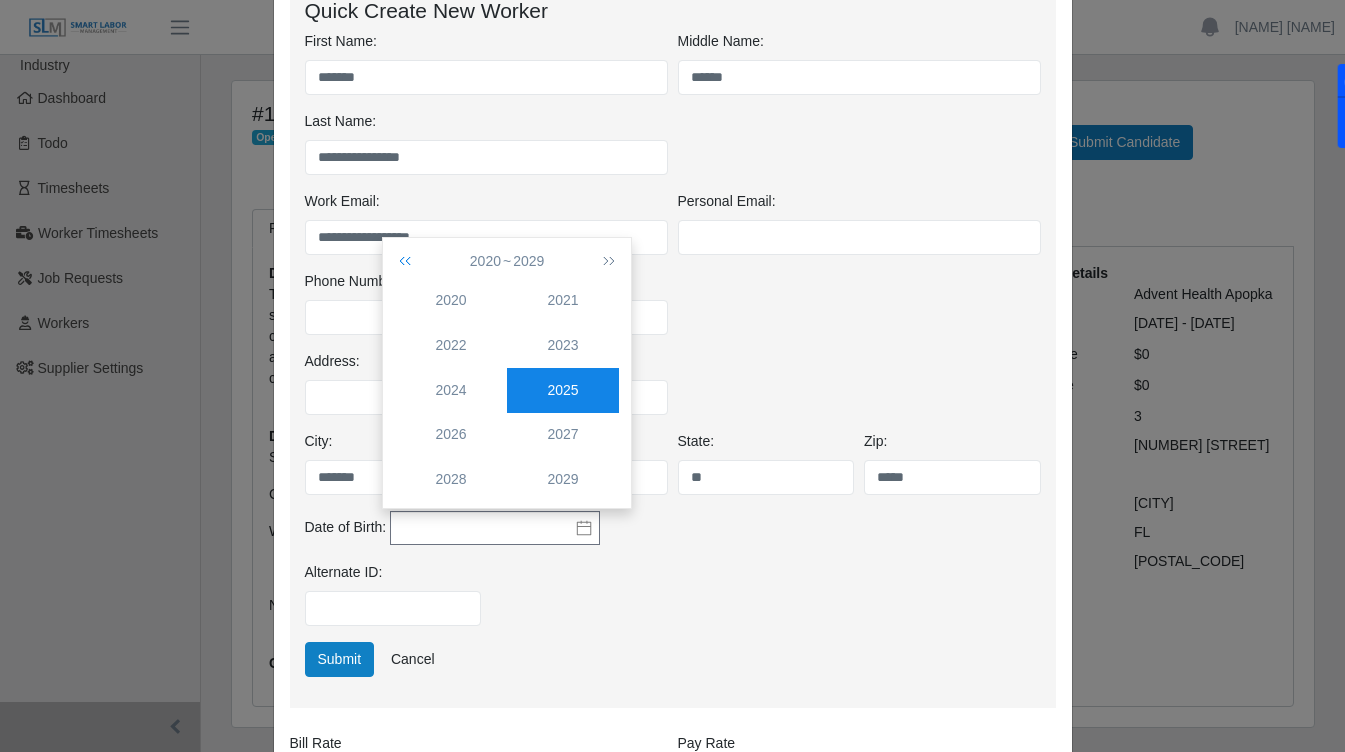 click at bounding box center (409, 261) 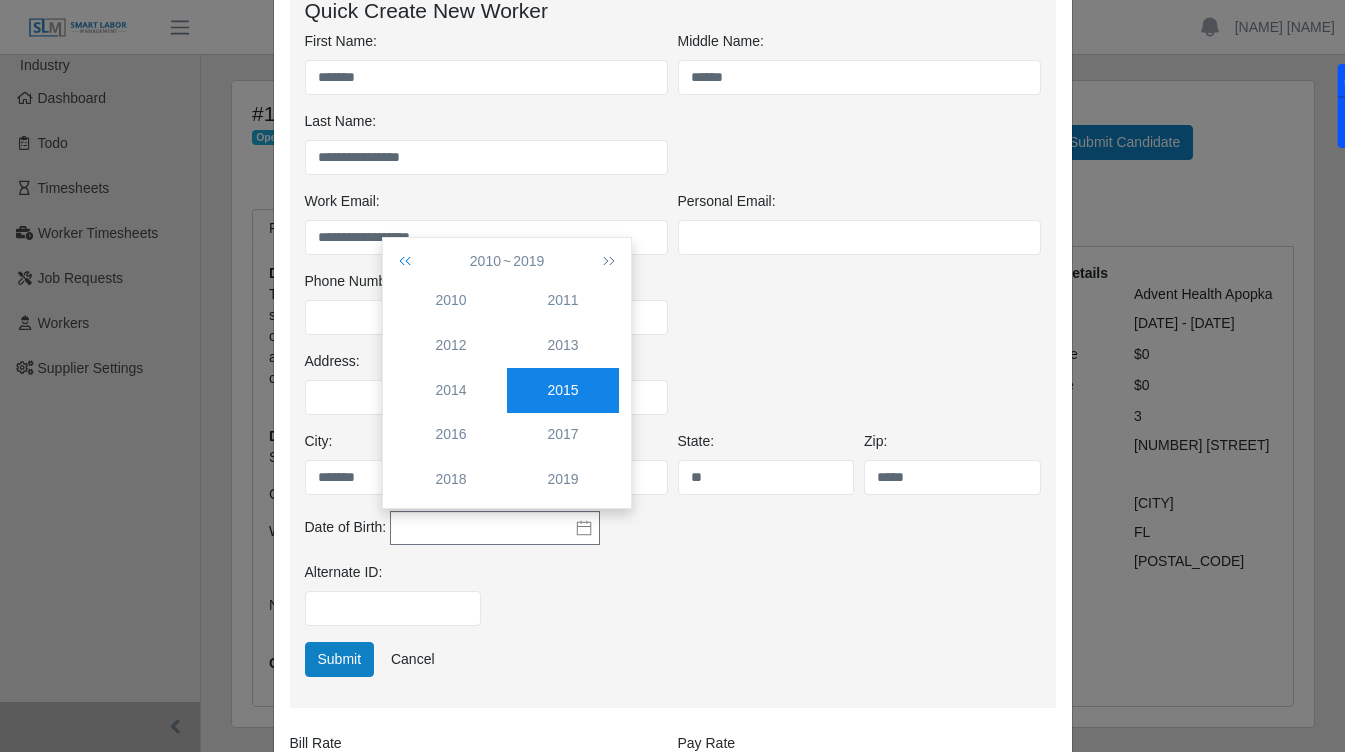 click at bounding box center (409, 261) 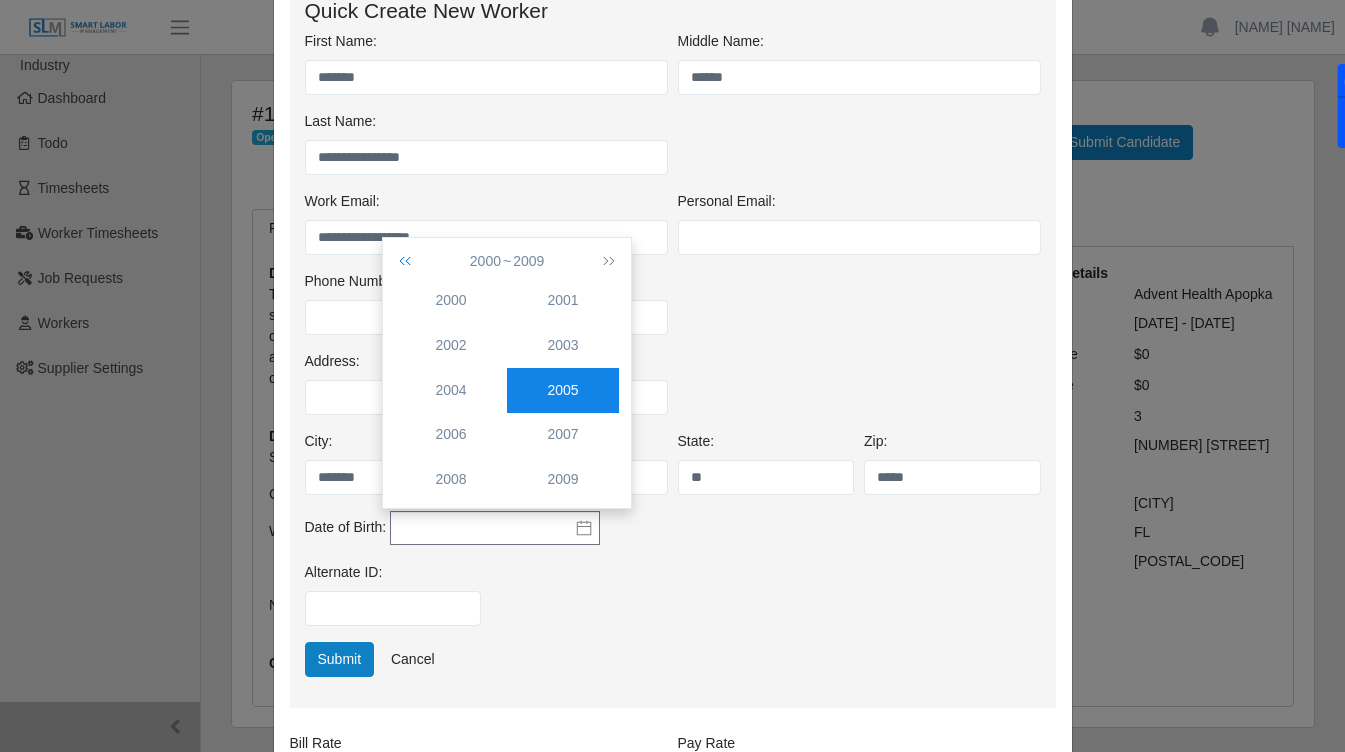 click at bounding box center [409, 261] 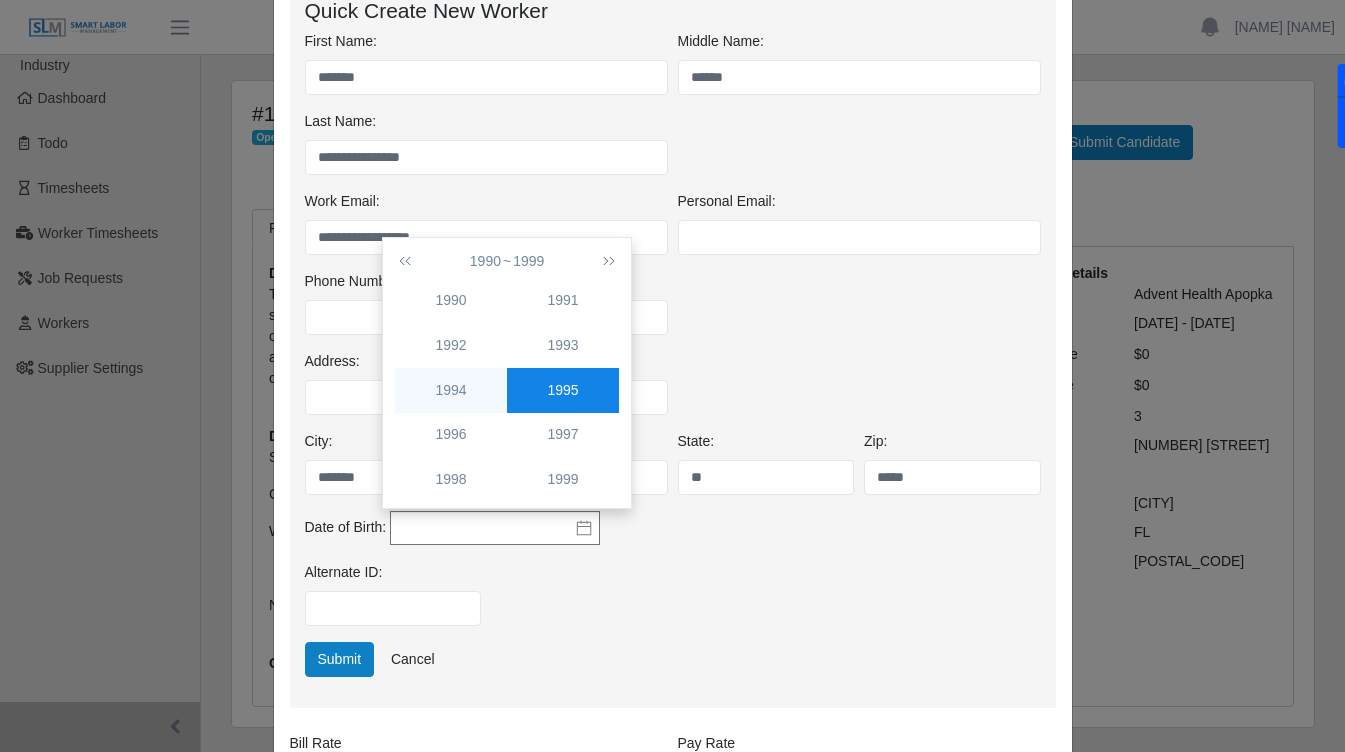 click on "1994" at bounding box center (451, 390) 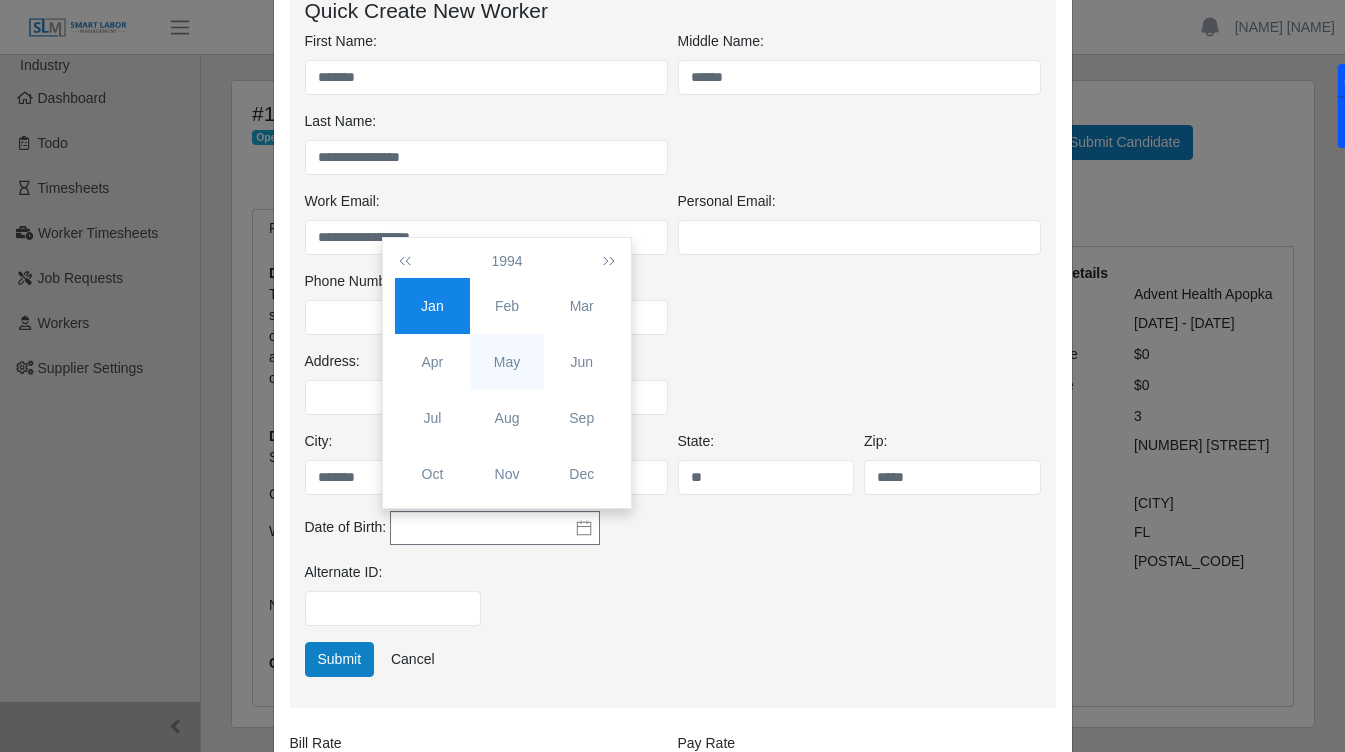 click on "May" at bounding box center (507, 362) 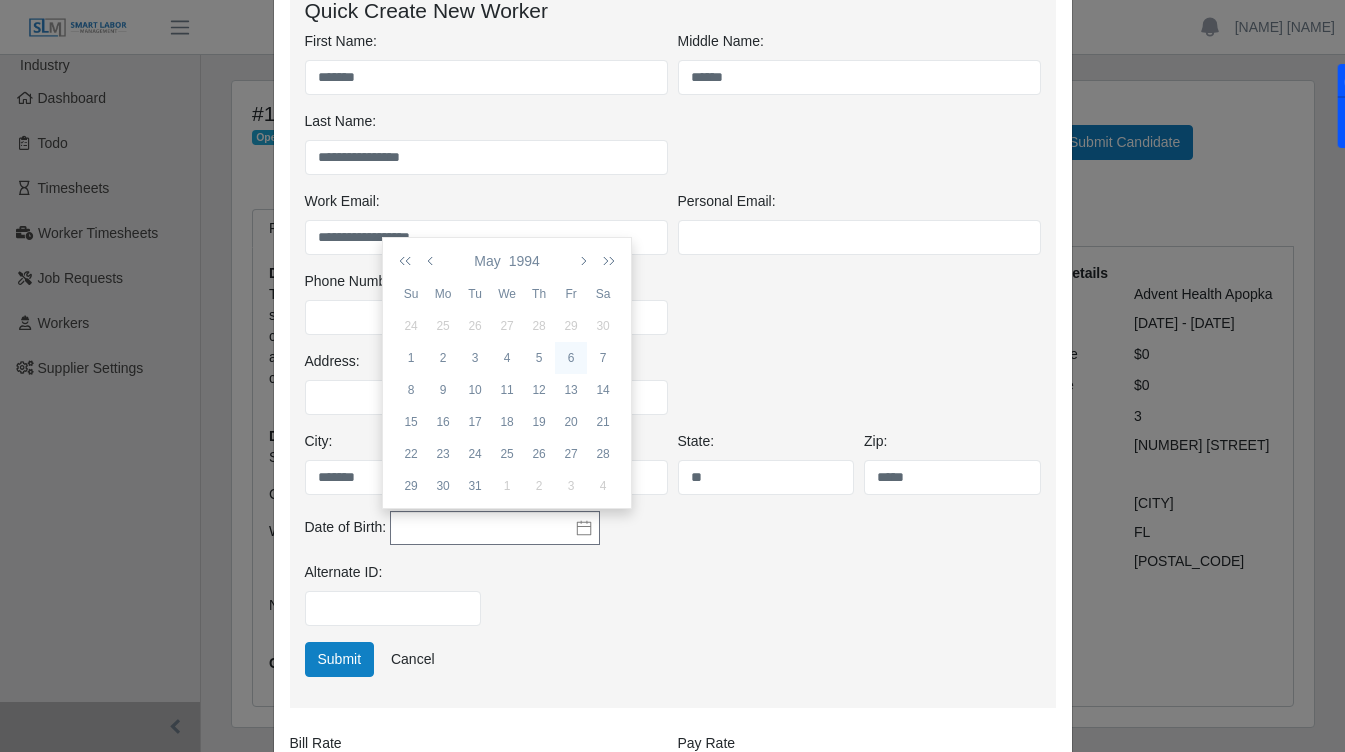 click on "6" at bounding box center [571, 358] 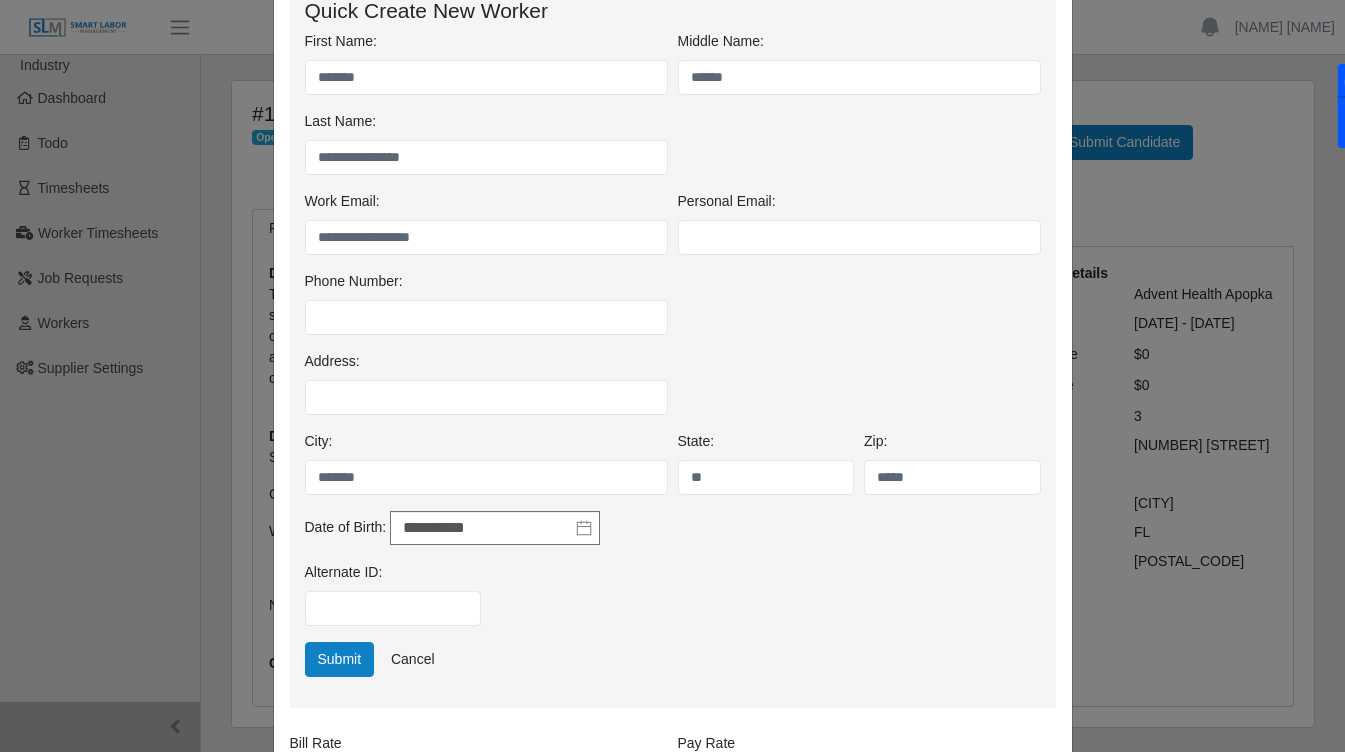 click on "Alternate ID:" at bounding box center [673, 602] 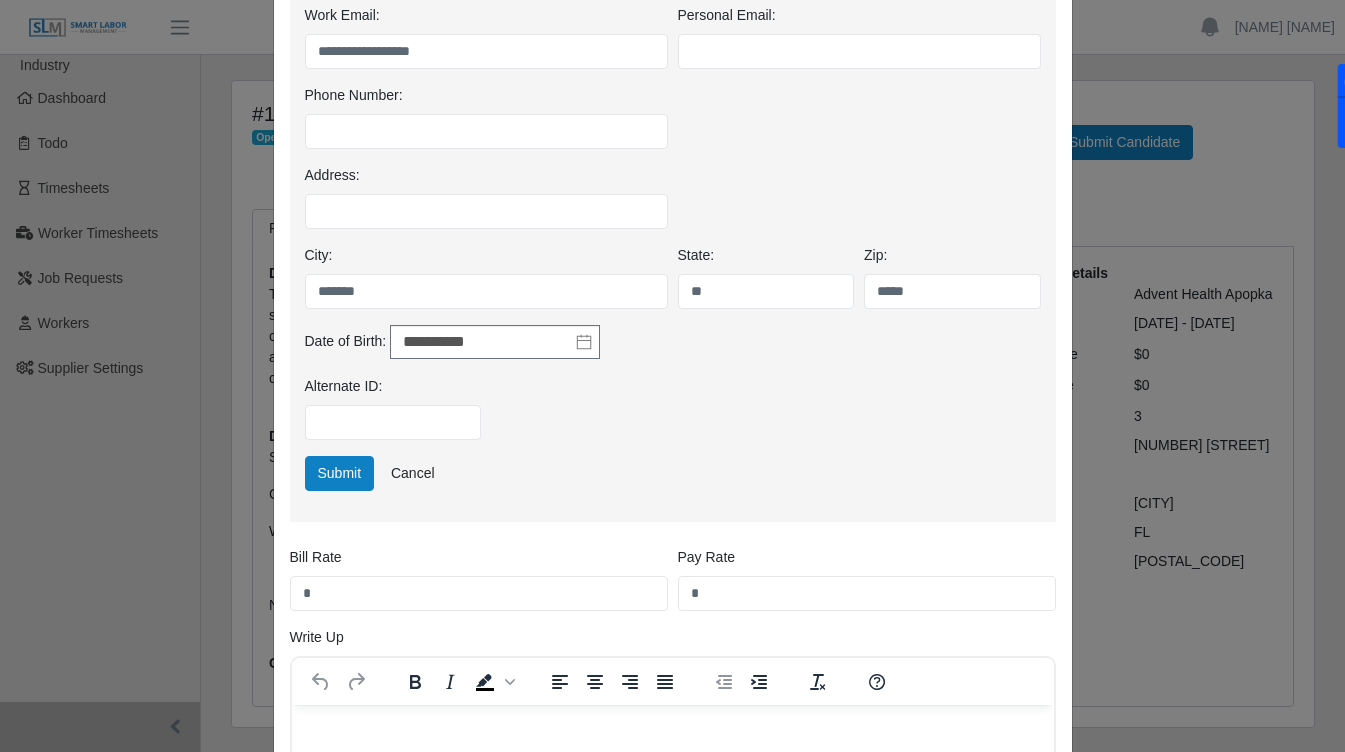scroll, scrollTop: 462, scrollLeft: 0, axis: vertical 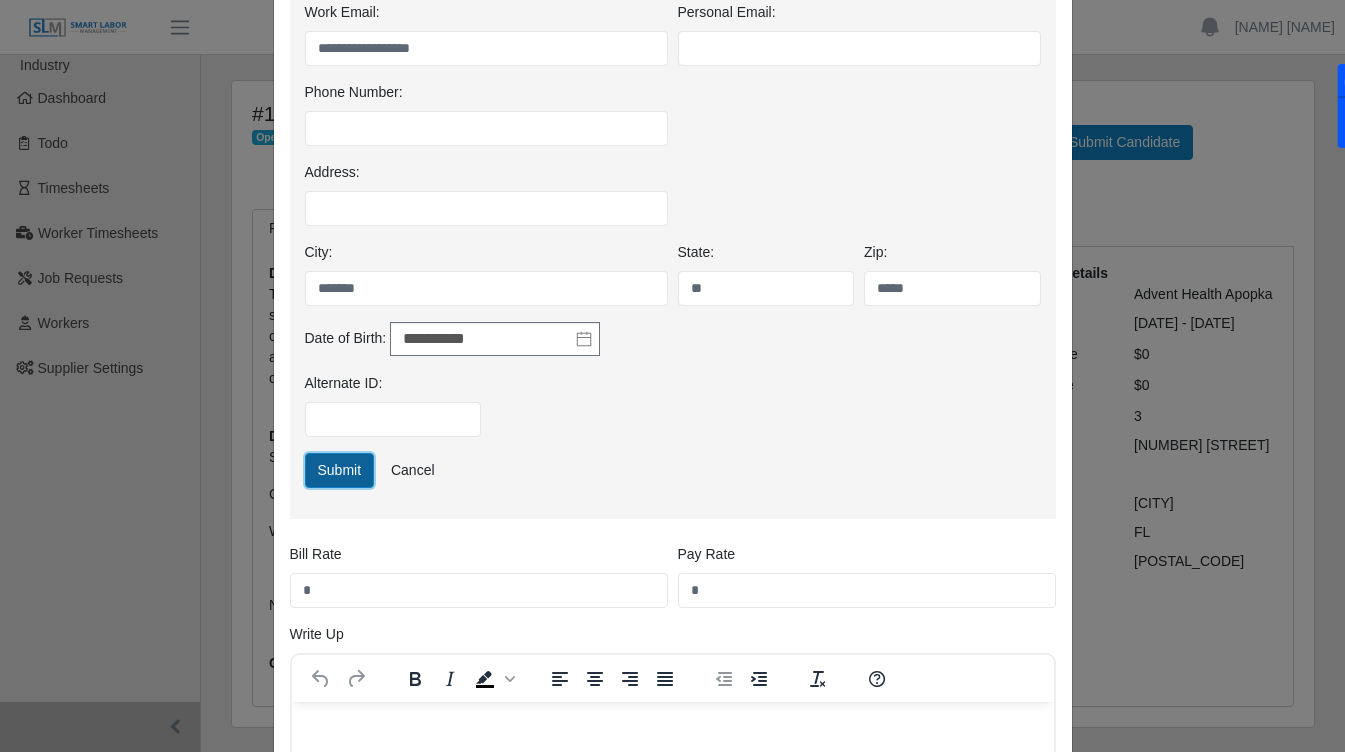 click on "Submit" at bounding box center [340, 470] 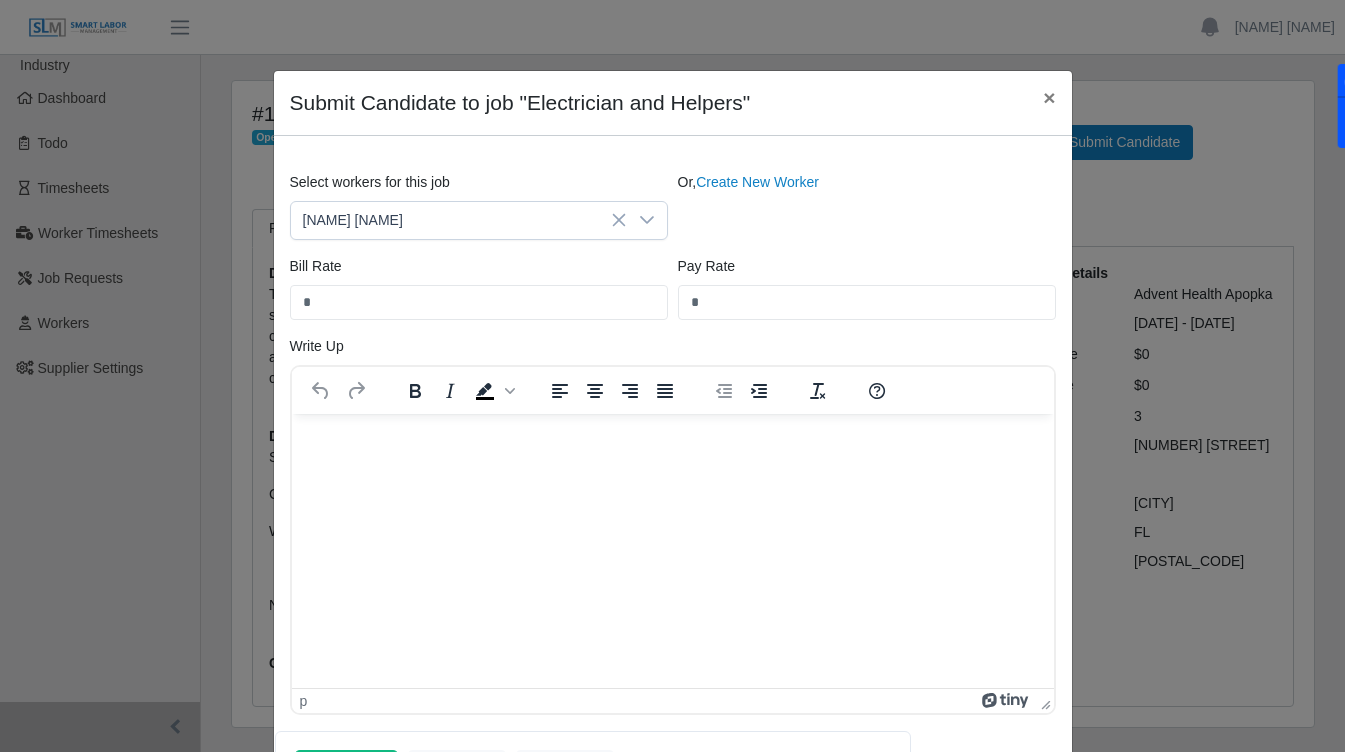 scroll, scrollTop: 48, scrollLeft: 0, axis: vertical 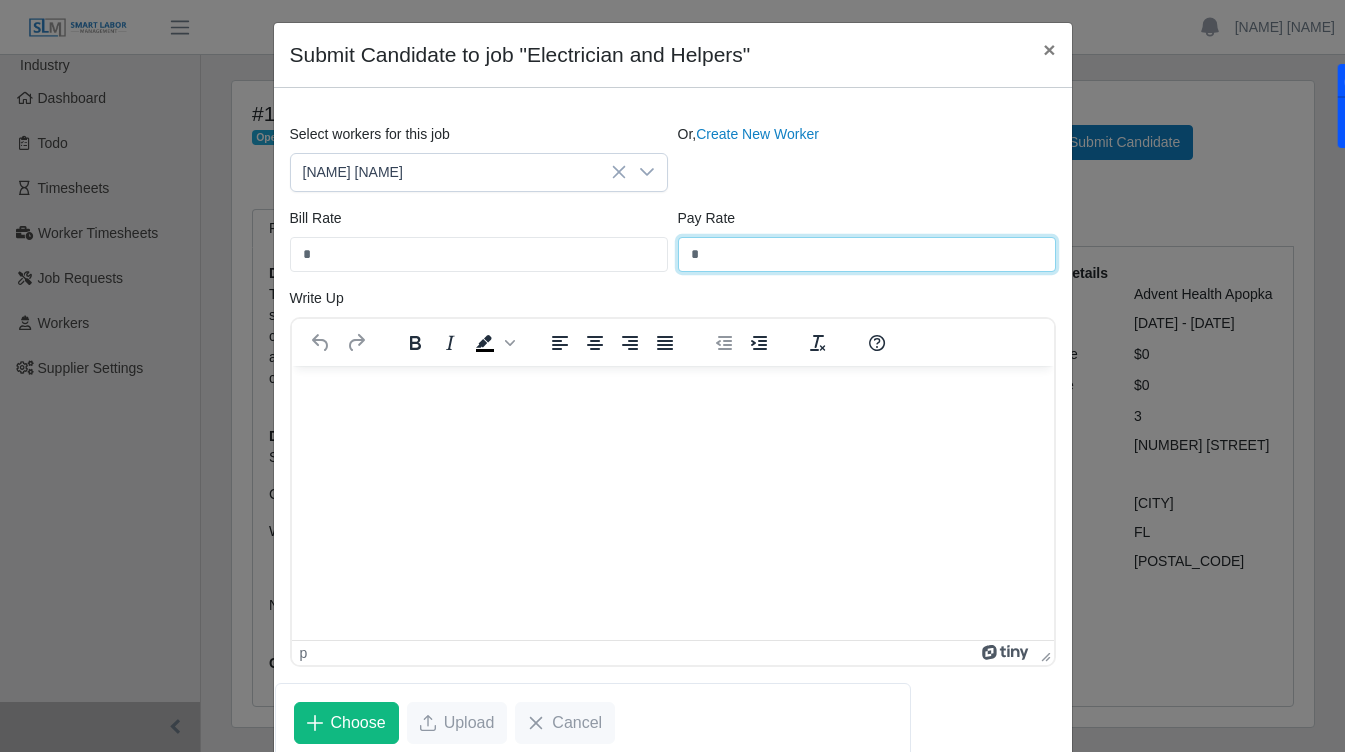 click on "*" at bounding box center (867, 254) 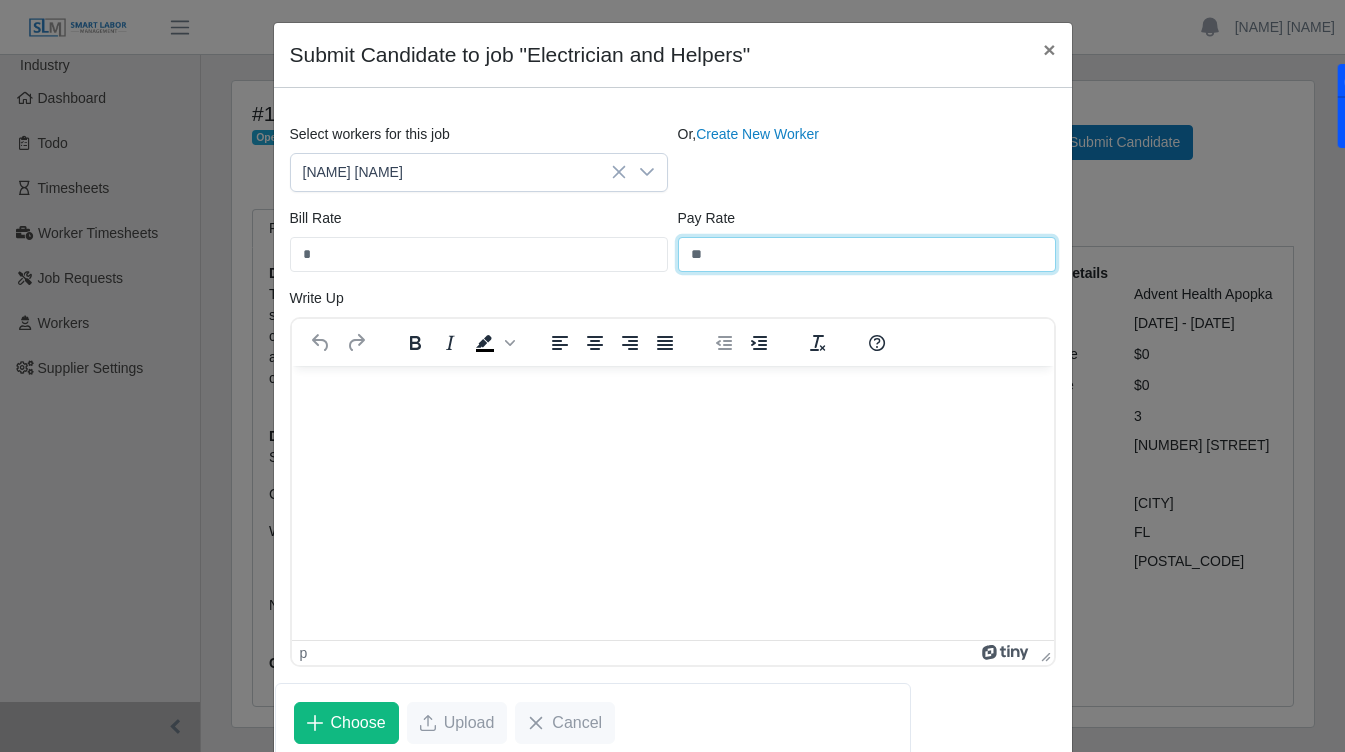 type on "**" 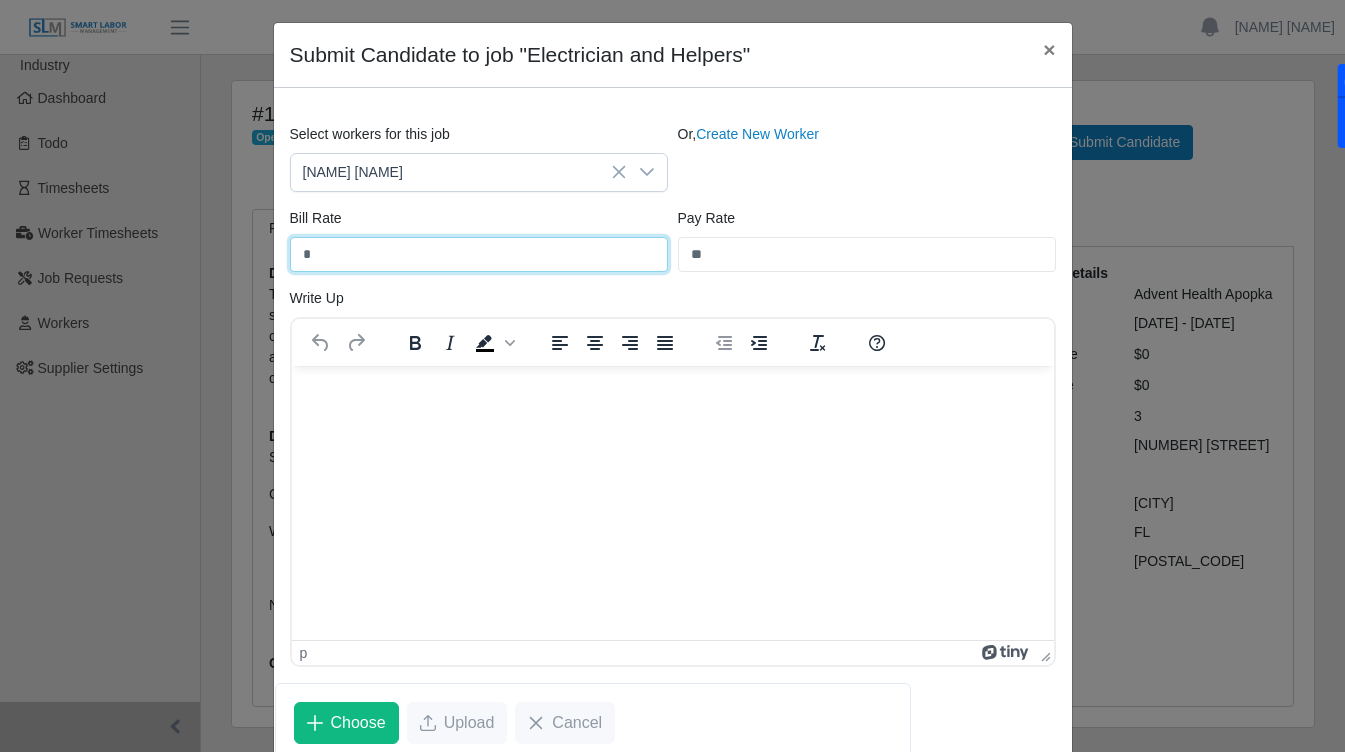 click on "*" at bounding box center [479, 254] 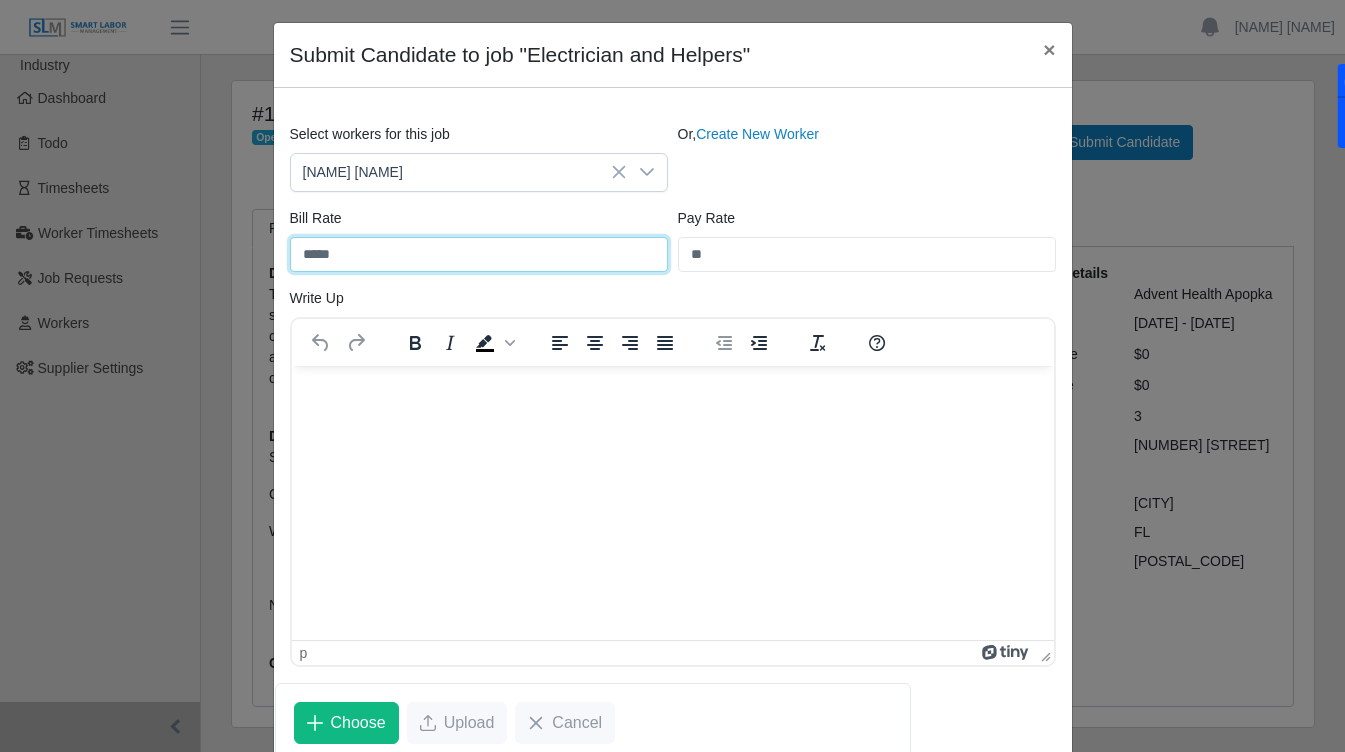 type on "*****" 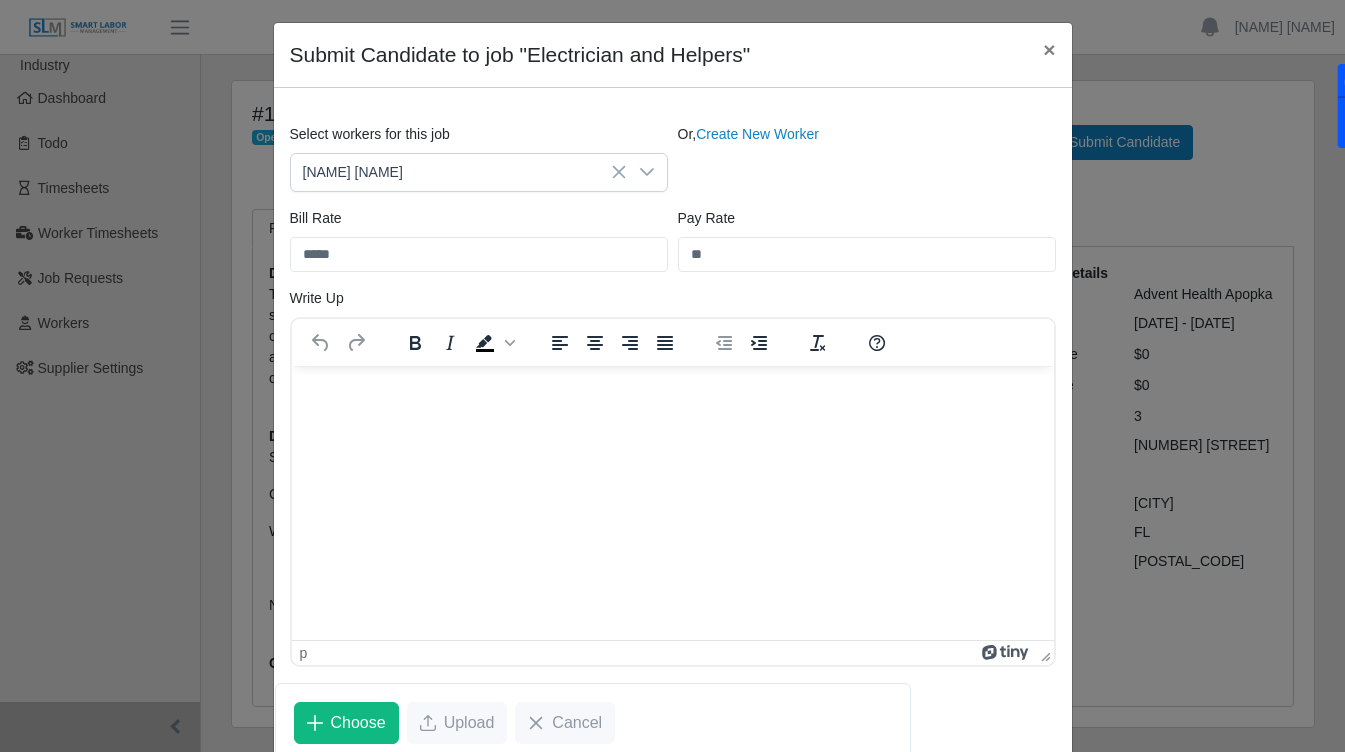 click at bounding box center (672, 392) 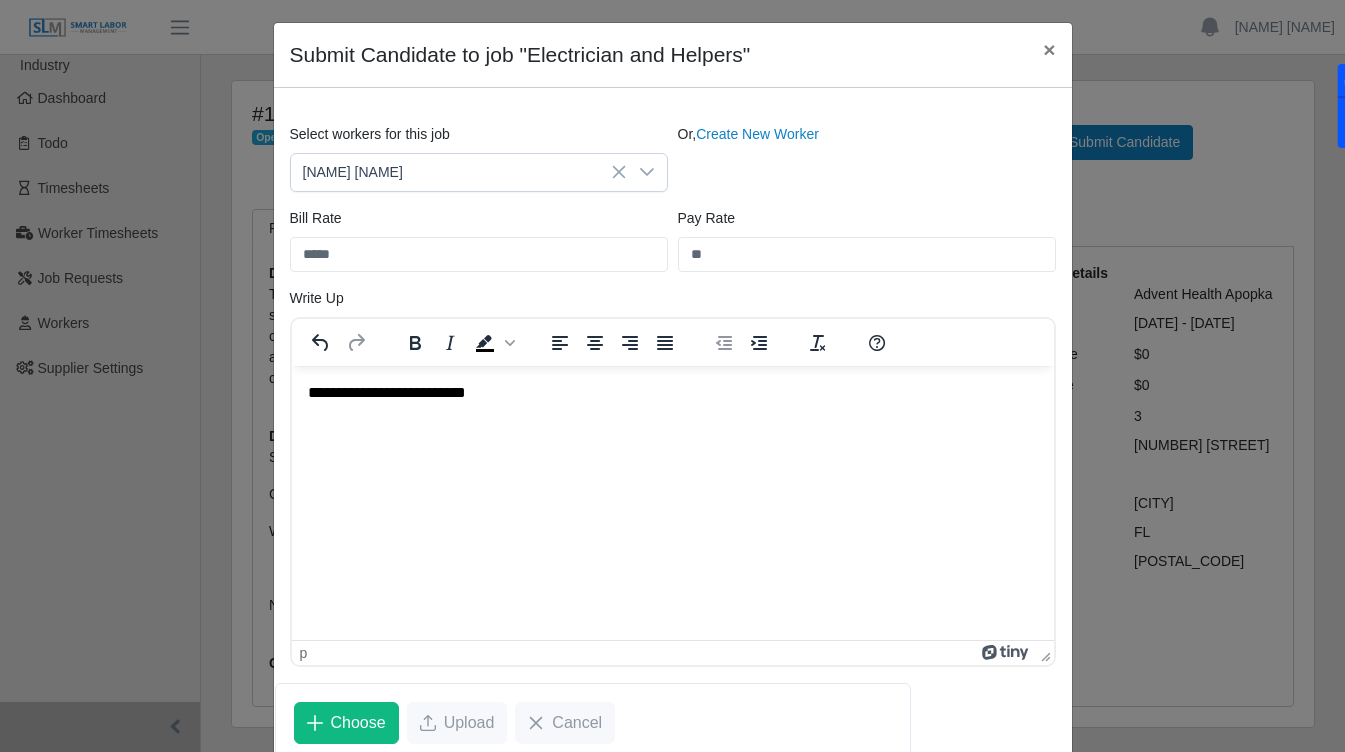 click on "**********" at bounding box center (672, 392) 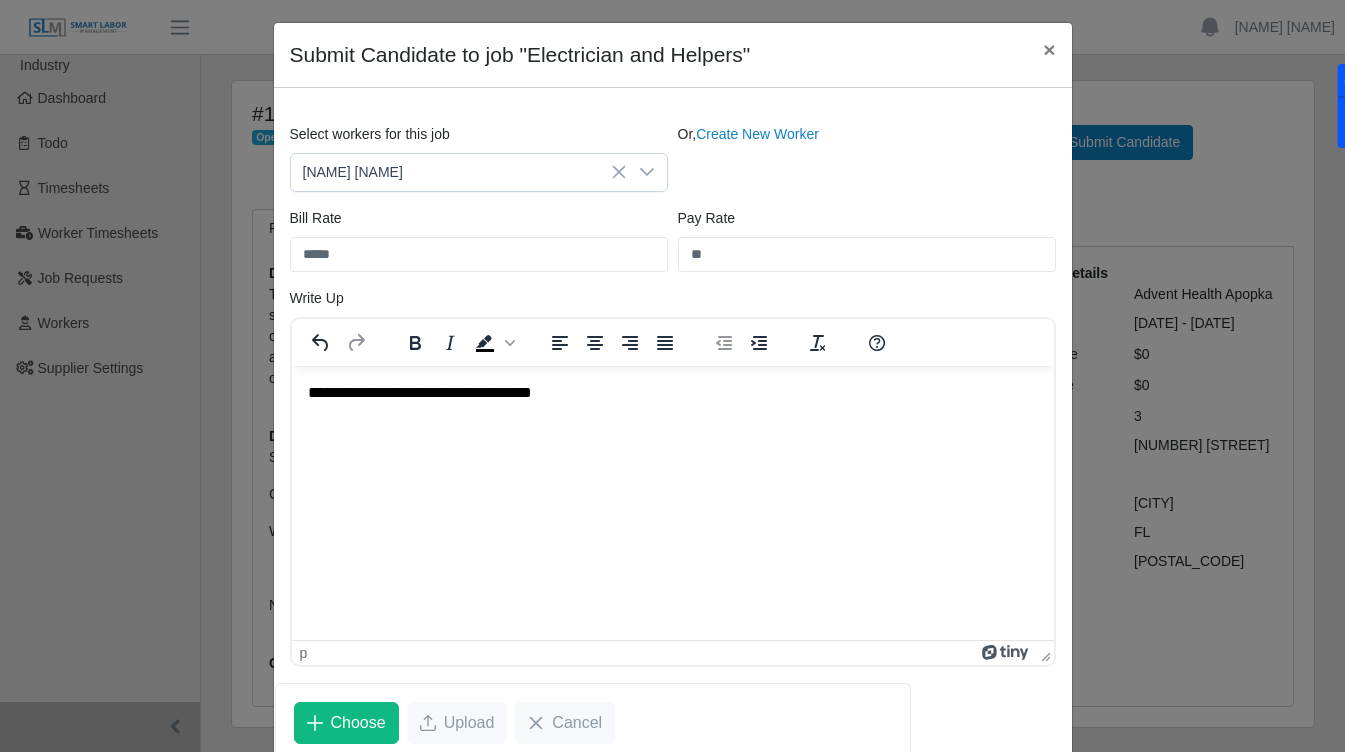 click on "**********" at bounding box center (672, 392) 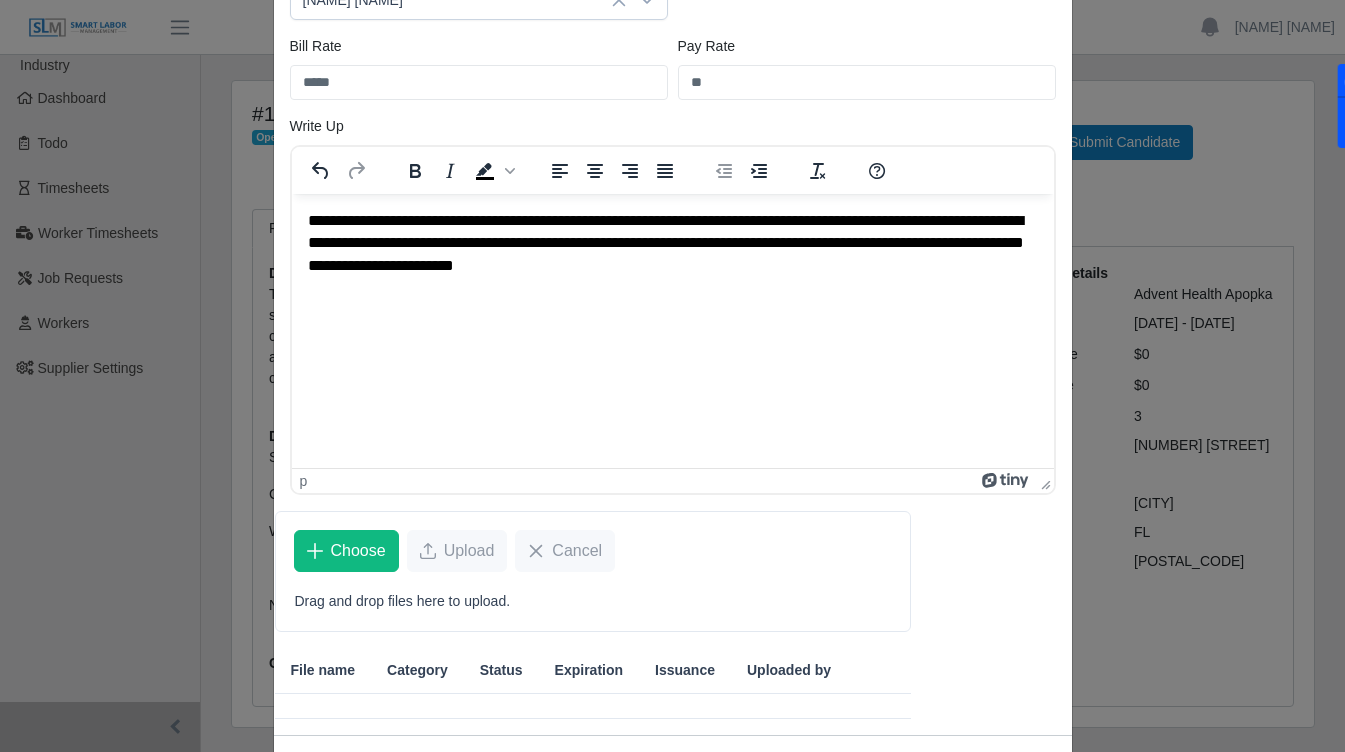 scroll, scrollTop: 307, scrollLeft: 0, axis: vertical 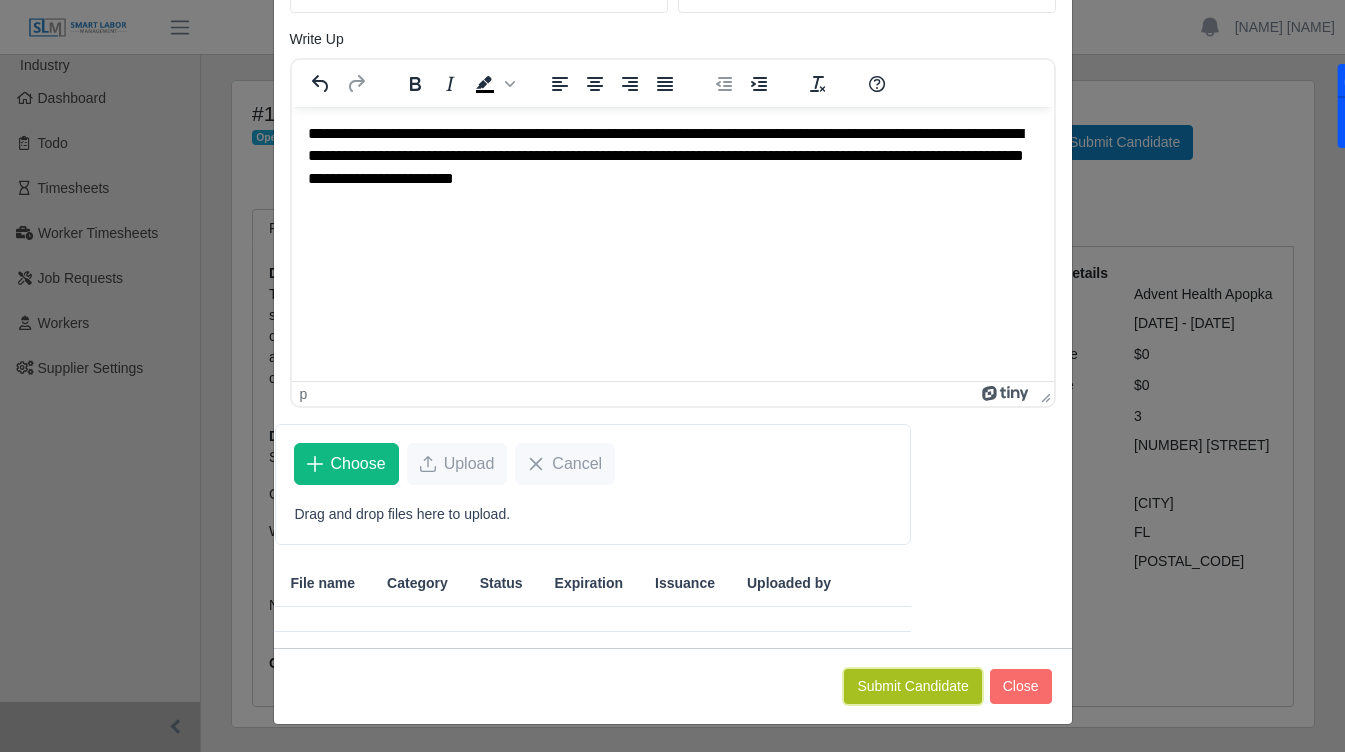 click on "Submit Candidate" 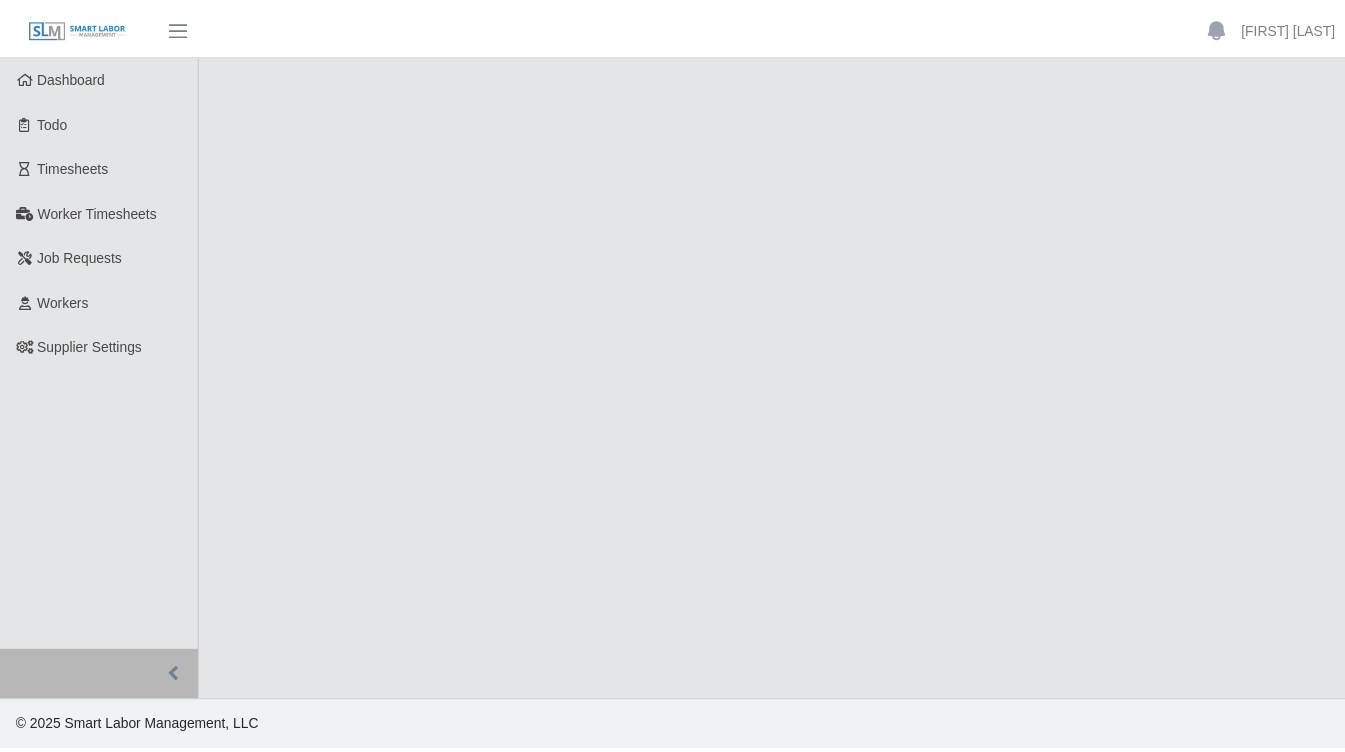 scroll, scrollTop: 0, scrollLeft: 0, axis: both 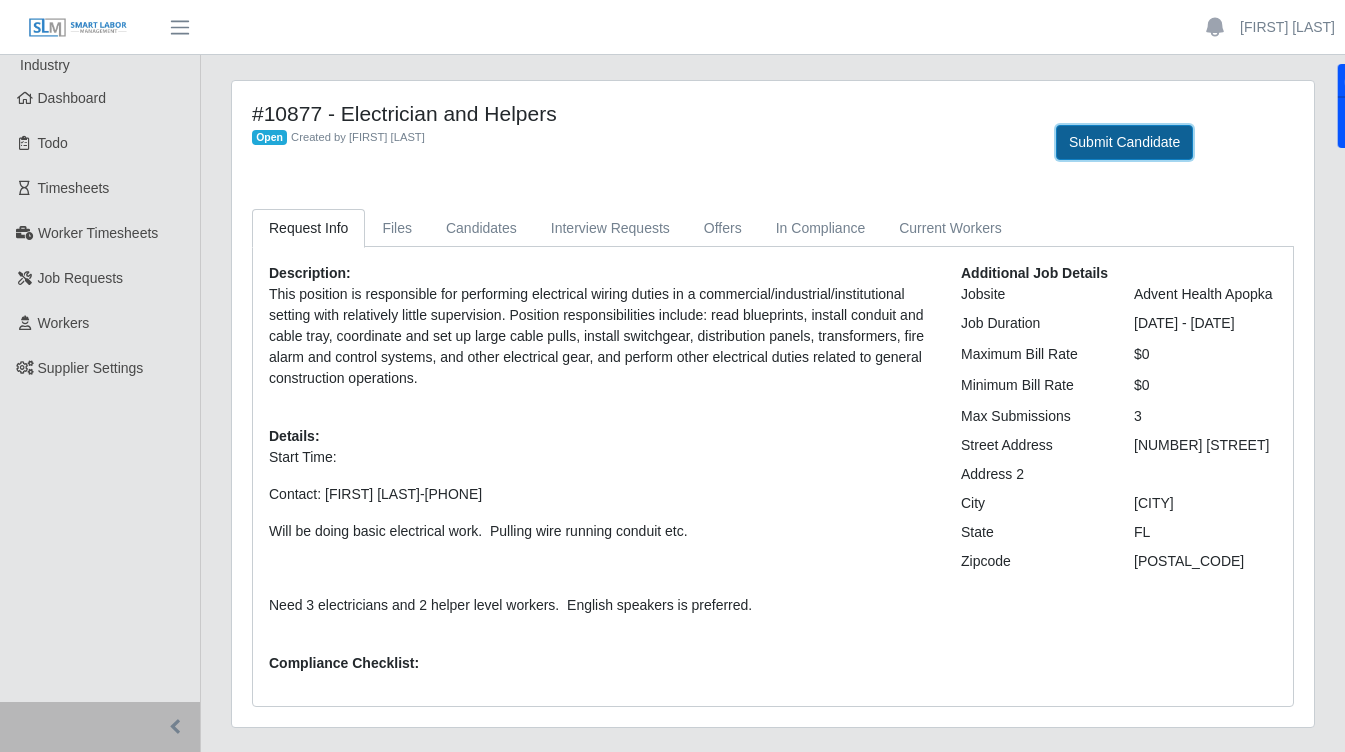 click on "Submit Candidate" at bounding box center [1124, 142] 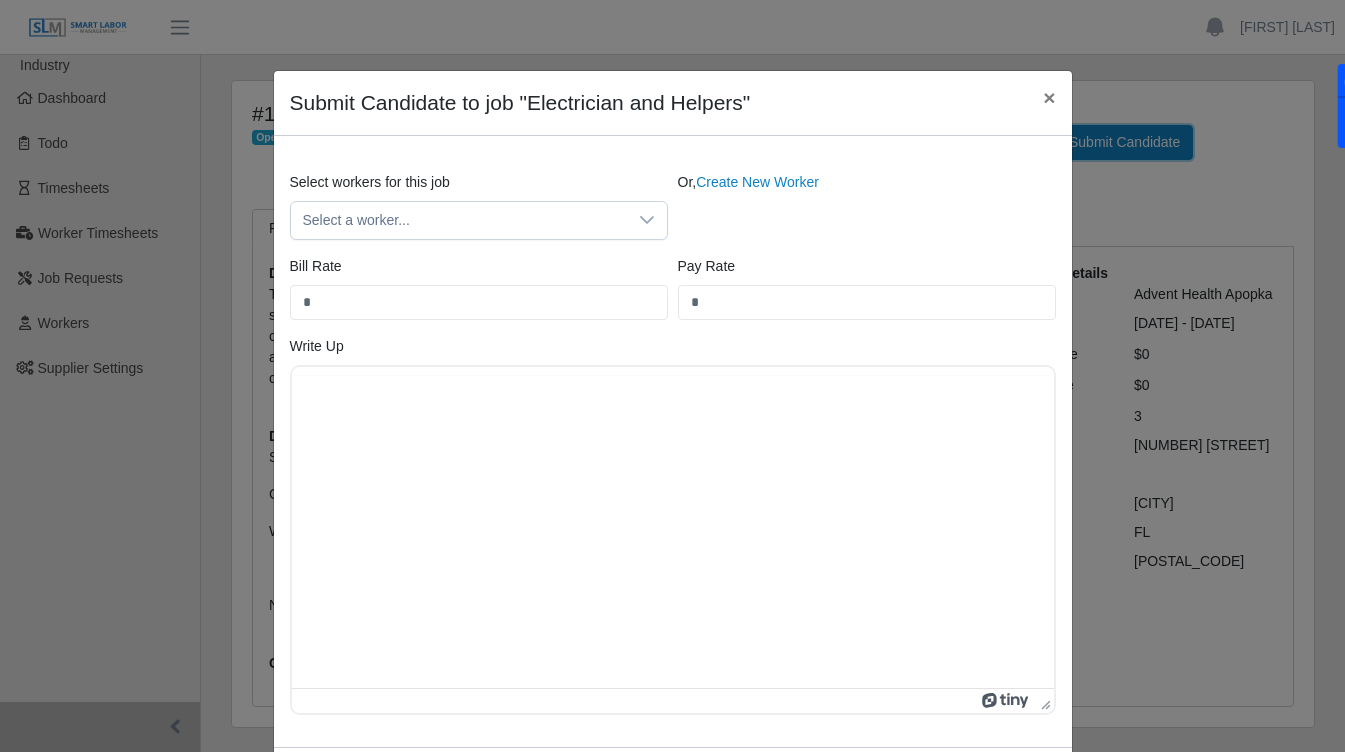 scroll, scrollTop: 0, scrollLeft: 0, axis: both 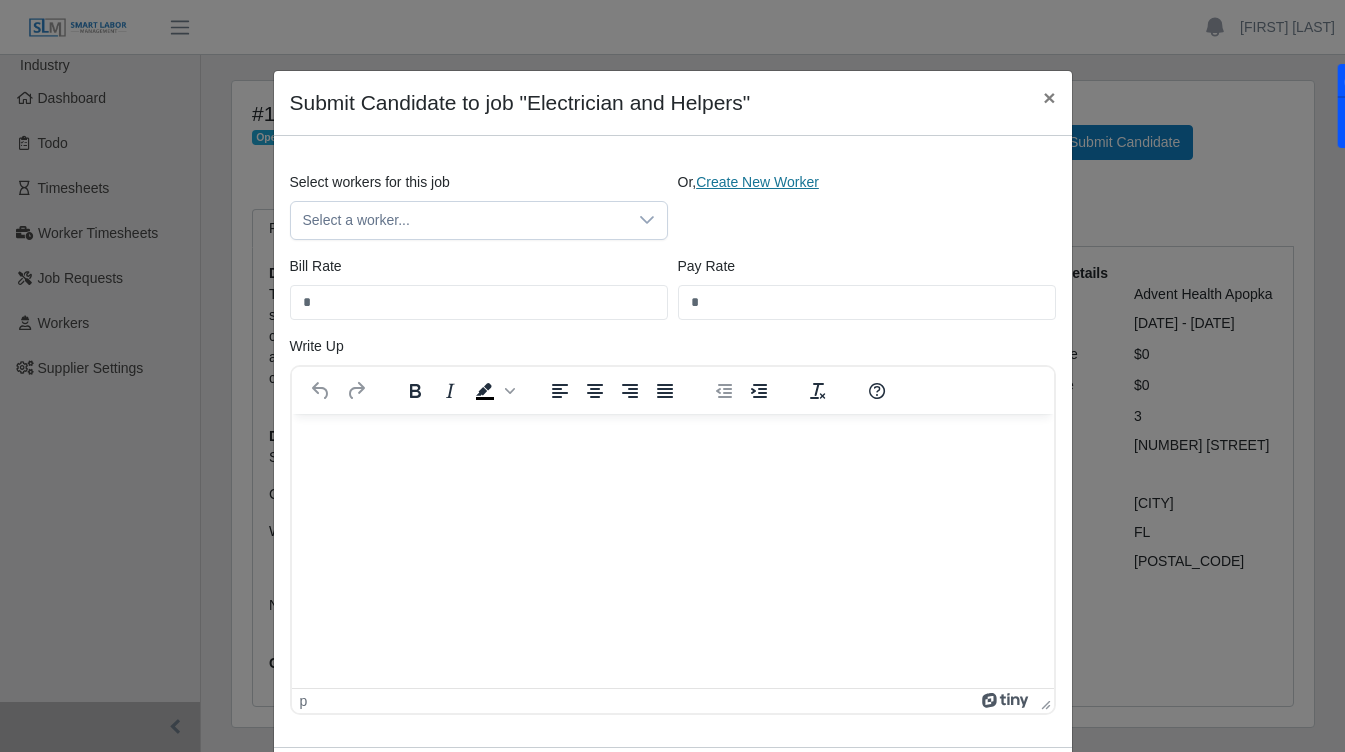 click on "Create New Worker" at bounding box center [757, 182] 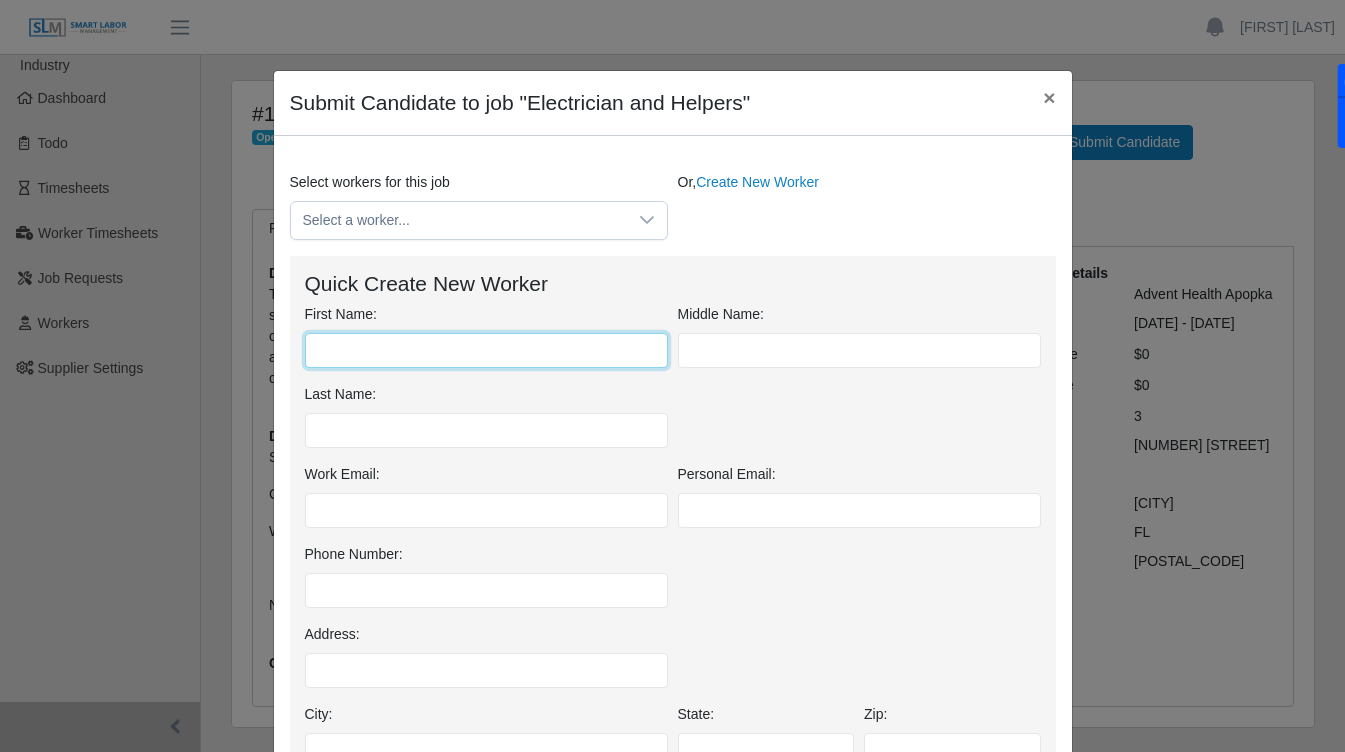 click on "First Name:" at bounding box center (486, 350) 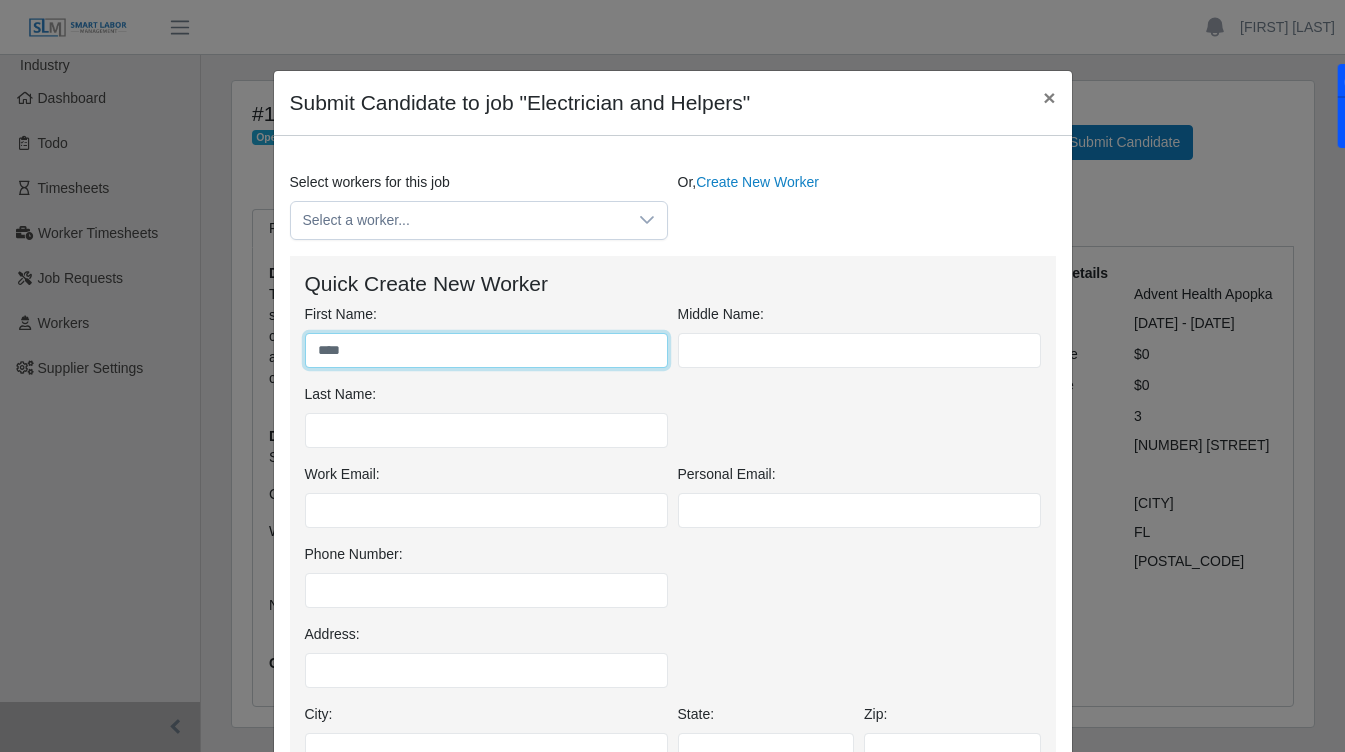 type on "****" 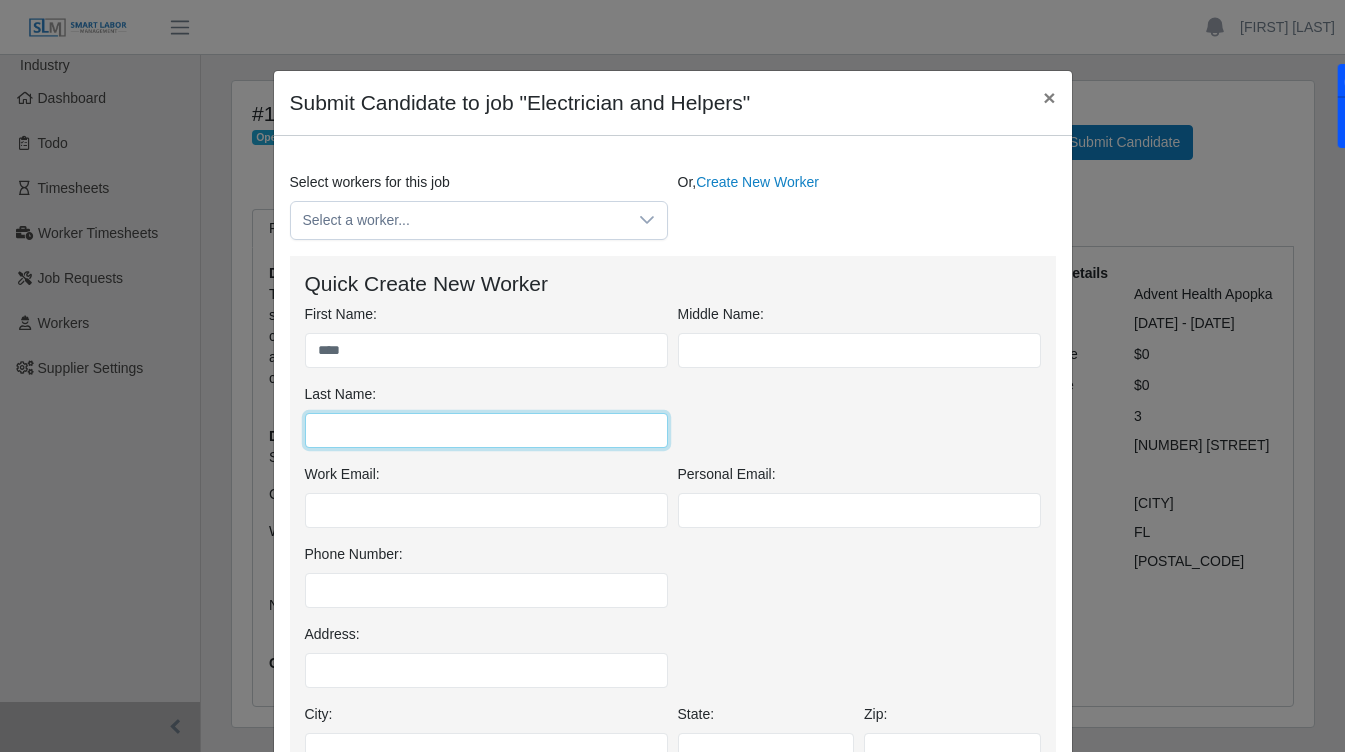 click on "Last Name:" at bounding box center [486, 430] 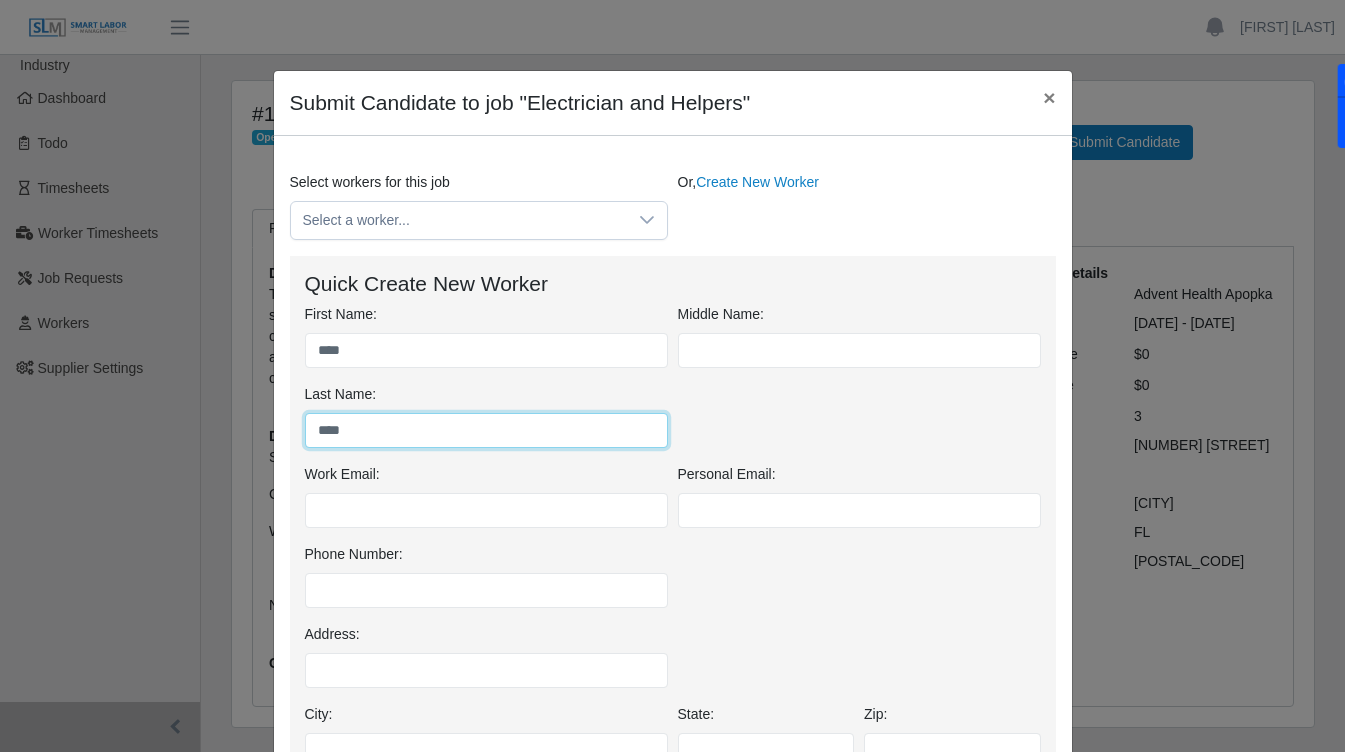 type on "****" 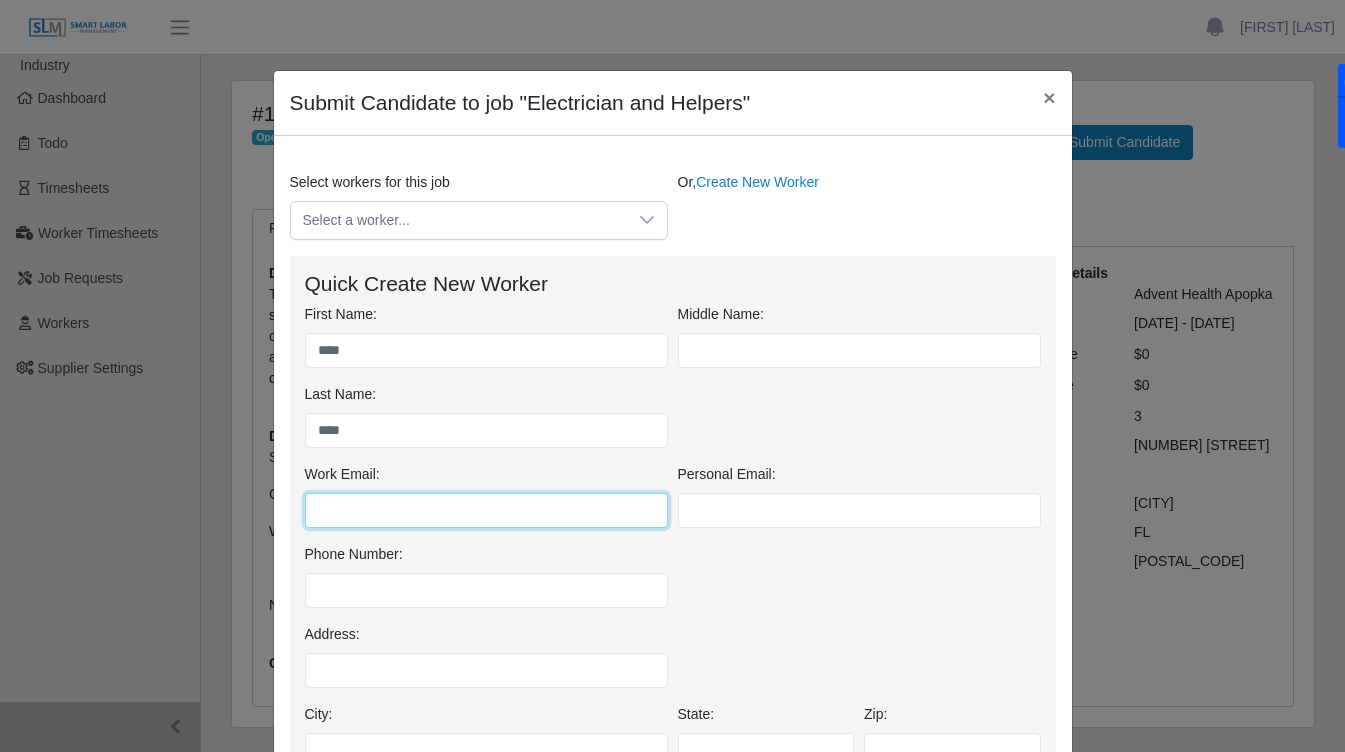 click on "Work Email:" at bounding box center (486, 510) 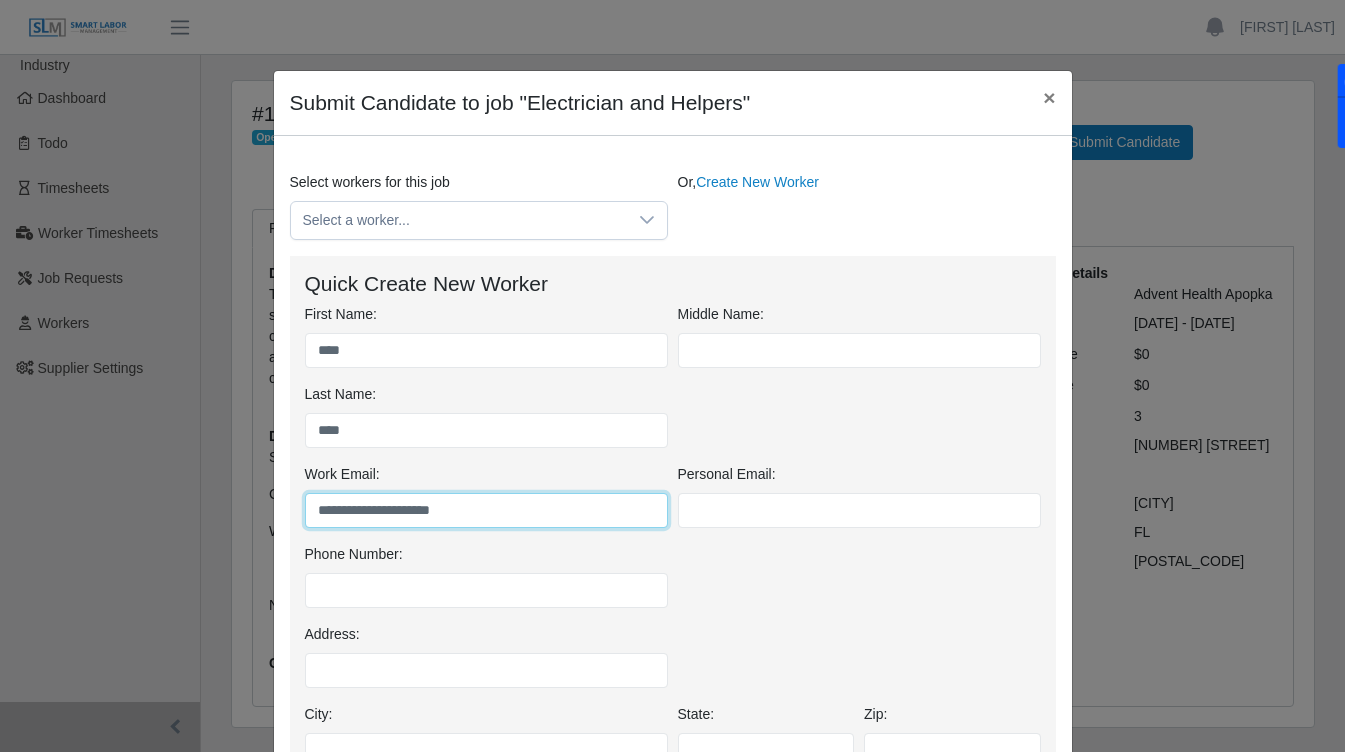 type on "**********" 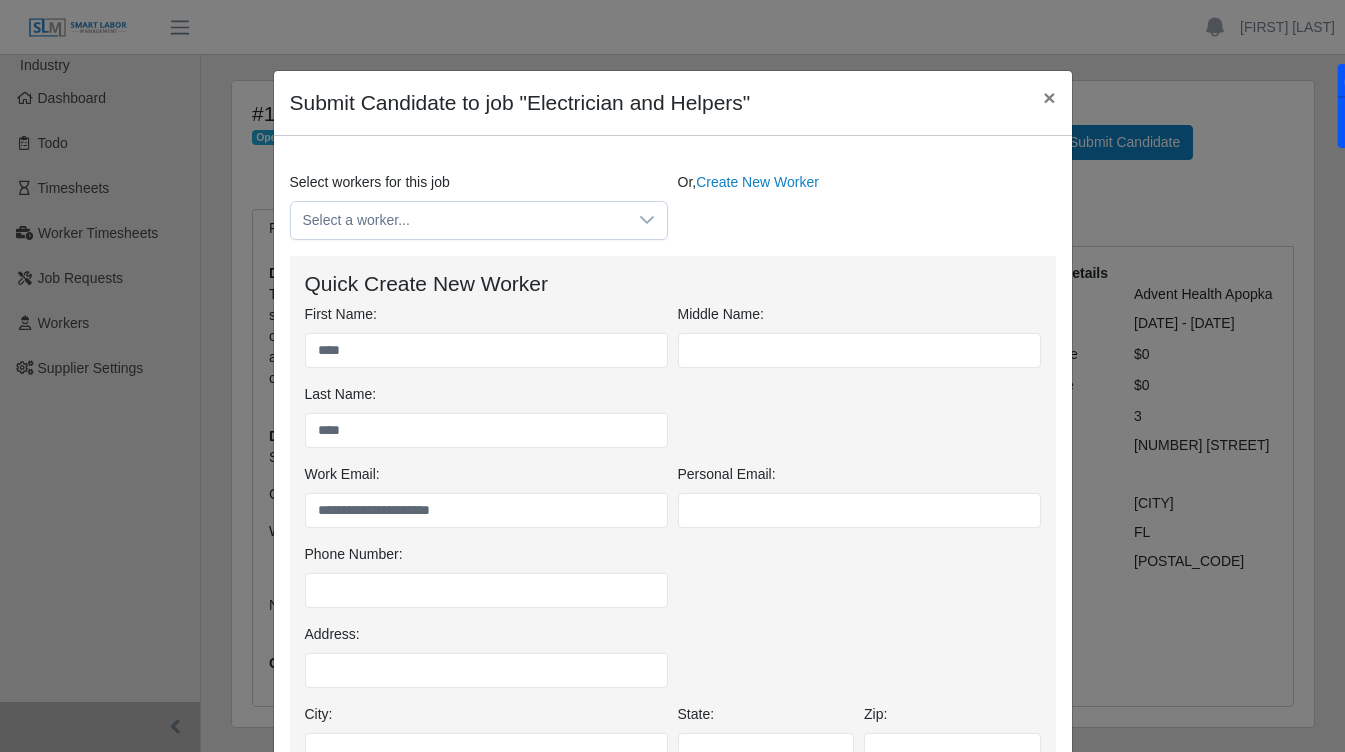 click on "Phone Number:" at bounding box center (673, 584) 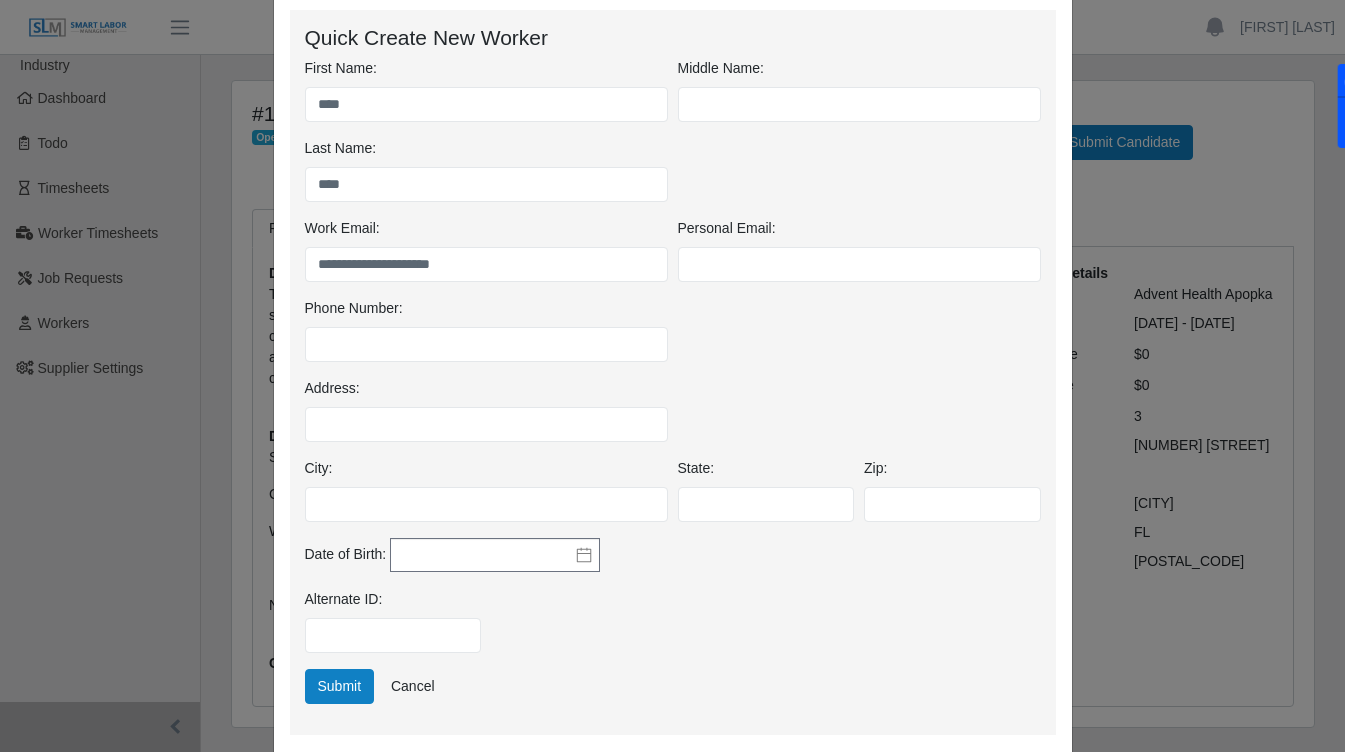 scroll, scrollTop: 247, scrollLeft: 0, axis: vertical 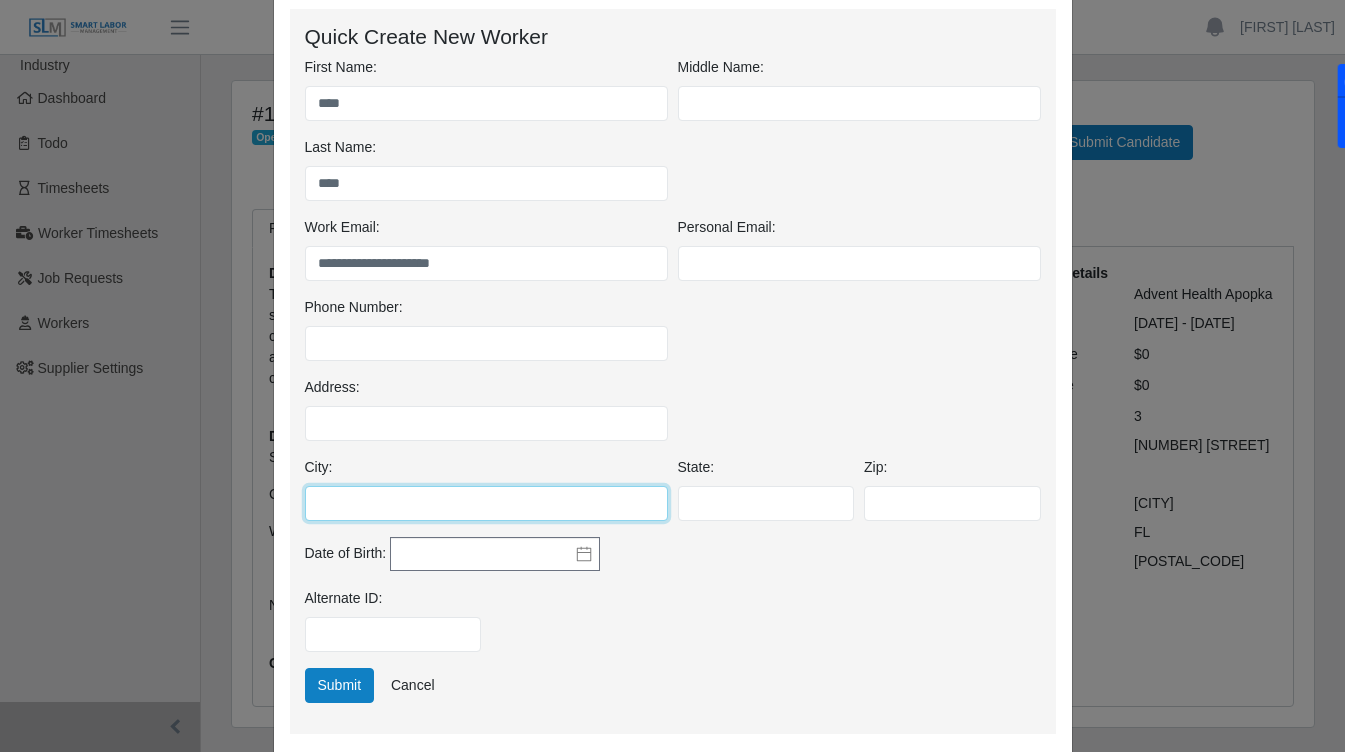 click on "City:" at bounding box center (486, 503) 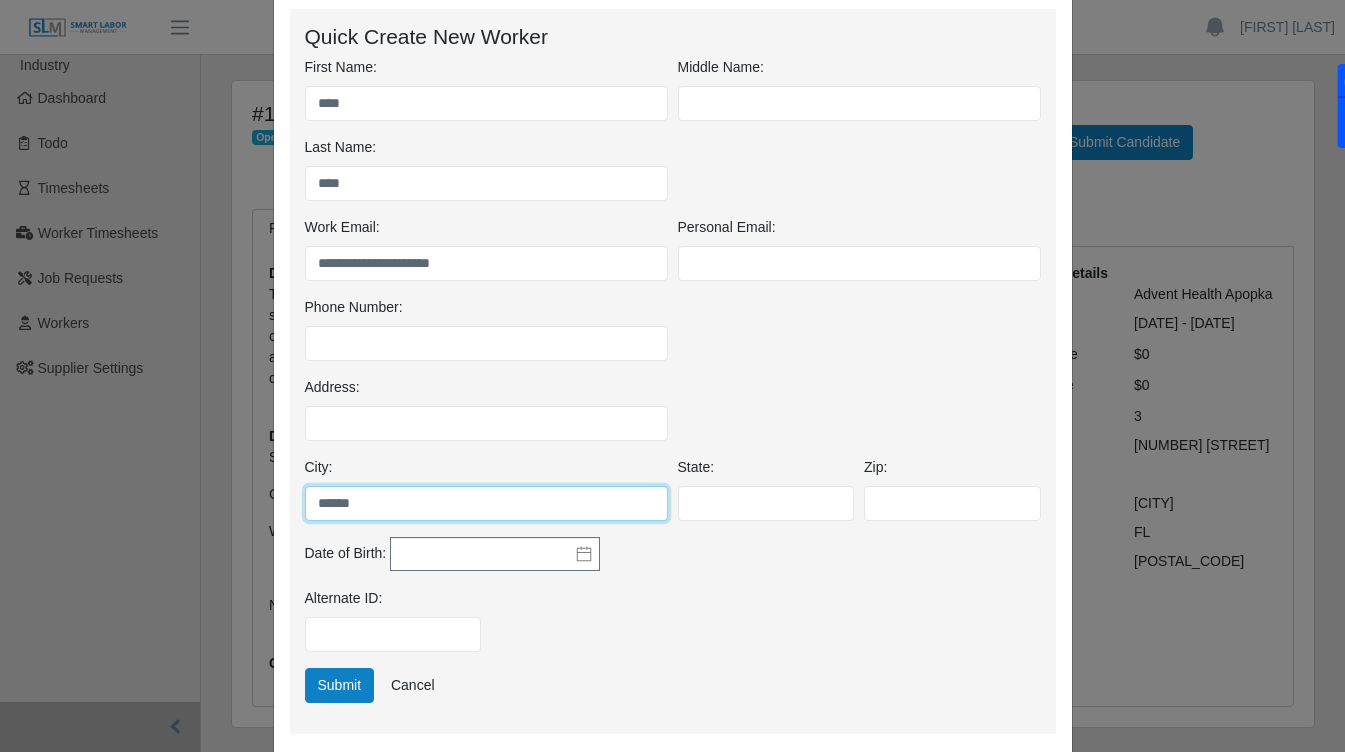 type on "*******" 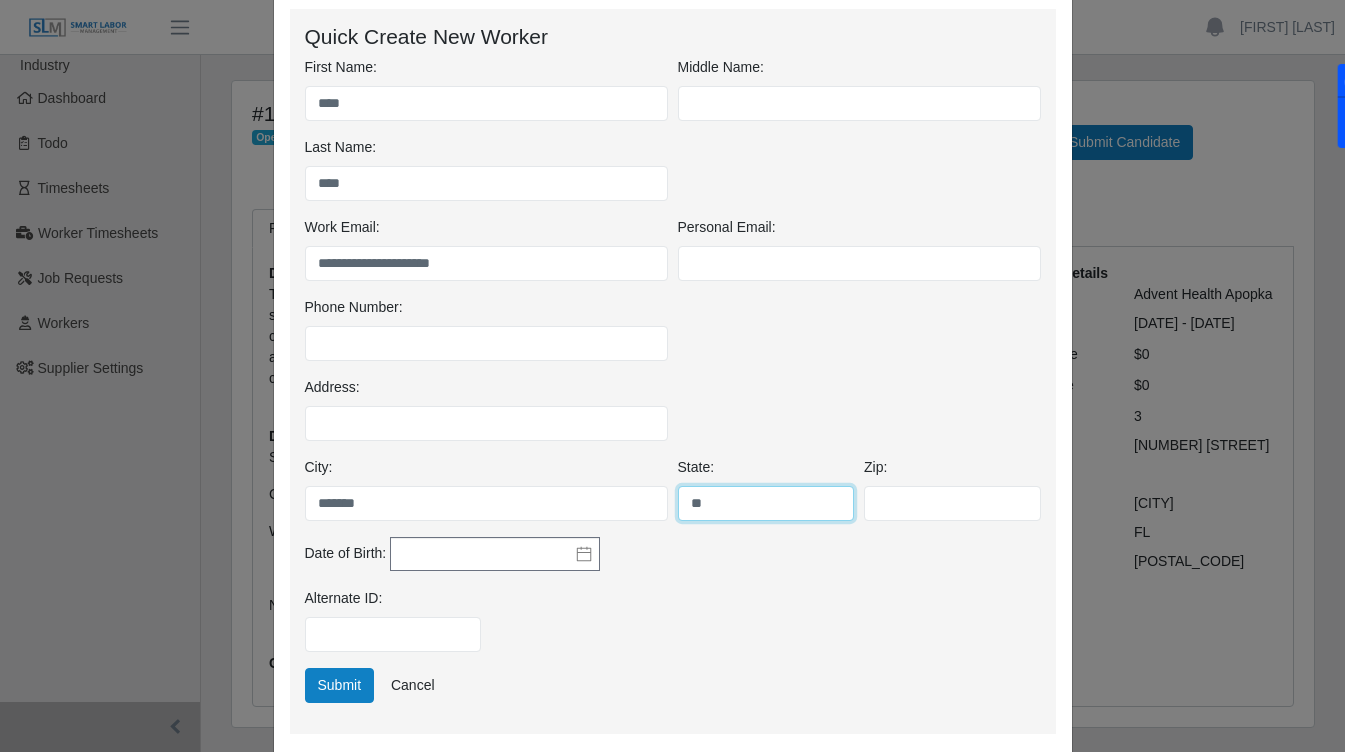 type on "**" 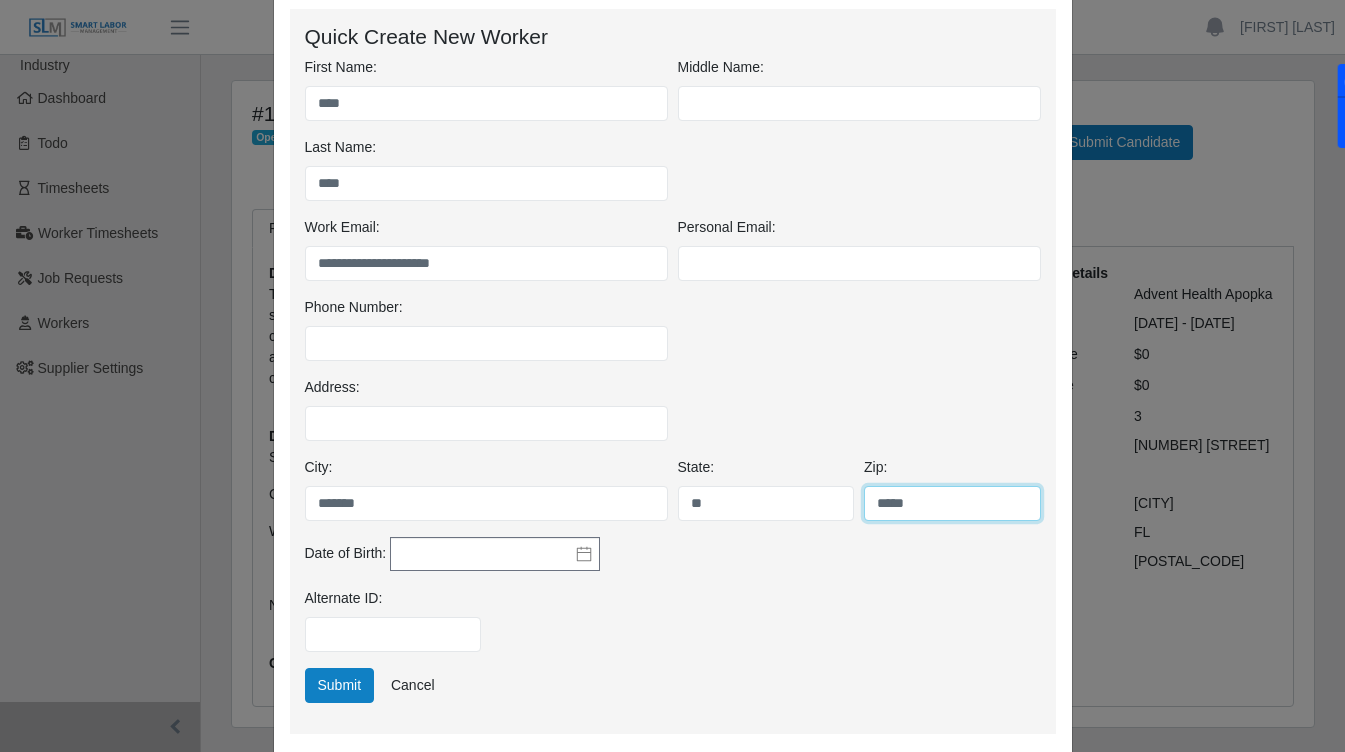 type on "*****" 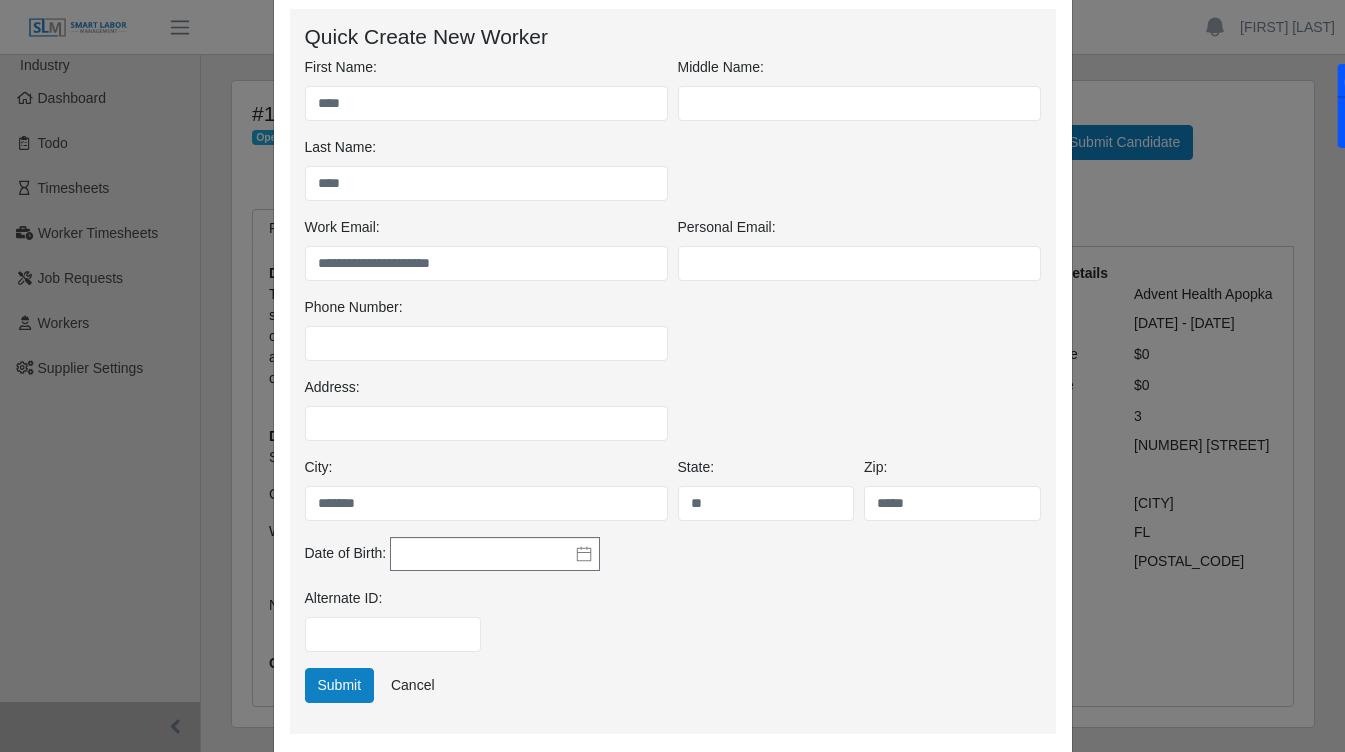 click on "Alternate ID:" at bounding box center (673, 628) 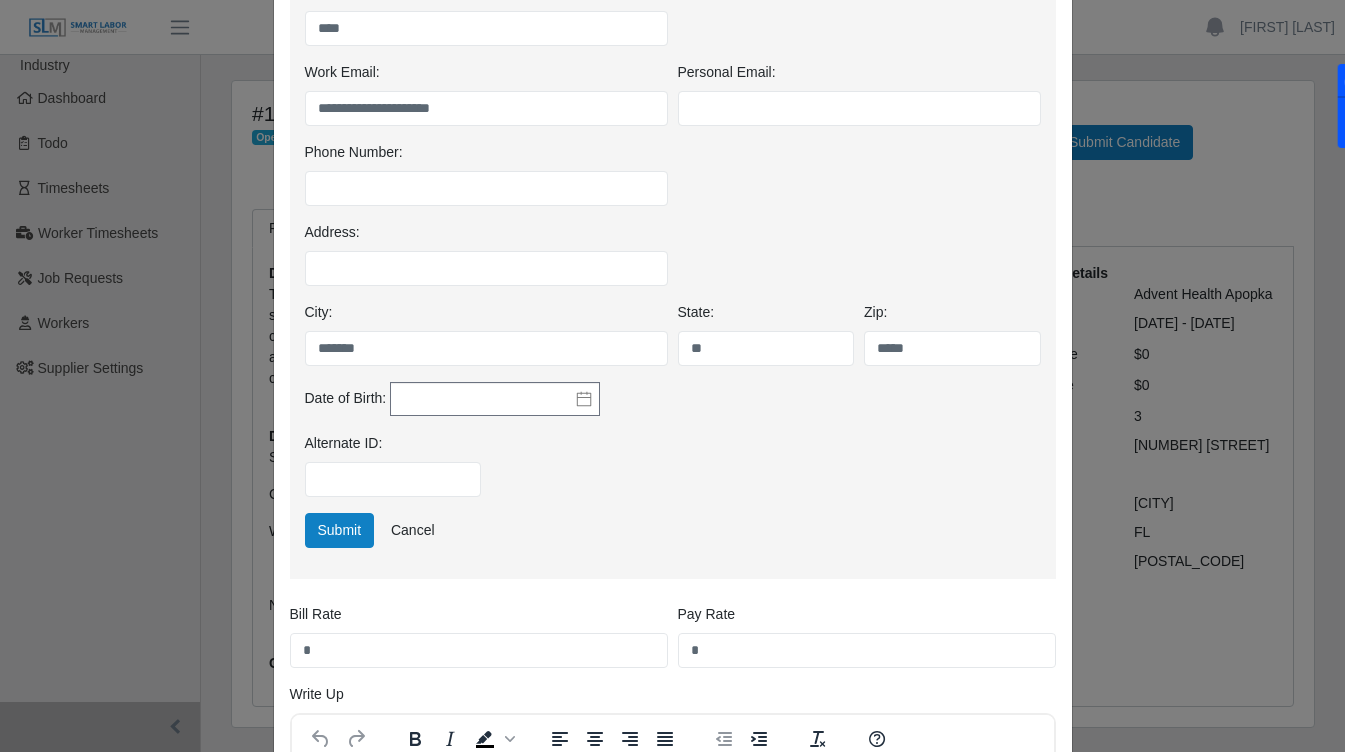 scroll, scrollTop: 404, scrollLeft: 0, axis: vertical 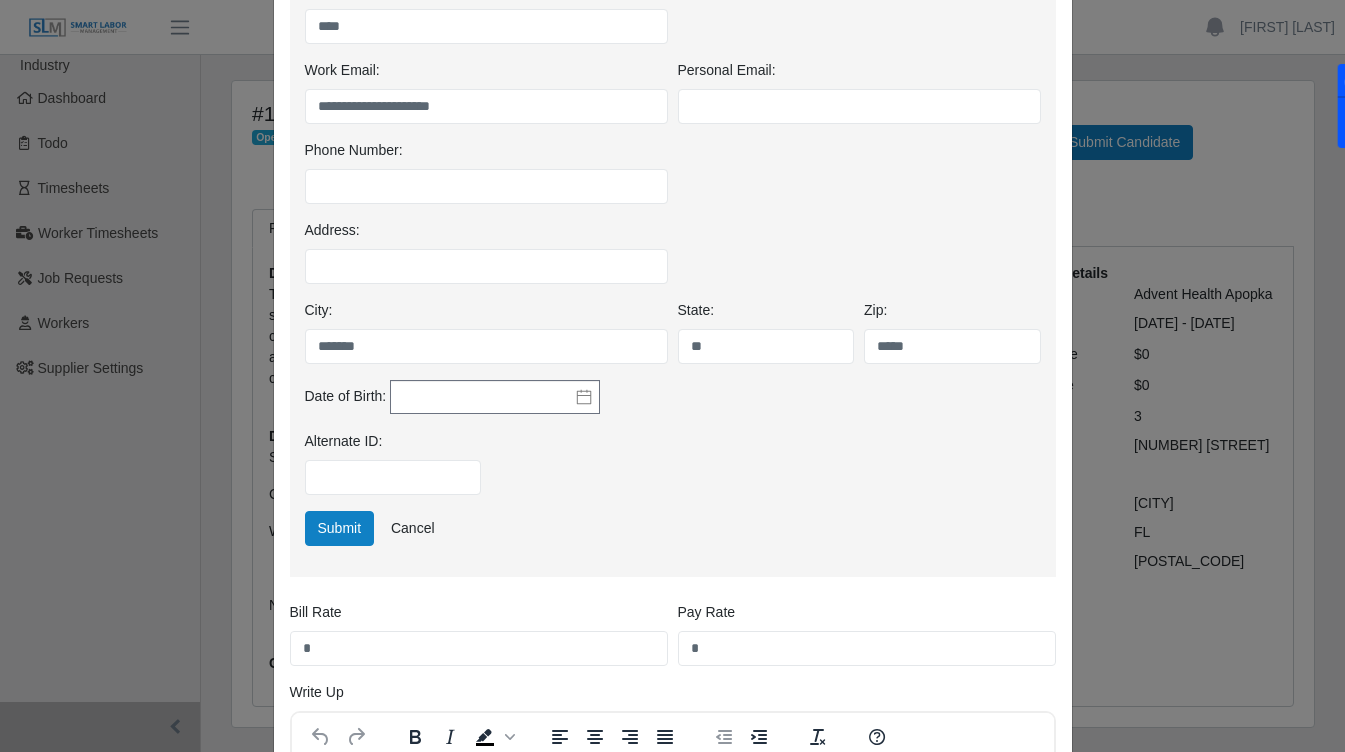 click 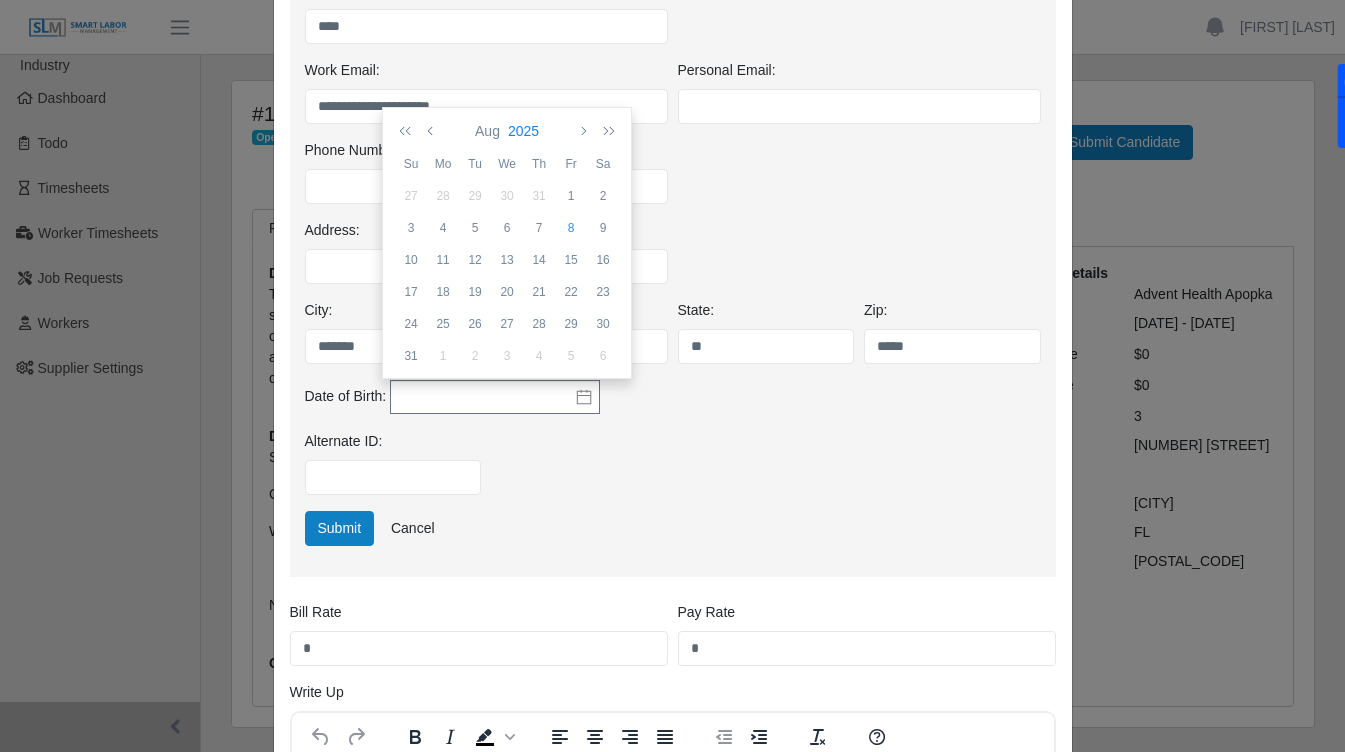 click on "2025" 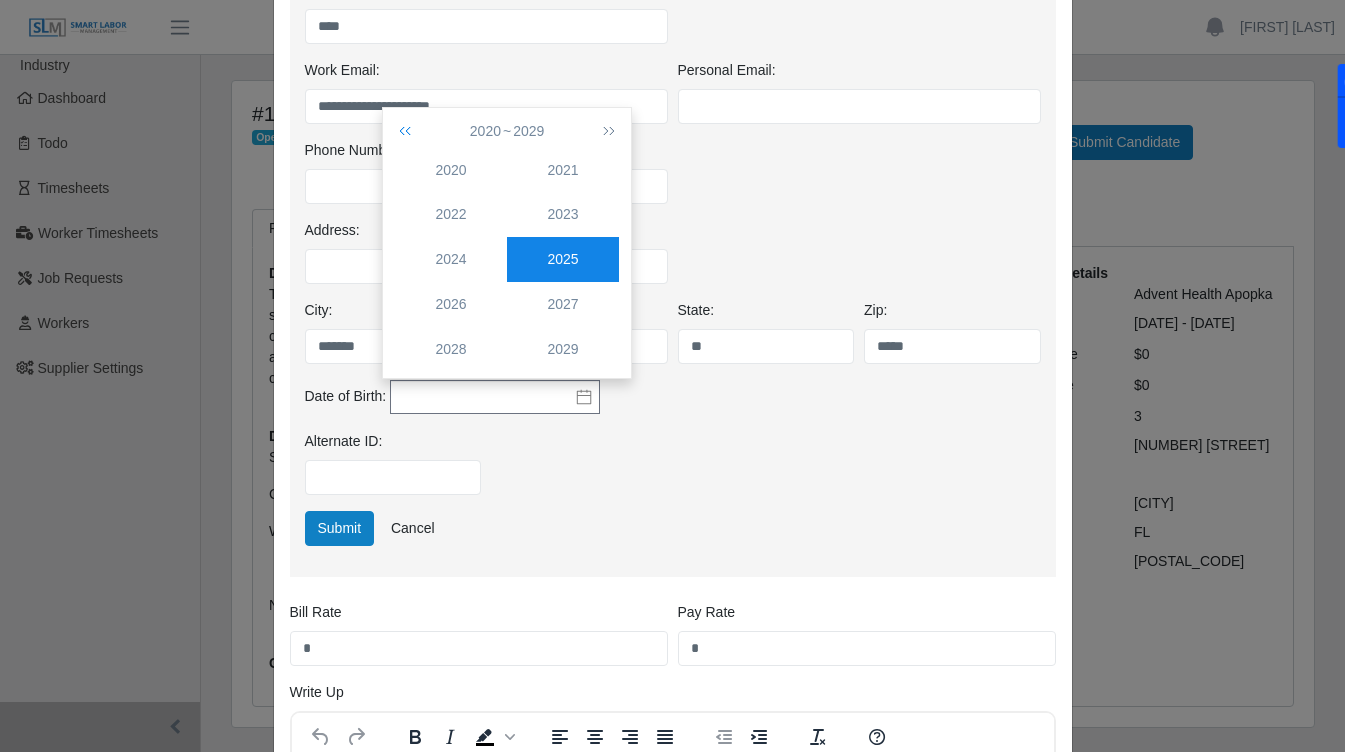 click at bounding box center [409, 131] 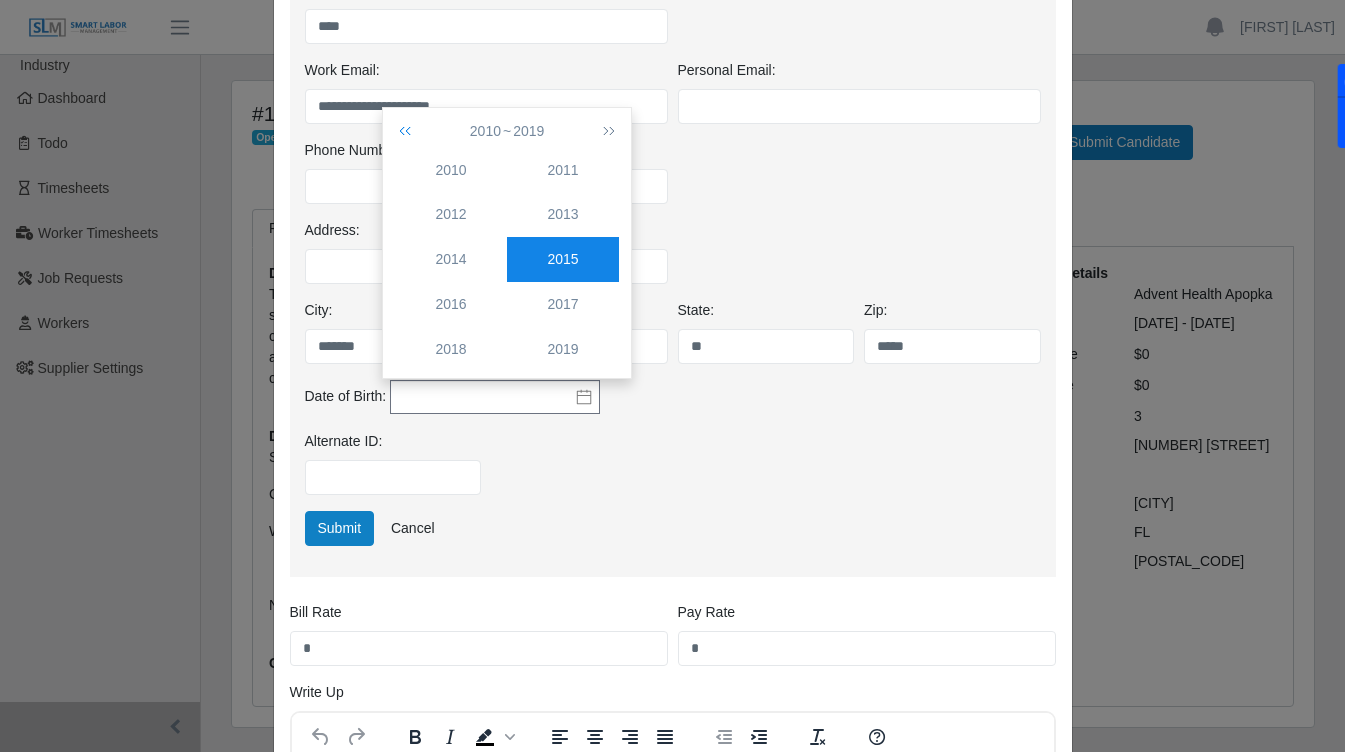 click at bounding box center (409, 131) 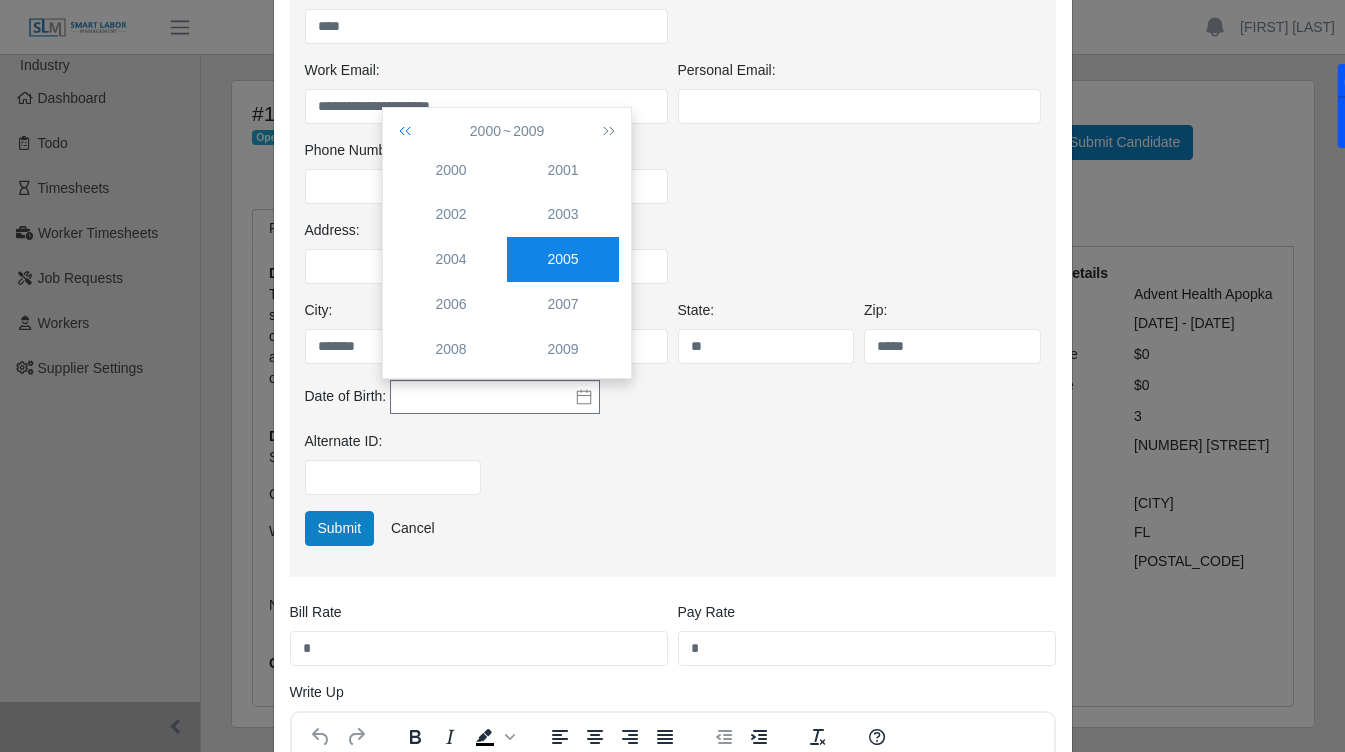 click at bounding box center (409, 131) 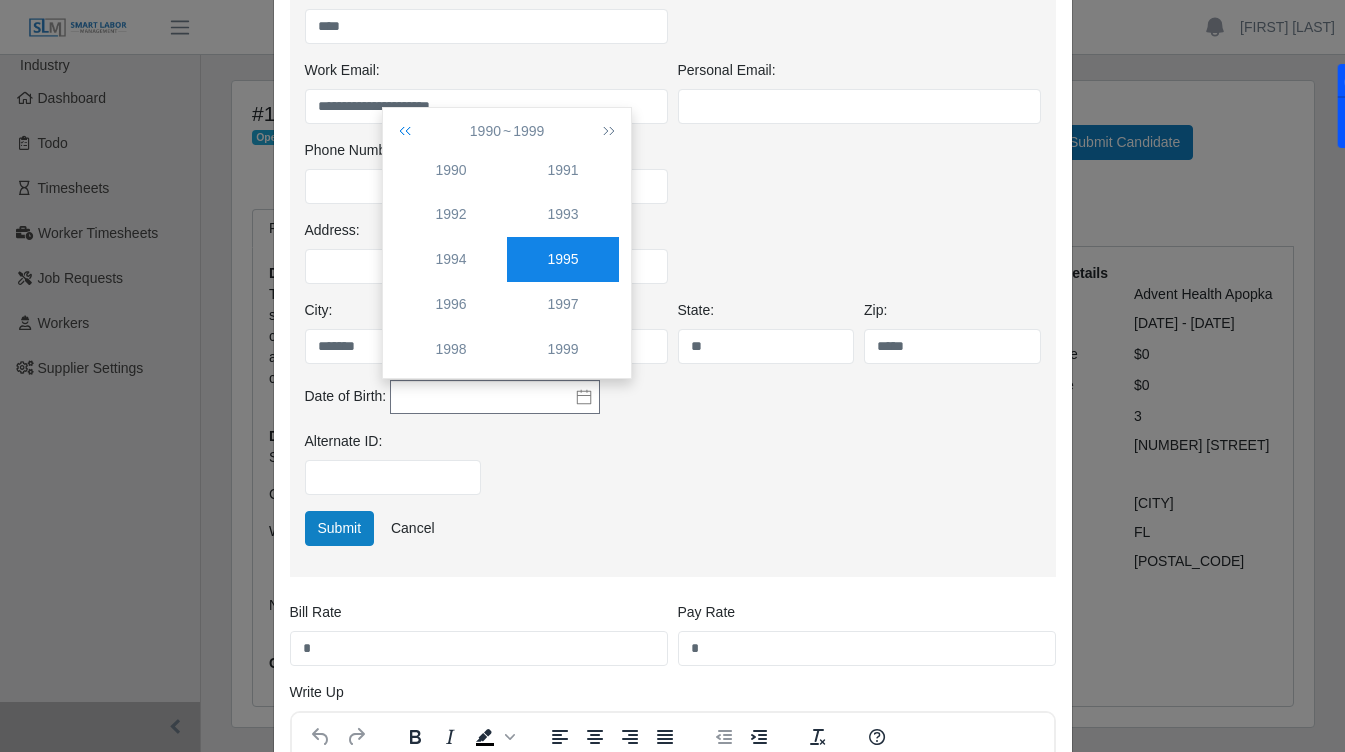 click at bounding box center (409, 131) 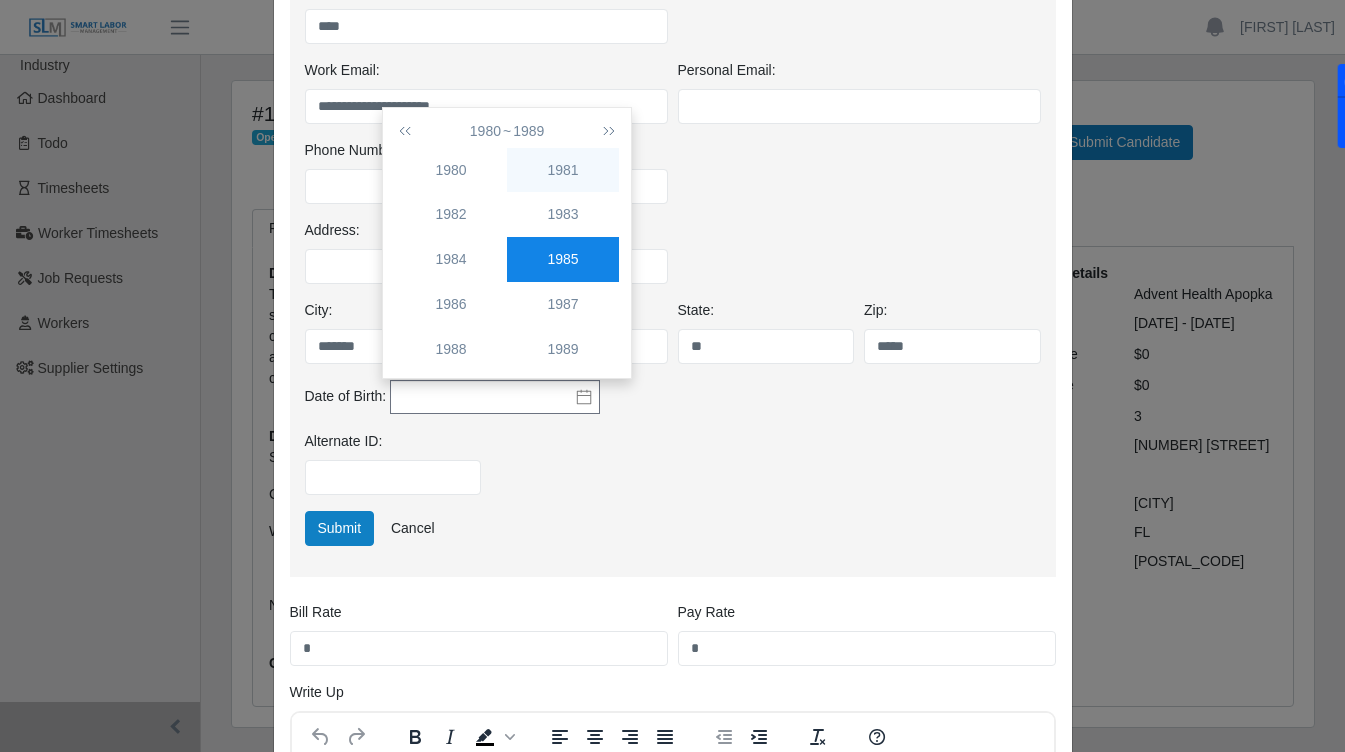 click on "1981" at bounding box center [563, 170] 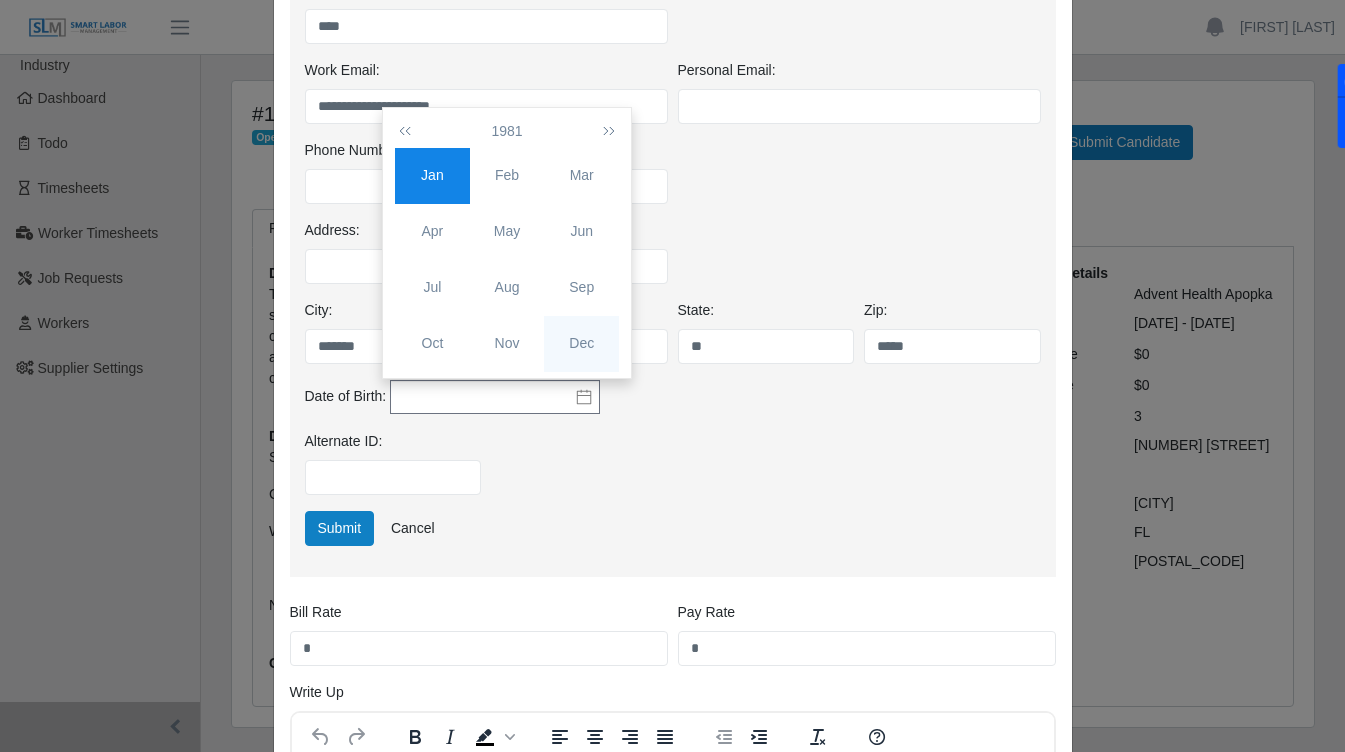 click on "Dec" at bounding box center (581, 343) 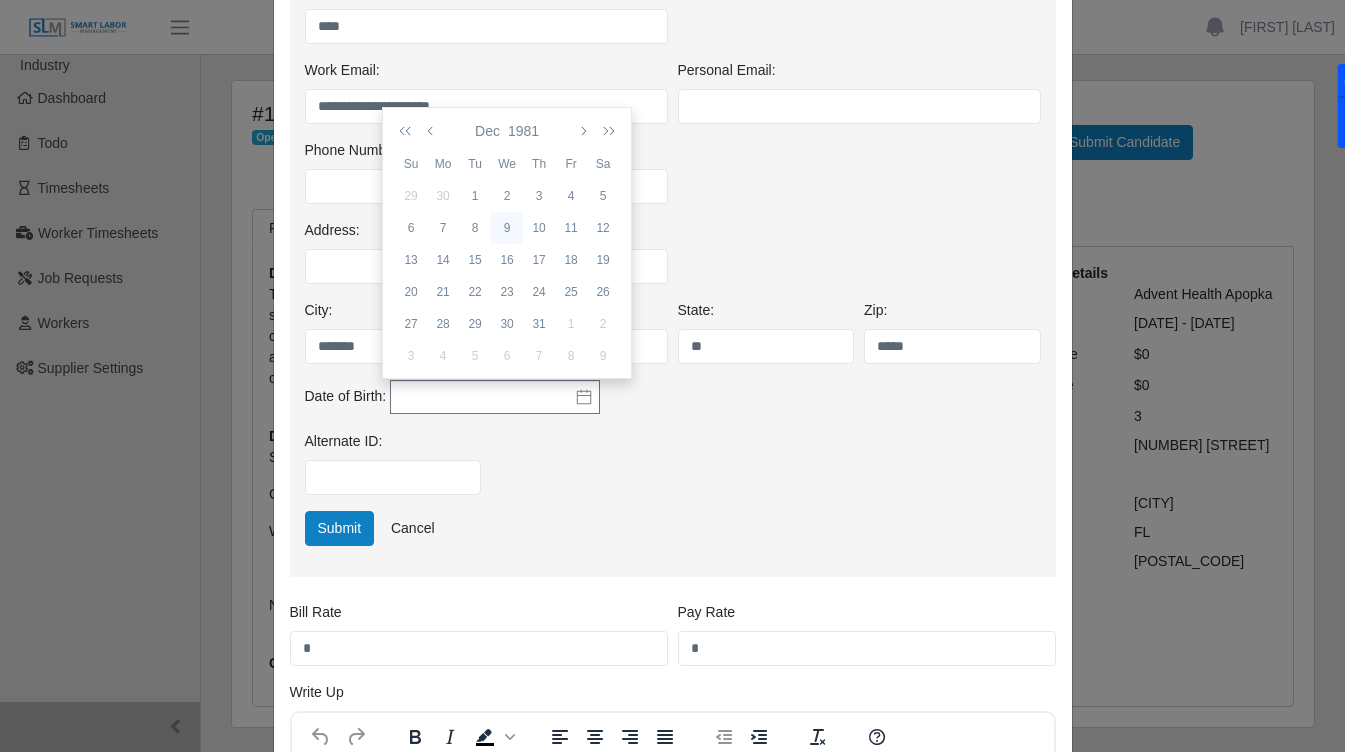click on "9" at bounding box center (507, 228) 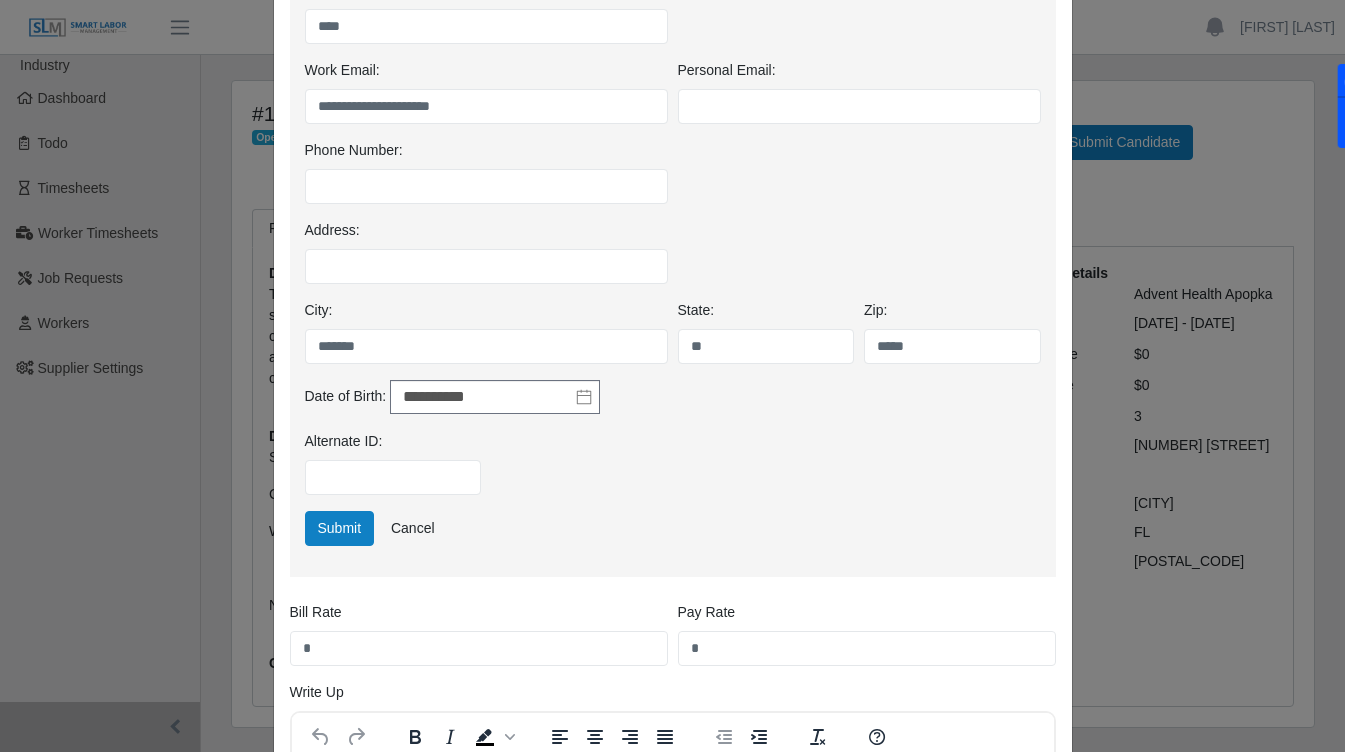 click on "Alternate ID:" at bounding box center [673, 471] 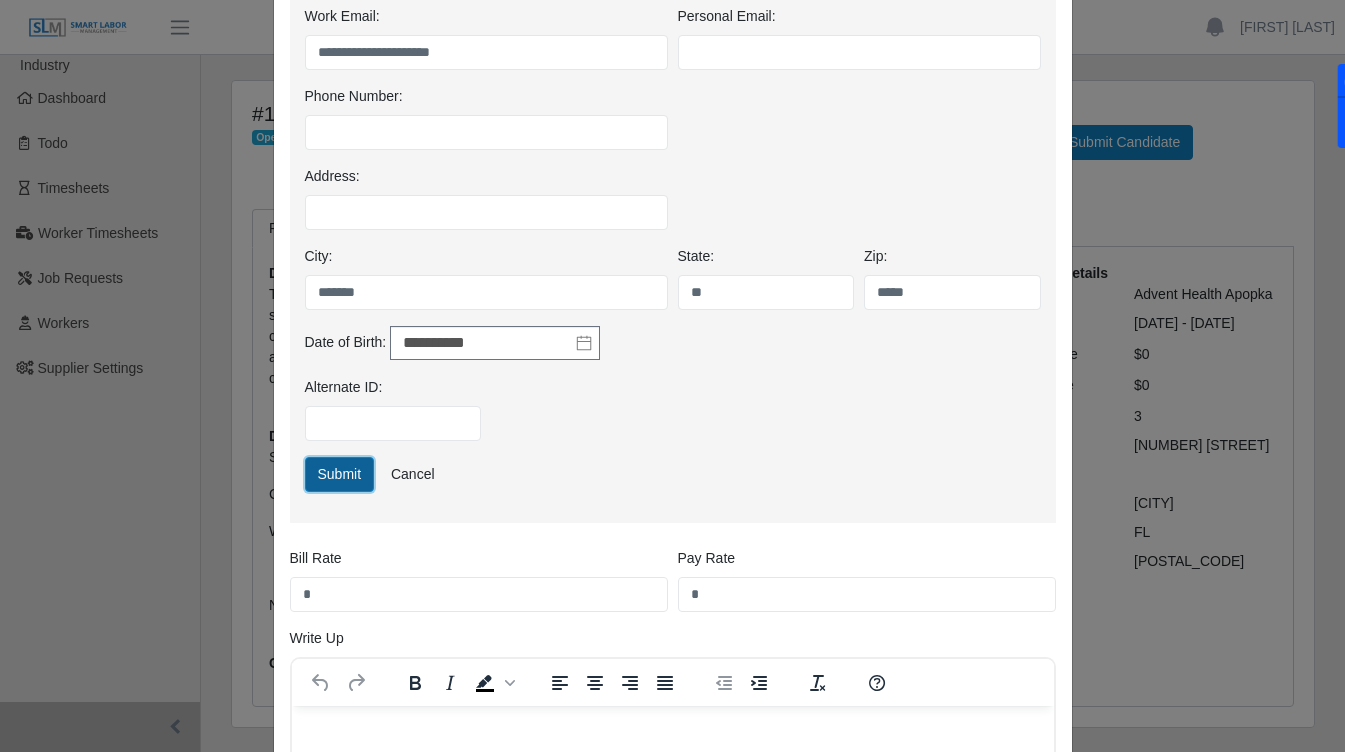 click on "Submit" at bounding box center (340, 474) 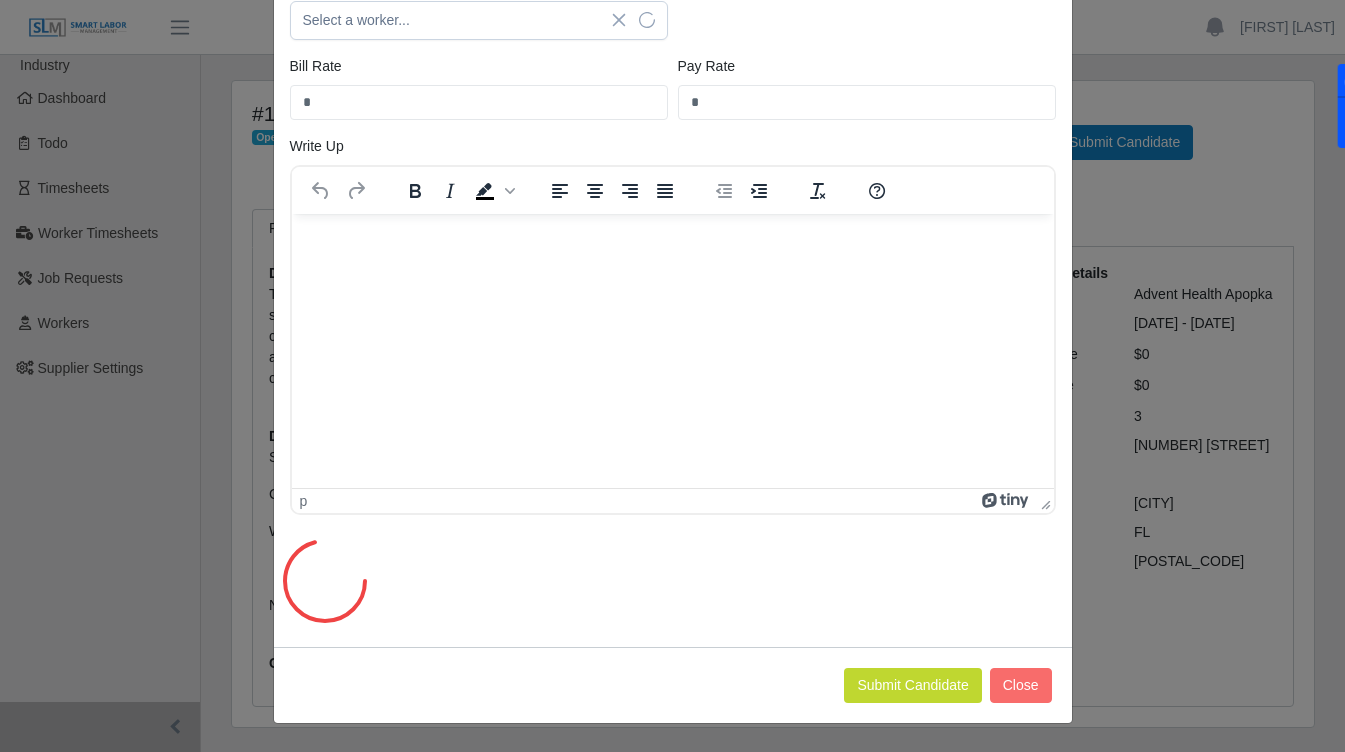 scroll, scrollTop: 0, scrollLeft: 0, axis: both 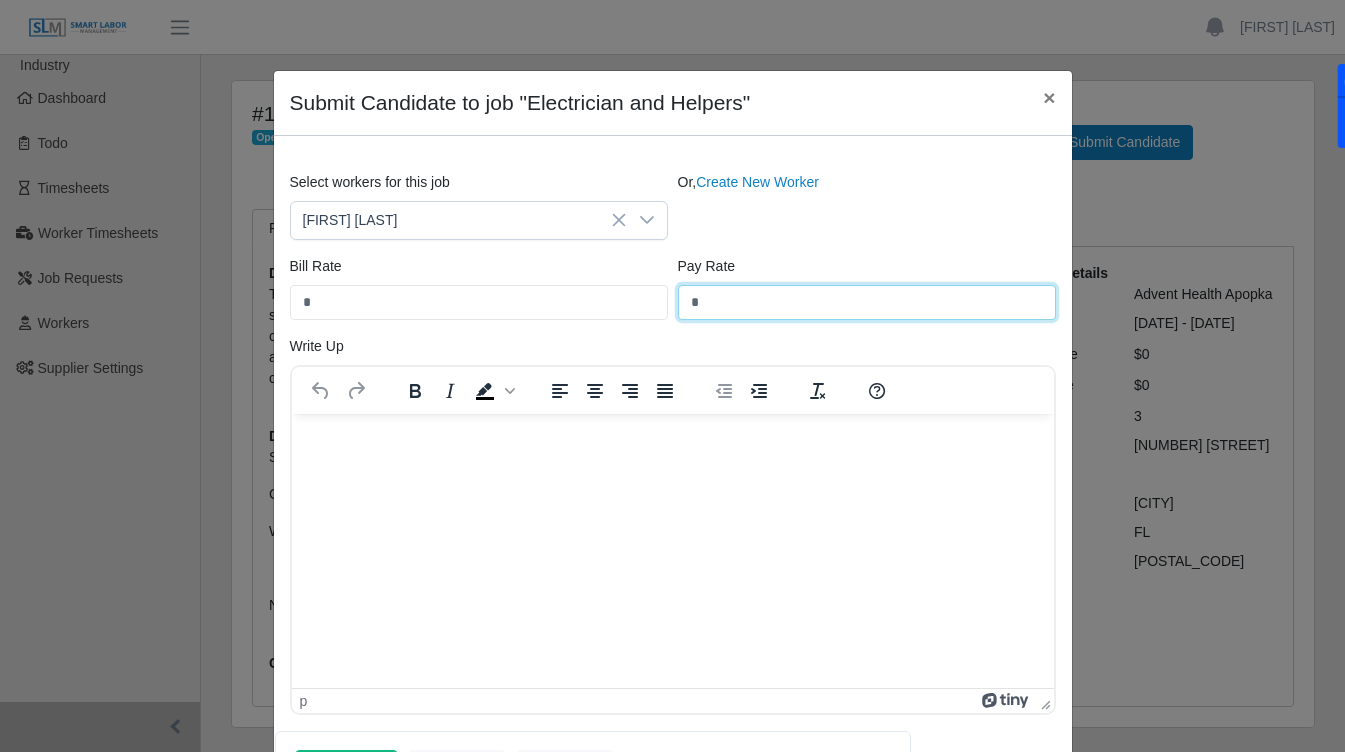 click on "*" at bounding box center [867, 302] 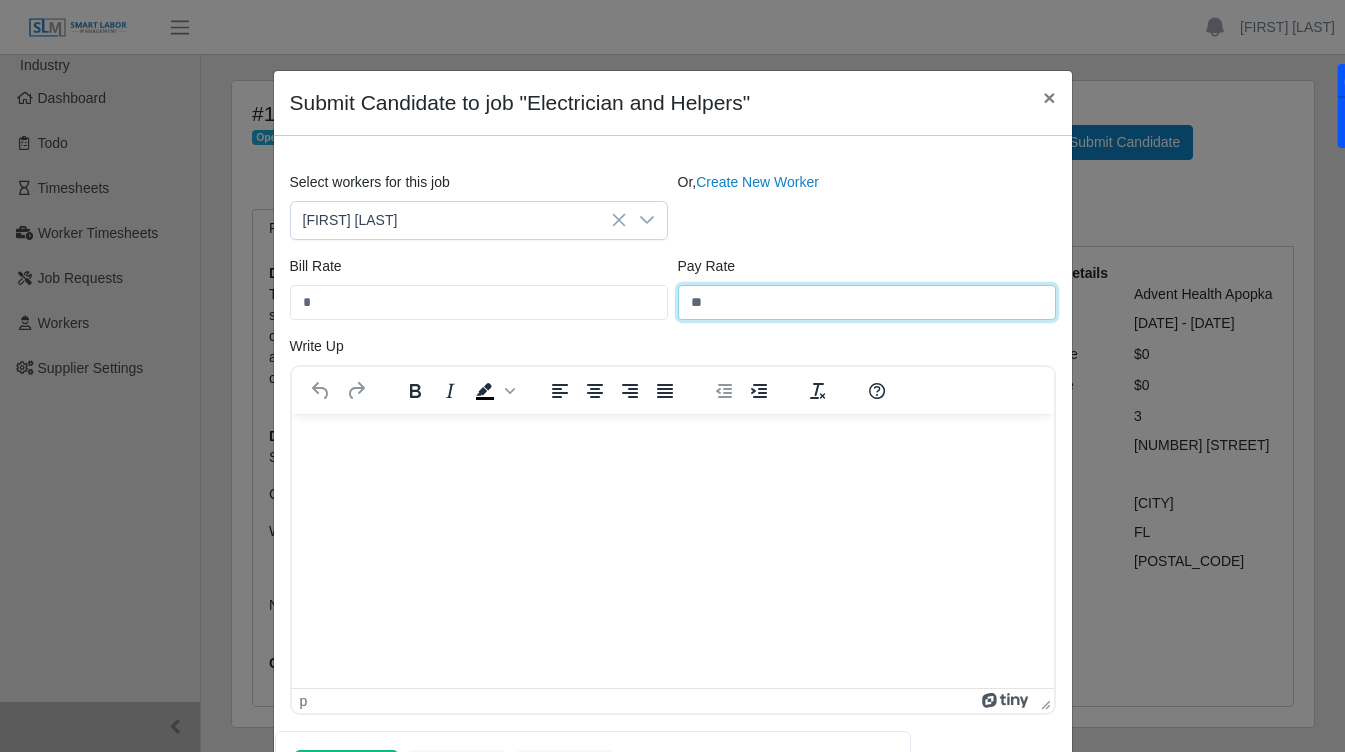 type on "**" 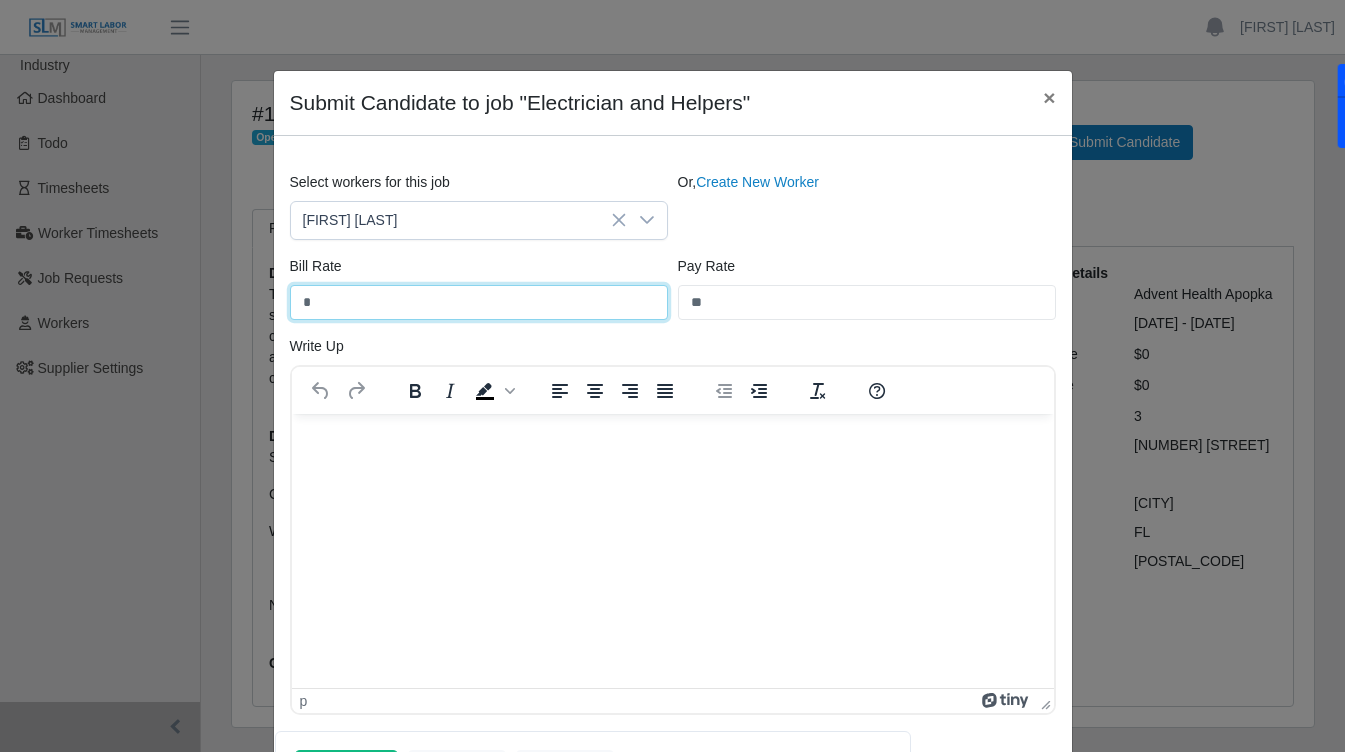 click on "*" at bounding box center [479, 302] 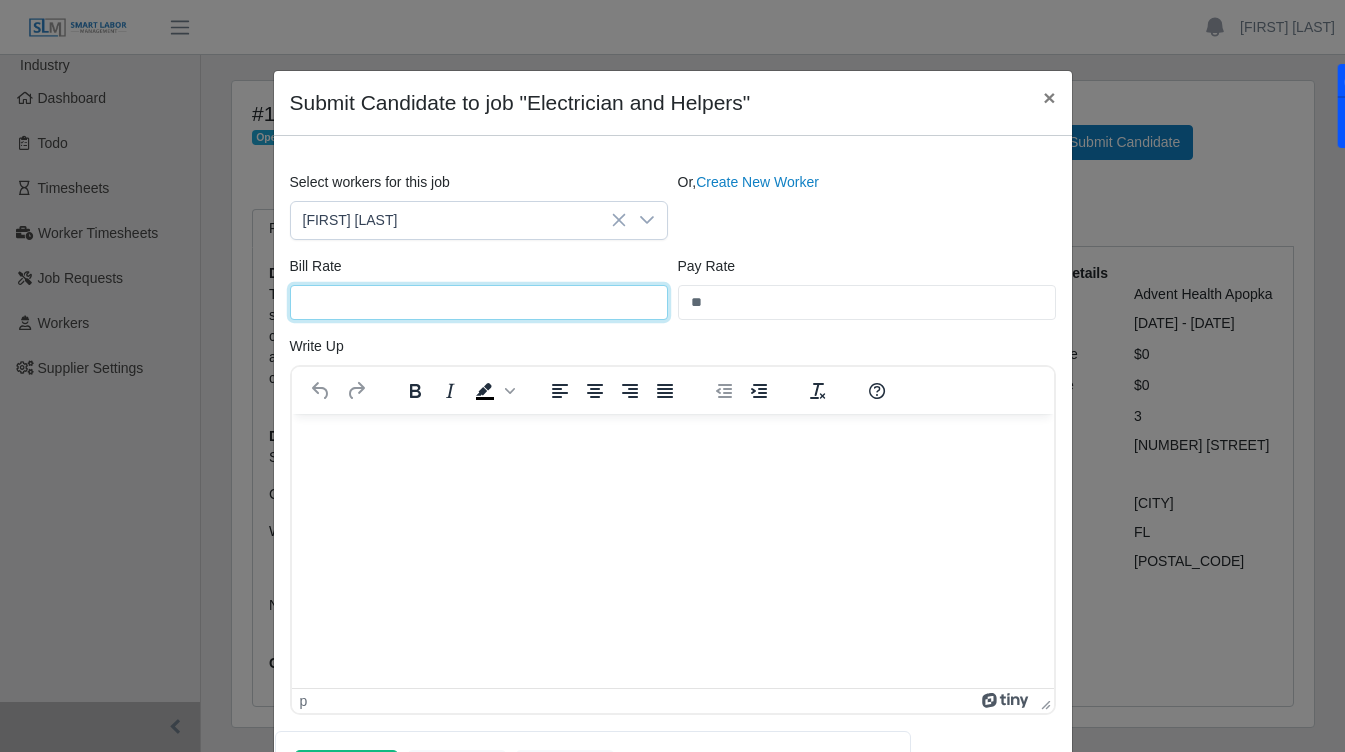 type on "*" 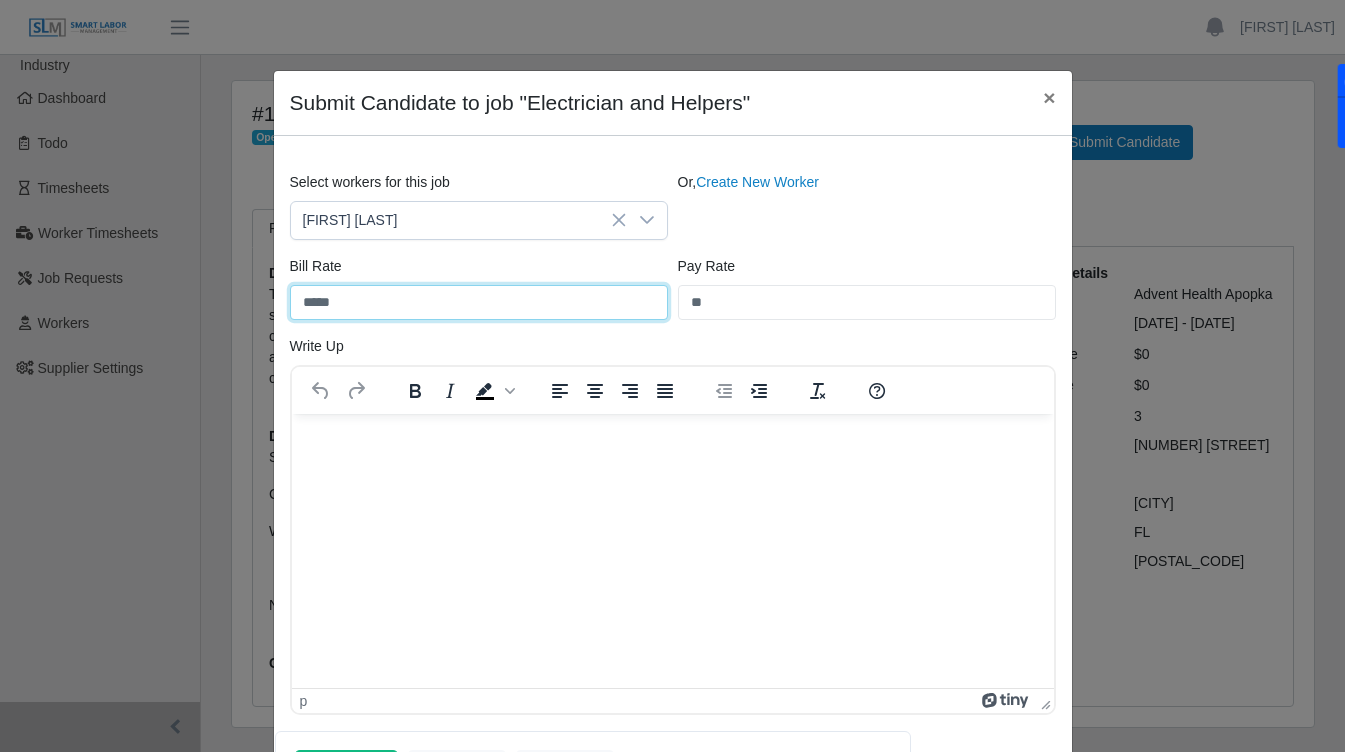 type on "*****" 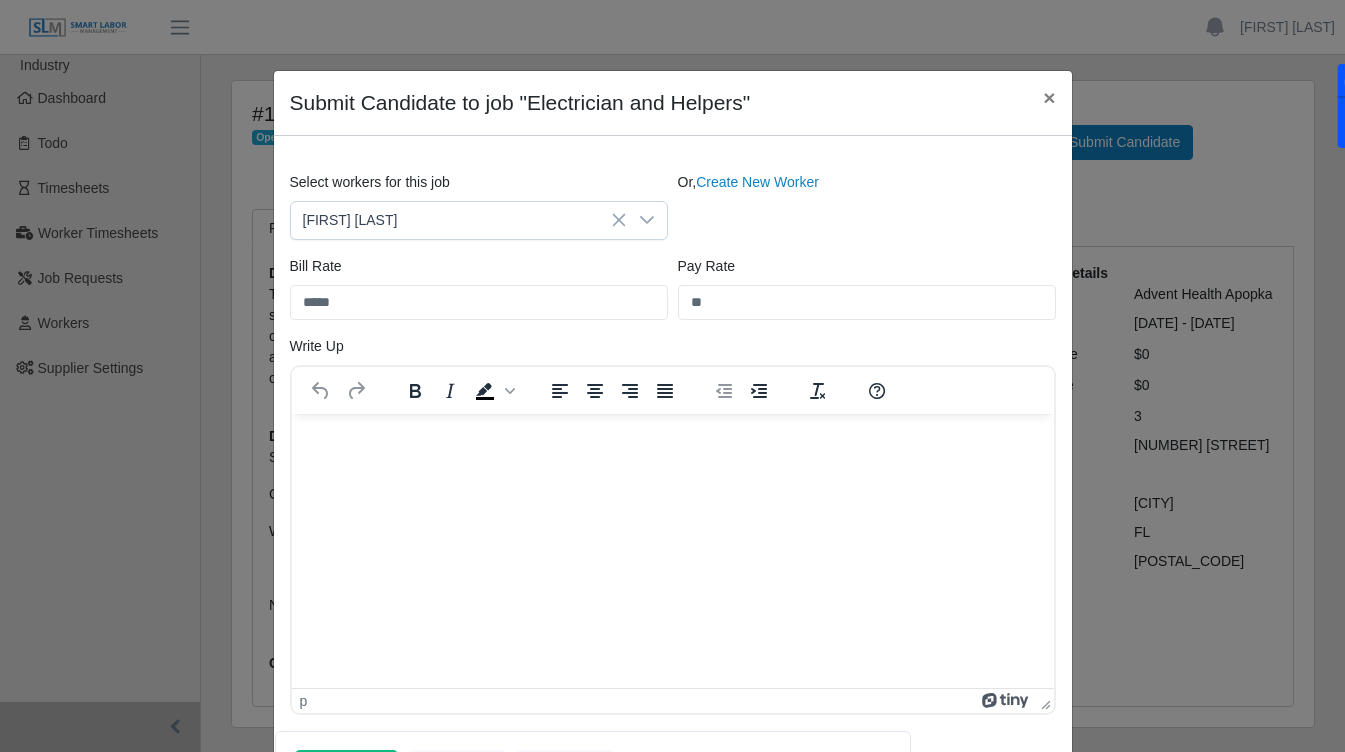 click at bounding box center (672, 440) 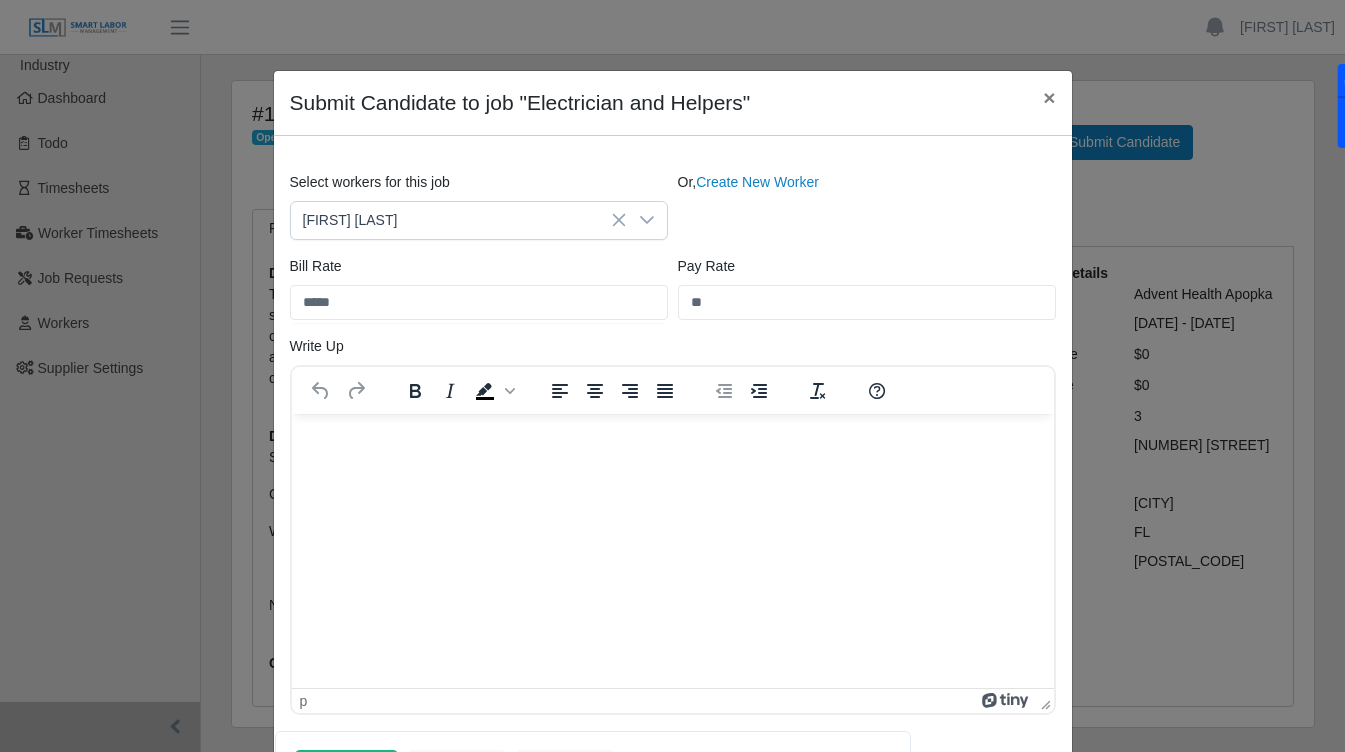 type 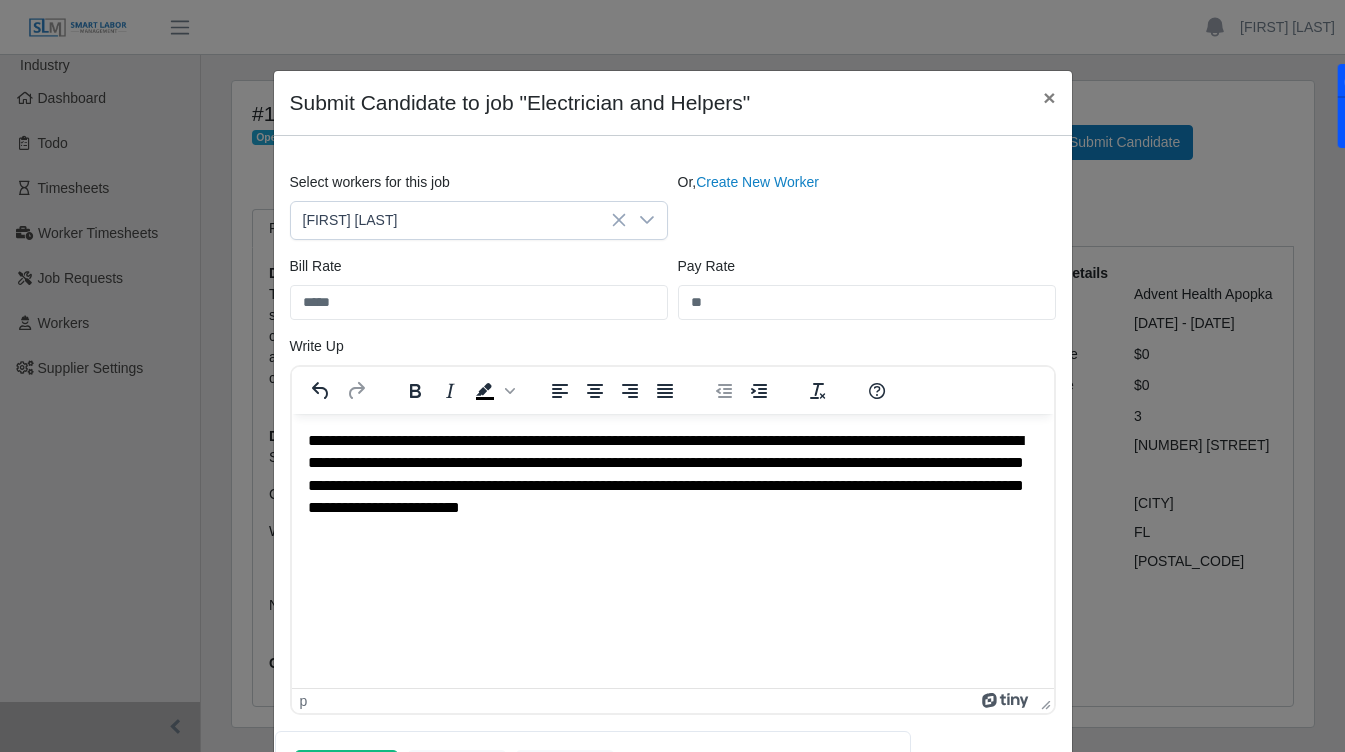 click on "**********" at bounding box center [672, 474] 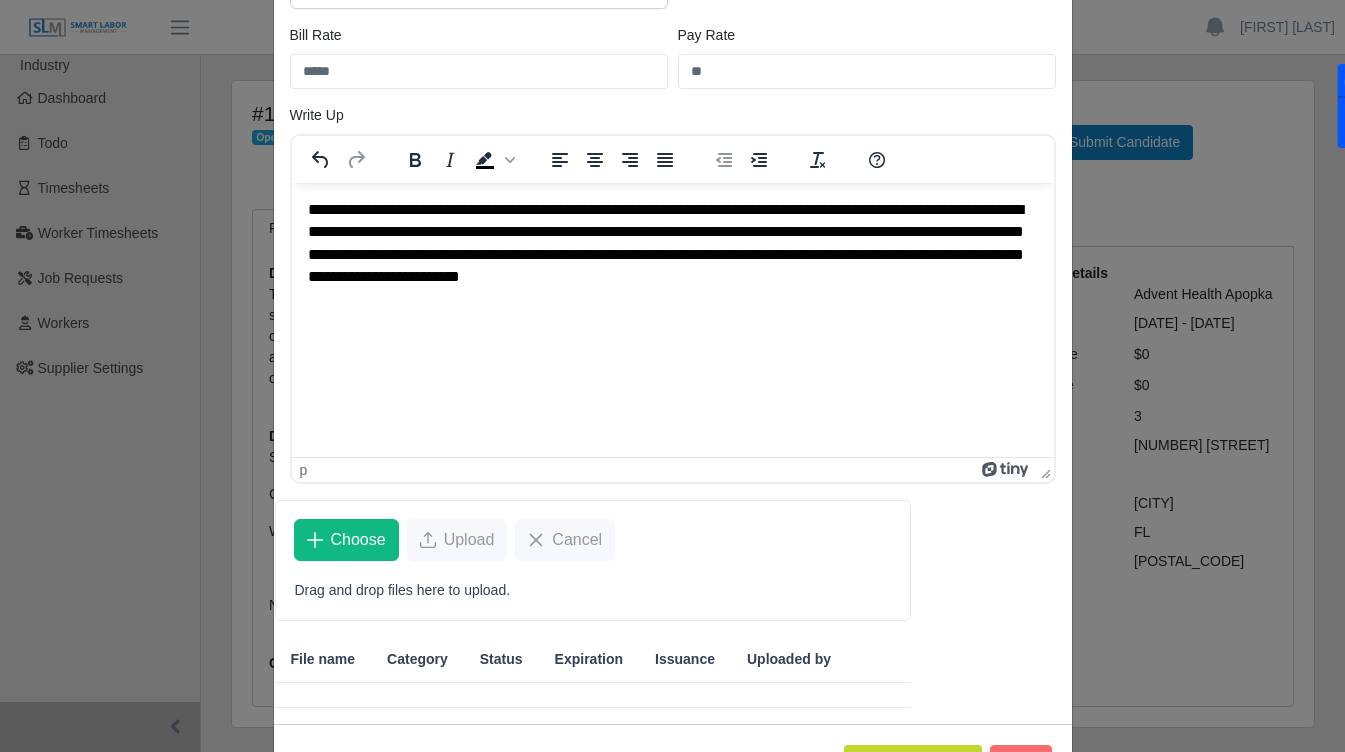 scroll, scrollTop: 307, scrollLeft: 0, axis: vertical 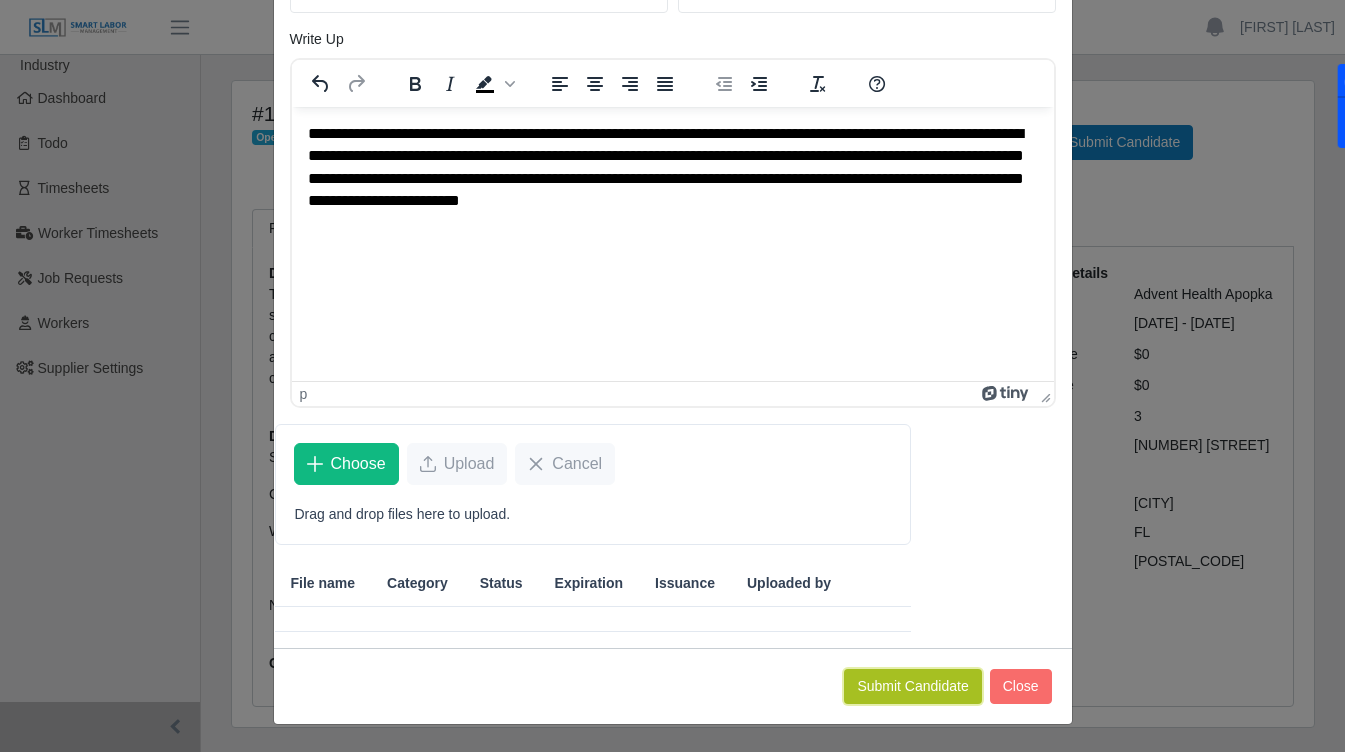 click on "Submit Candidate" 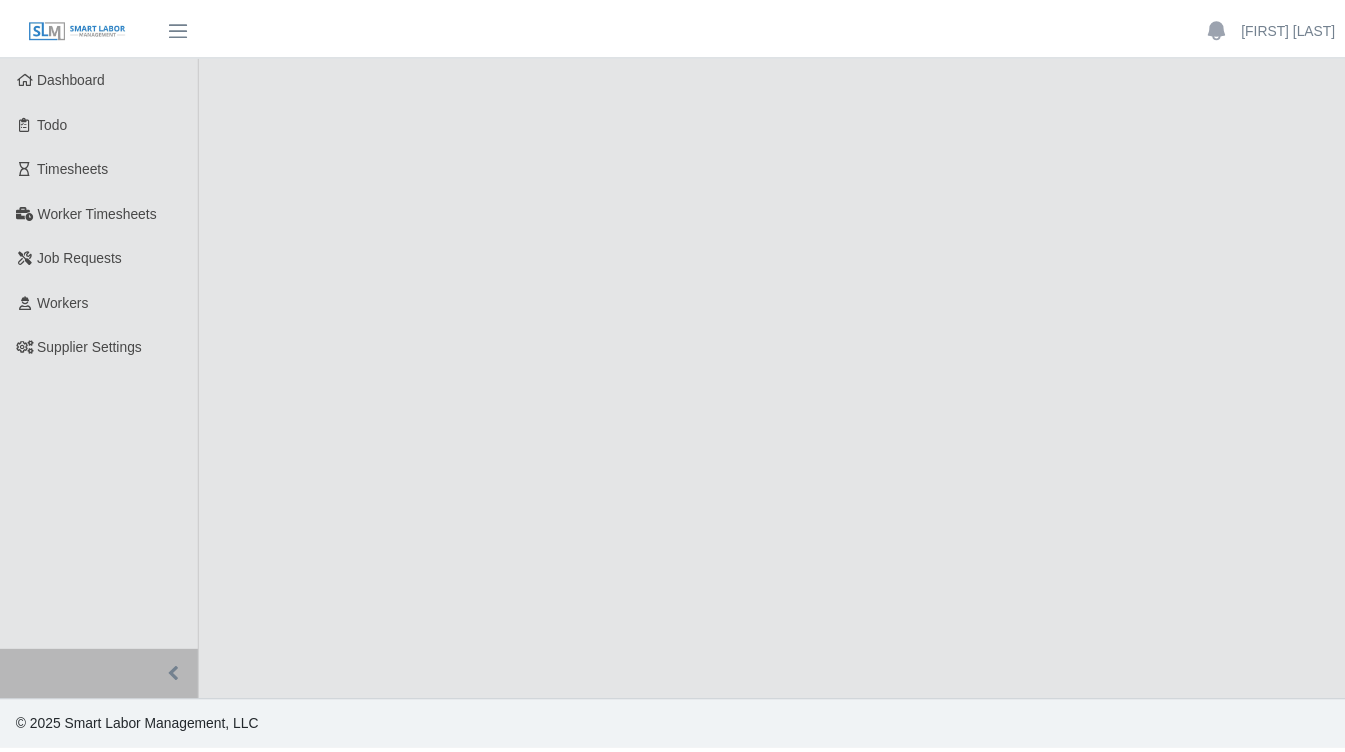 scroll, scrollTop: 0, scrollLeft: 0, axis: both 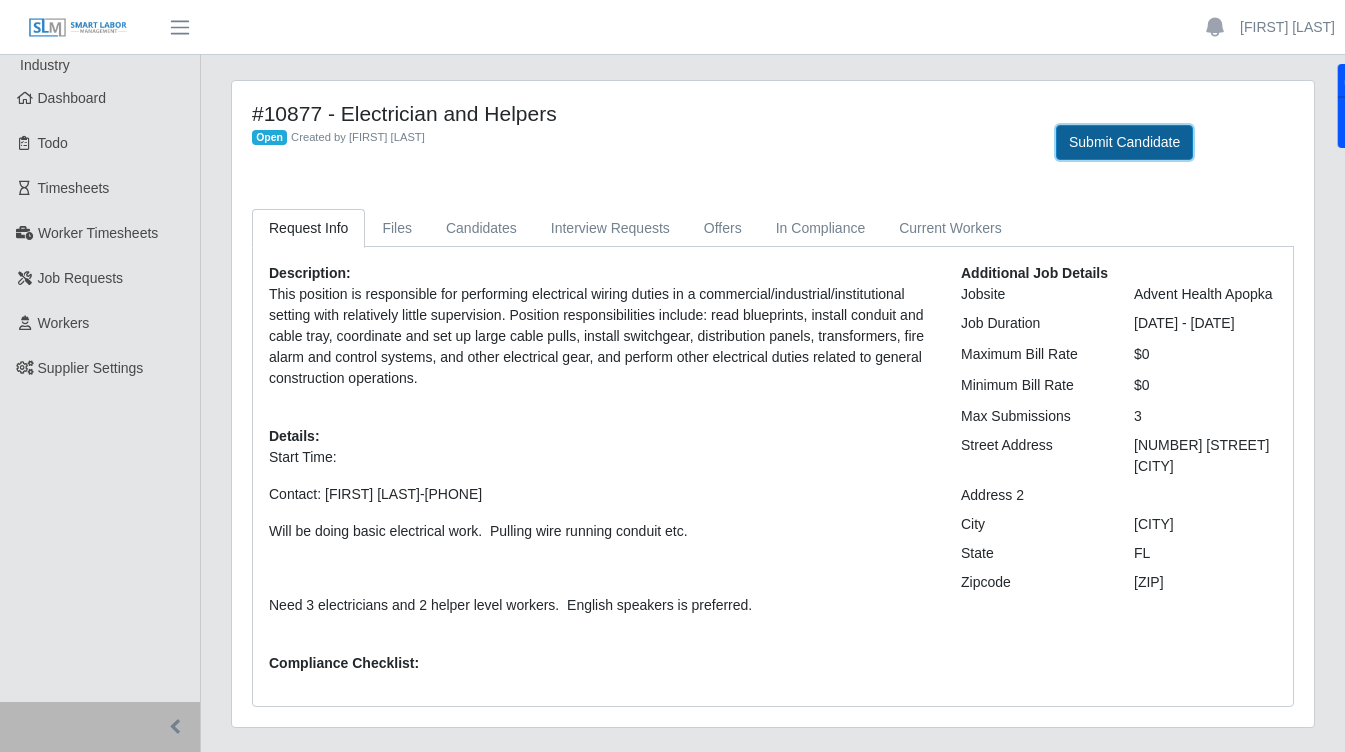 click on "Submit Candidate" at bounding box center (1124, 142) 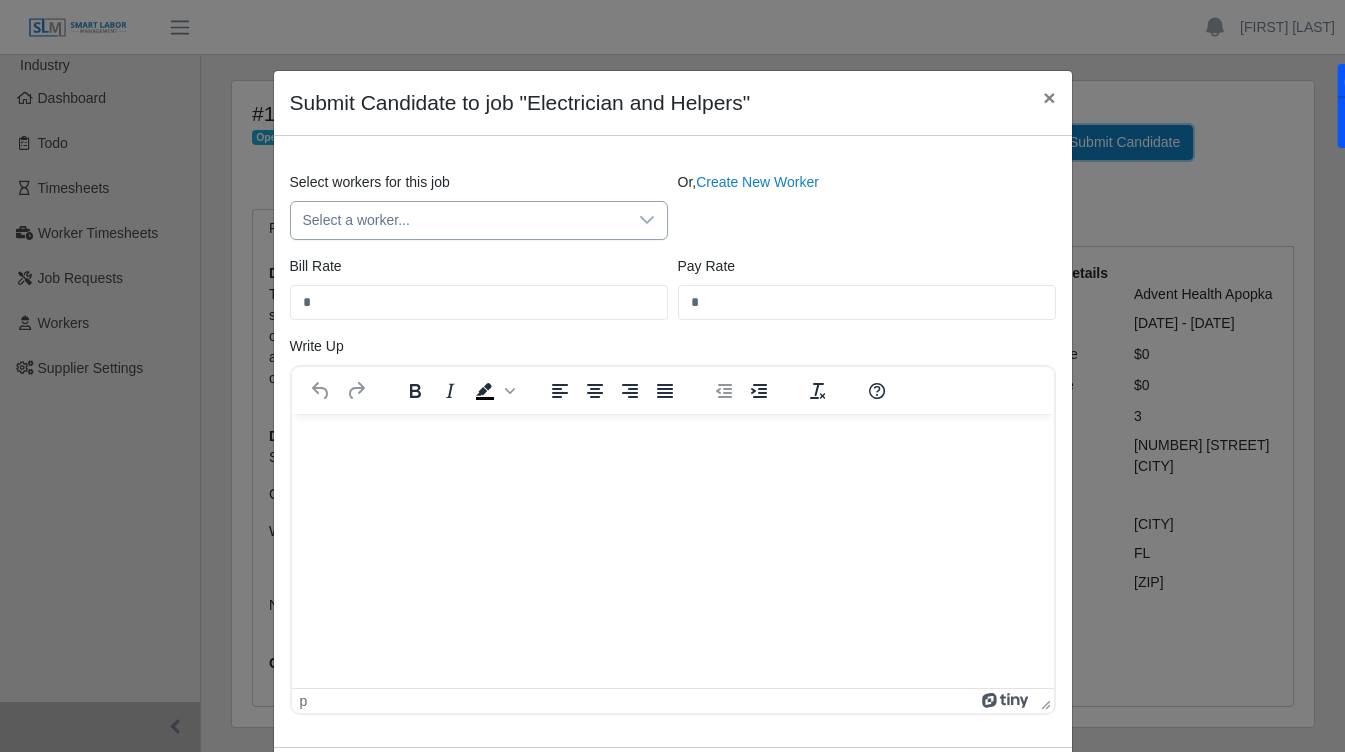 scroll, scrollTop: 0, scrollLeft: 0, axis: both 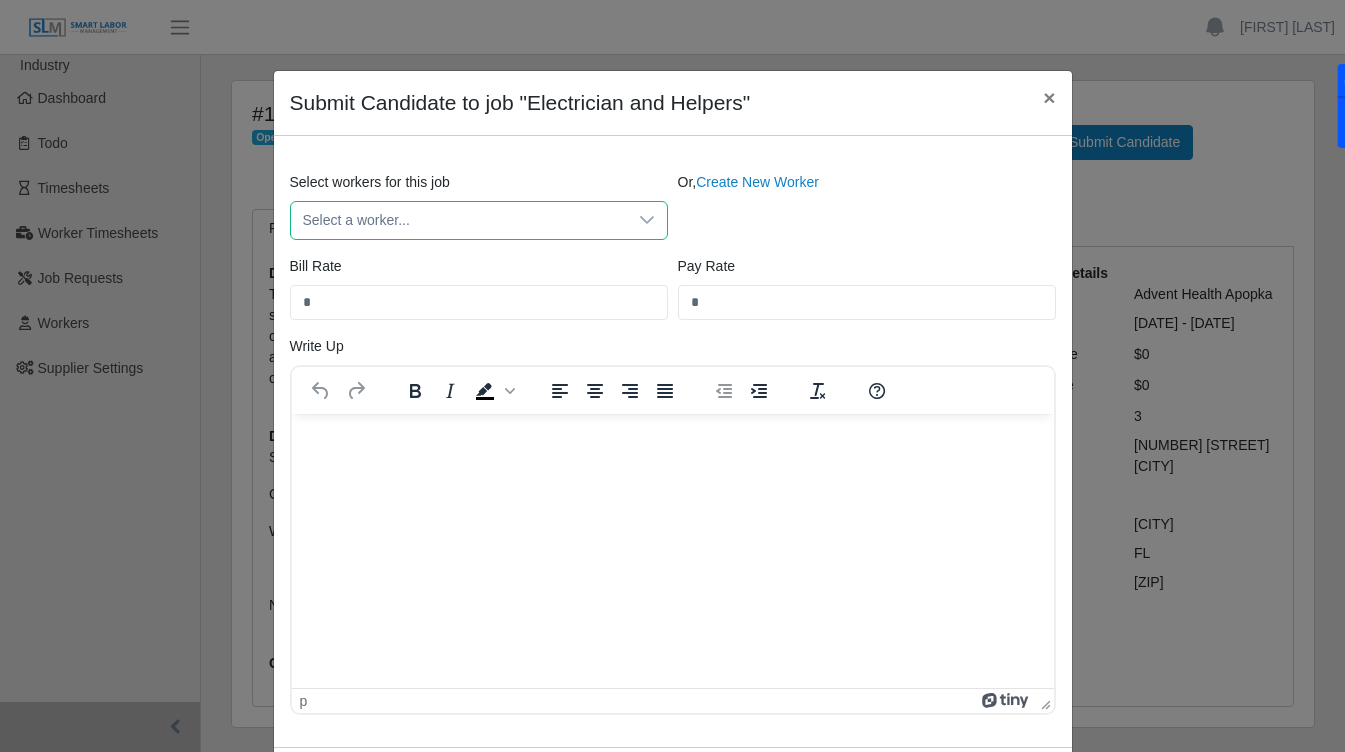 click on "Select a worker..." at bounding box center (459, 220) 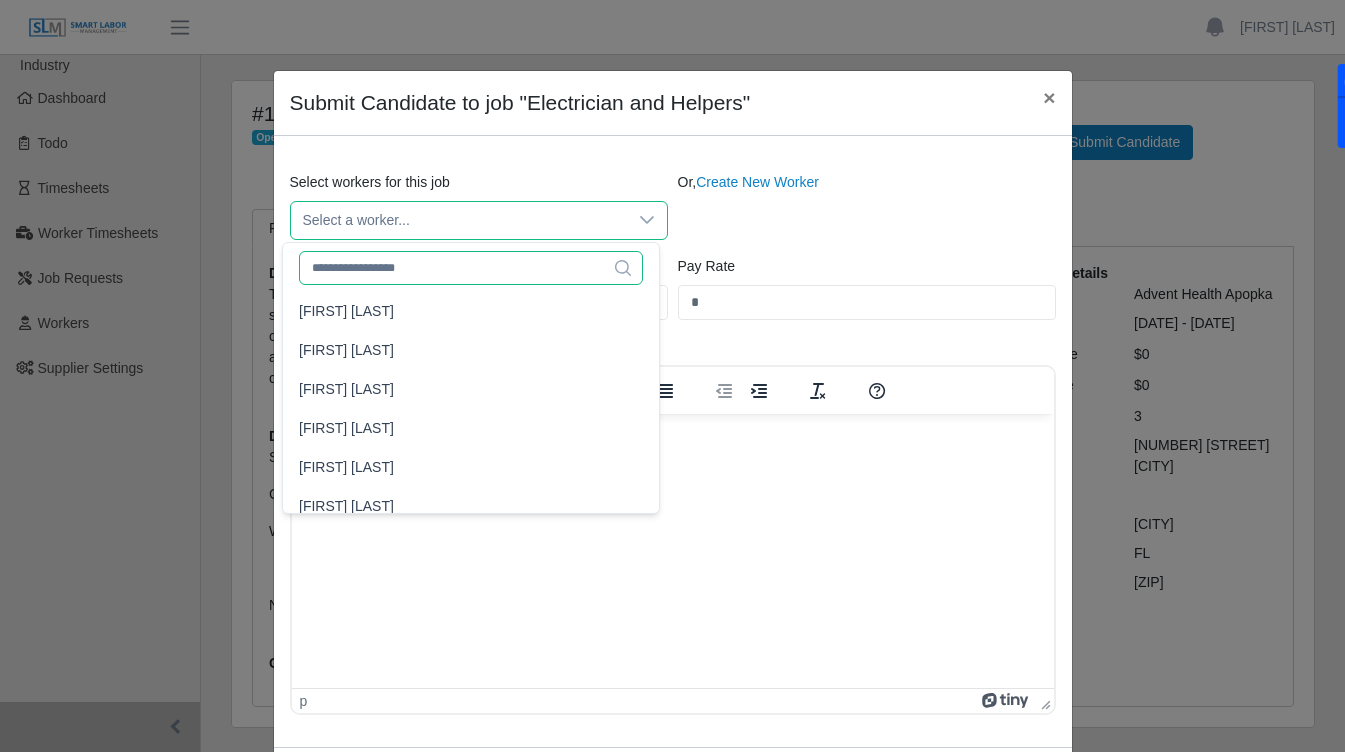 click 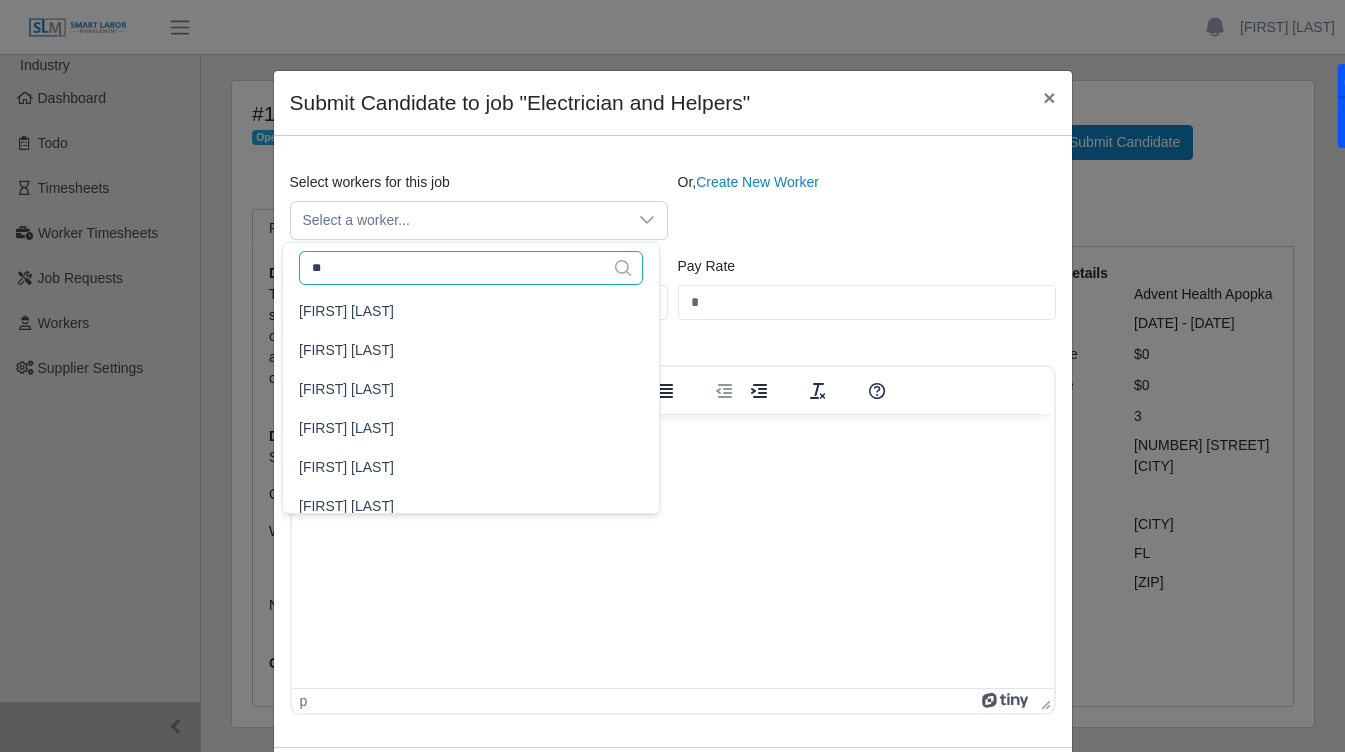 type on "*" 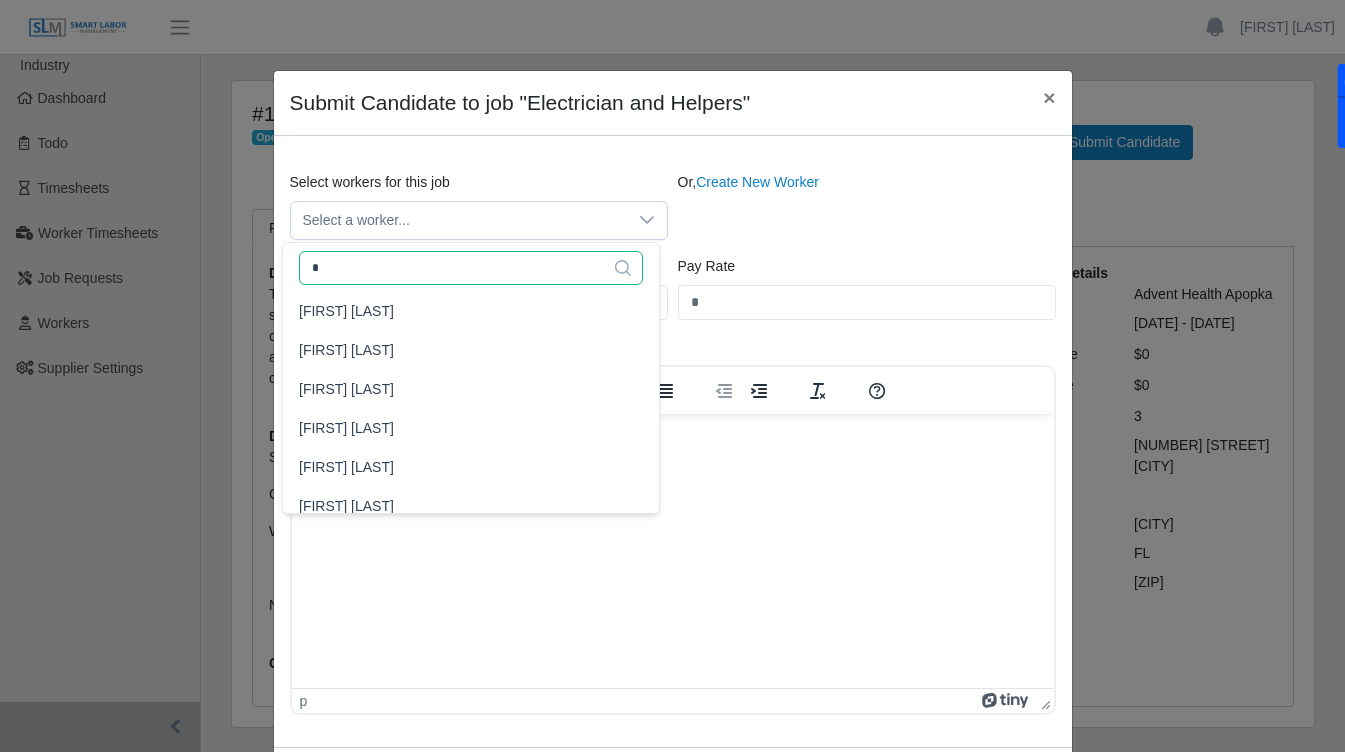type 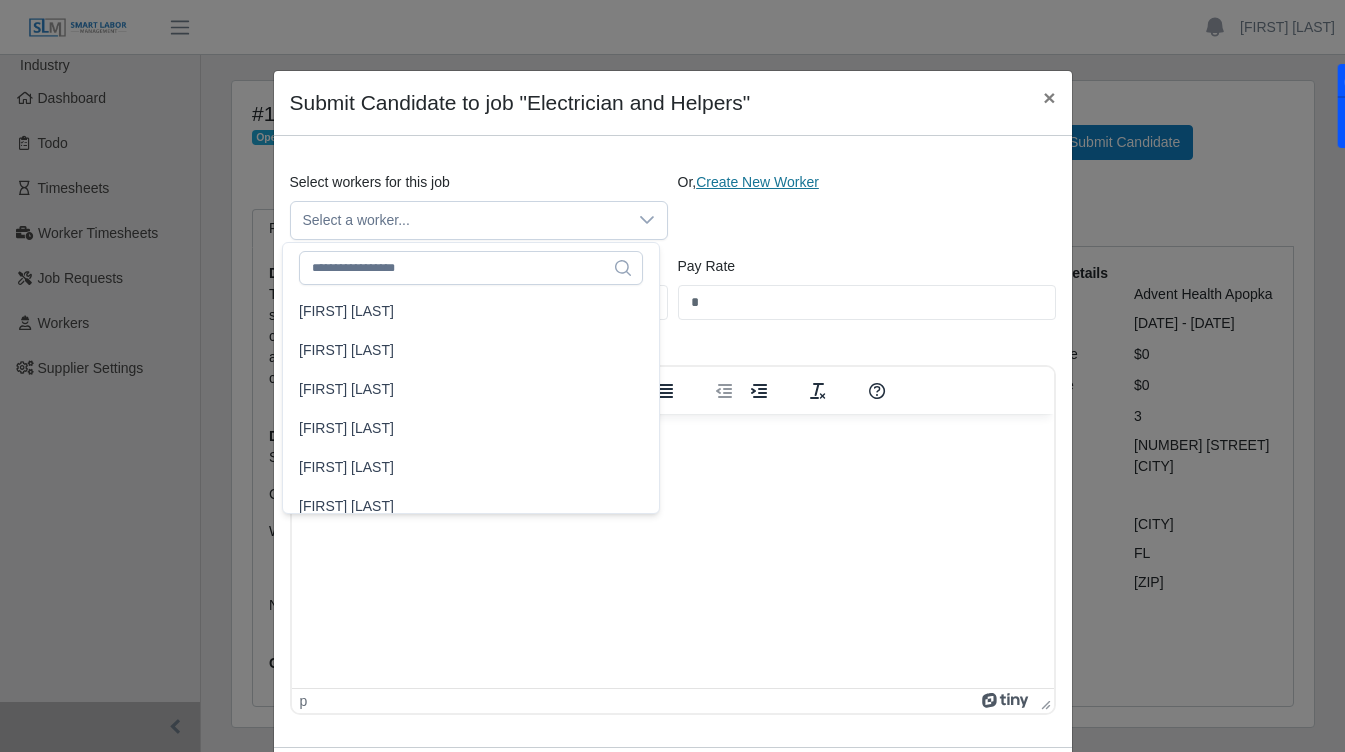 click on "Create New Worker" at bounding box center [757, 182] 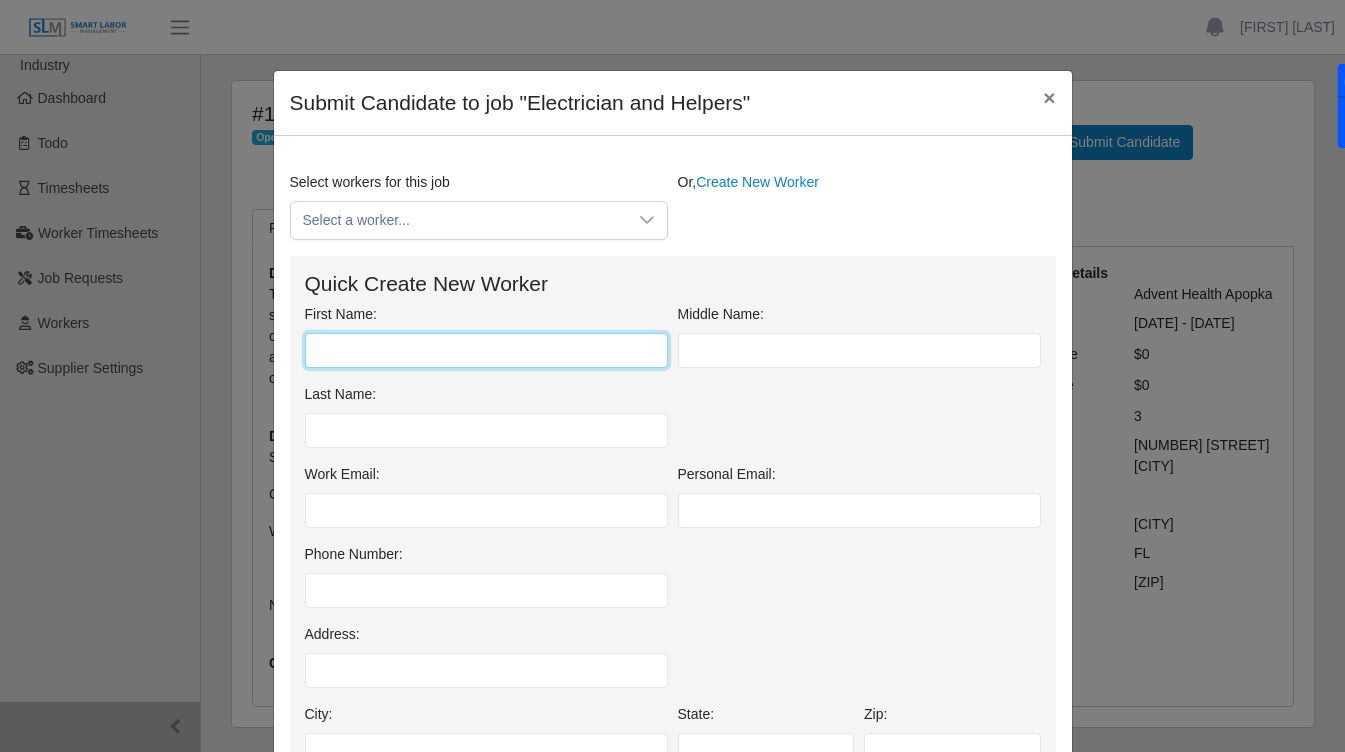click on "First Name:" at bounding box center [486, 350] 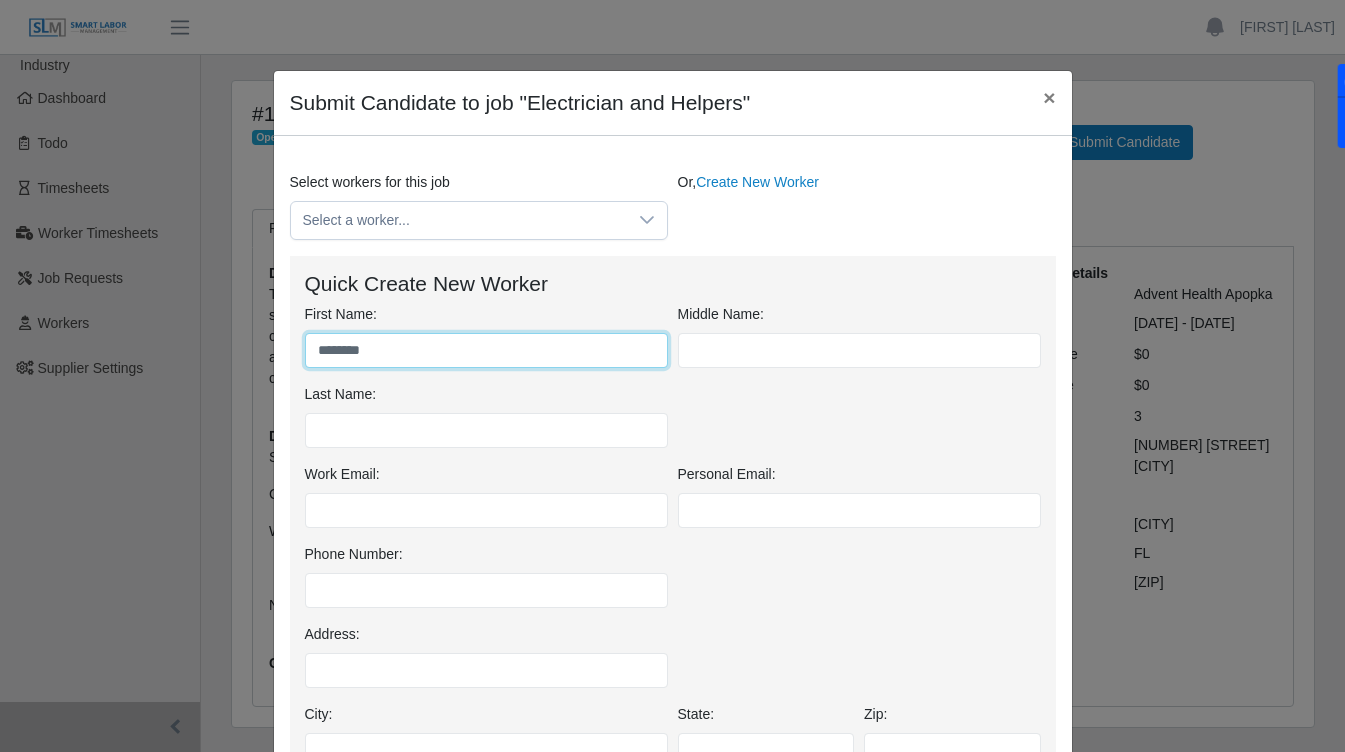 type on "*******" 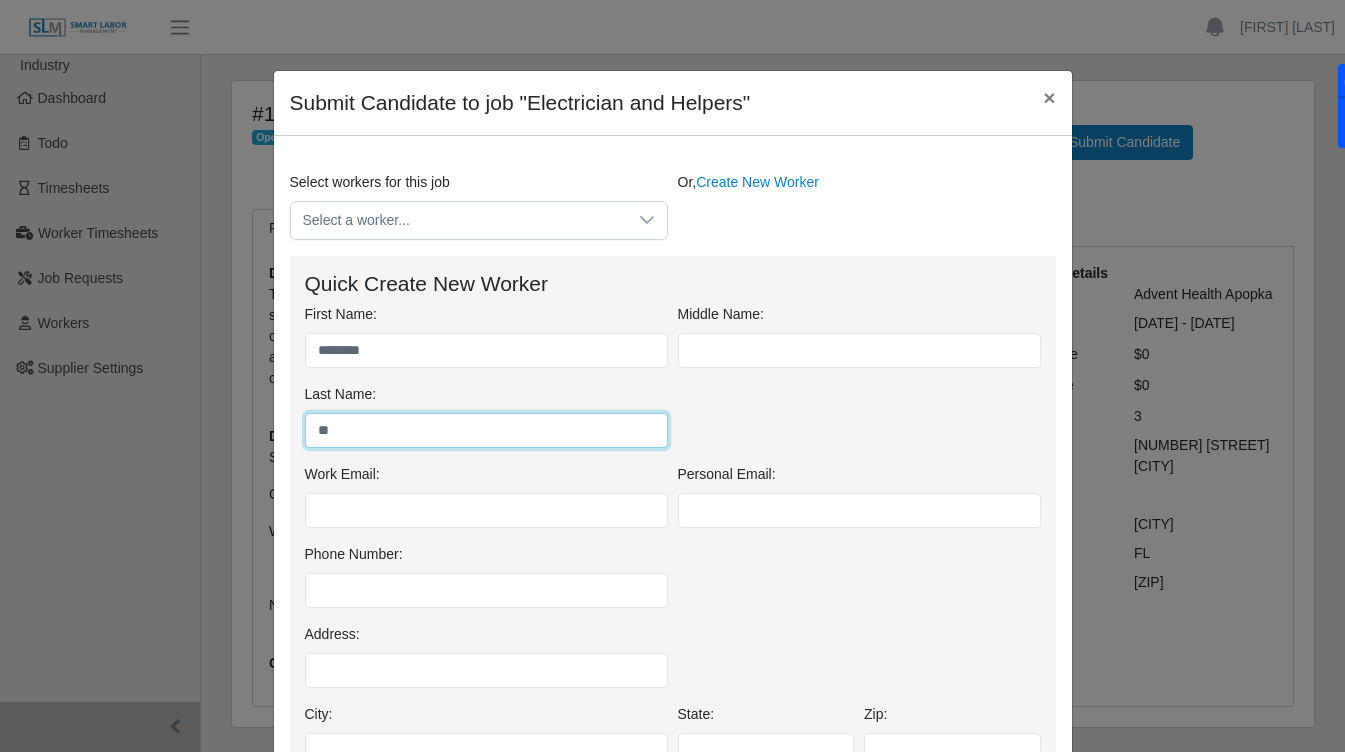 type on "*" 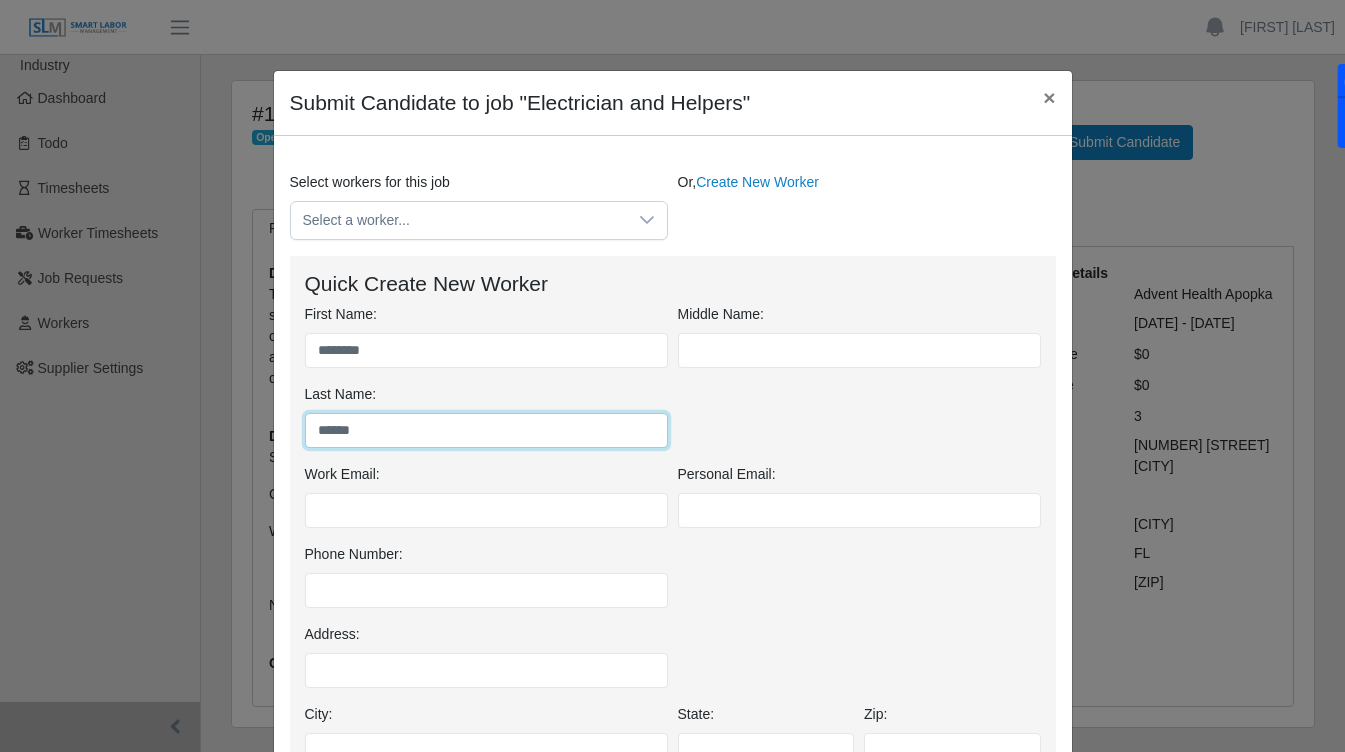 type on "******" 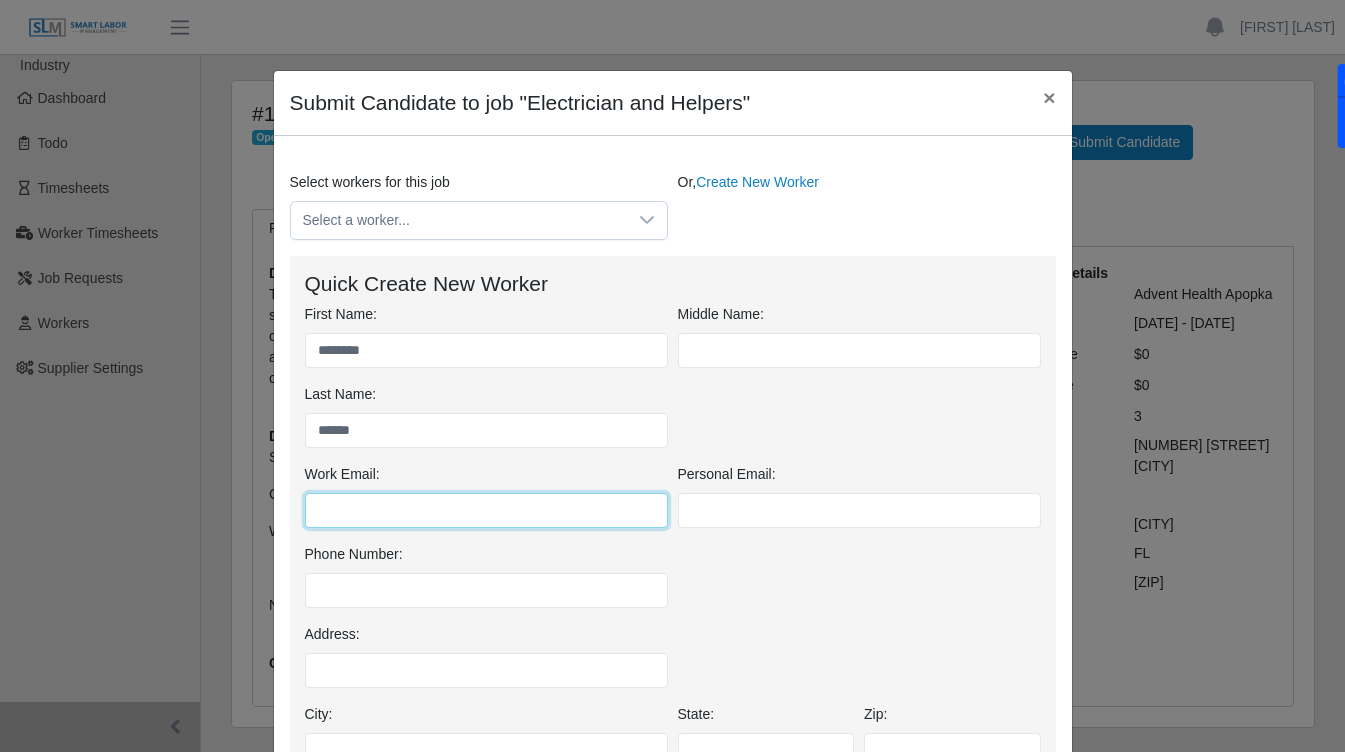 click on "Work Email:" at bounding box center (486, 510) 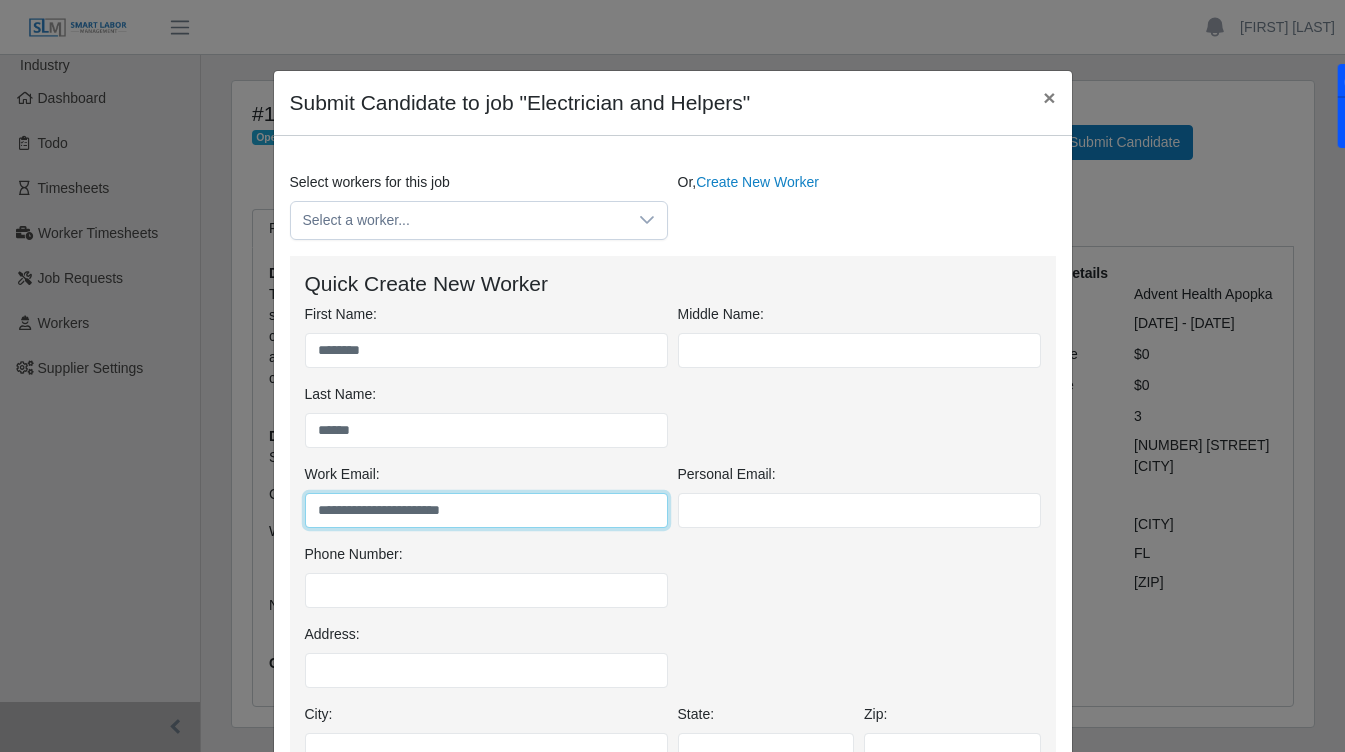 type on "**********" 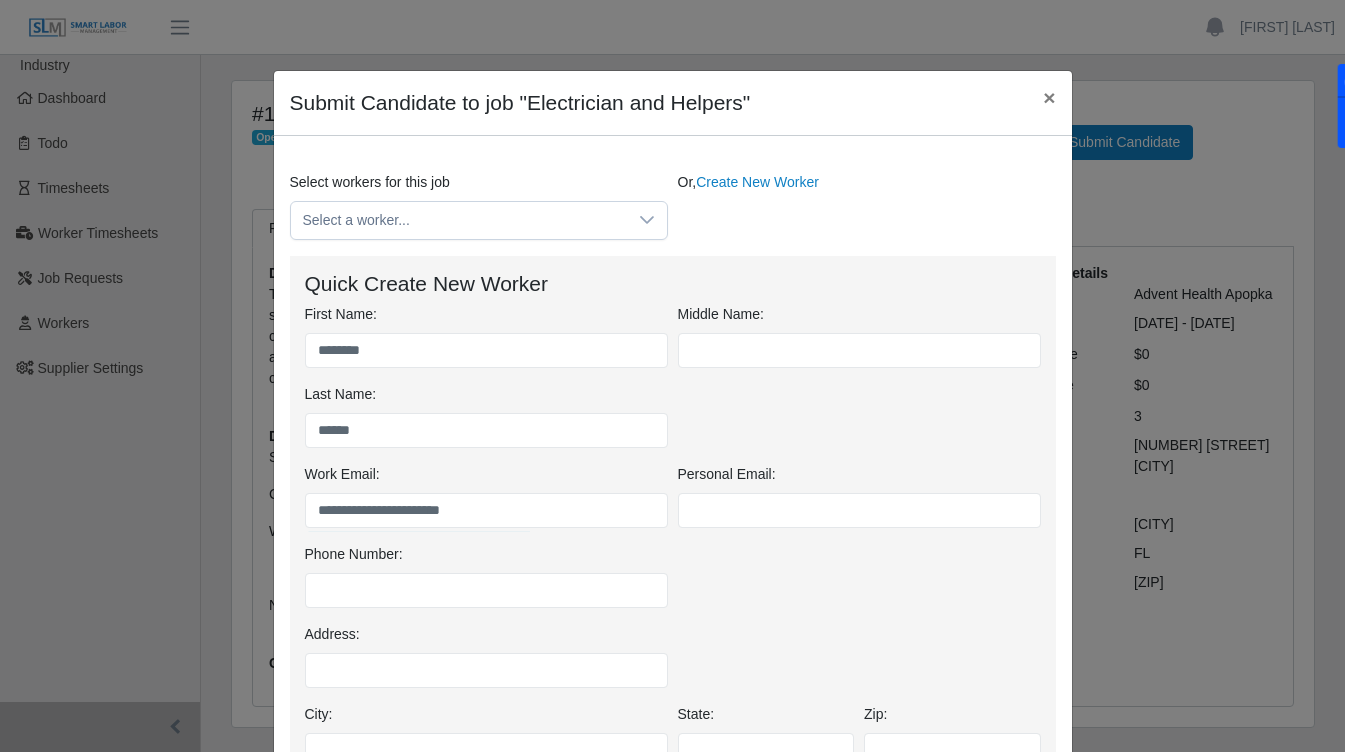 click on "Phone Number:" at bounding box center (673, 584) 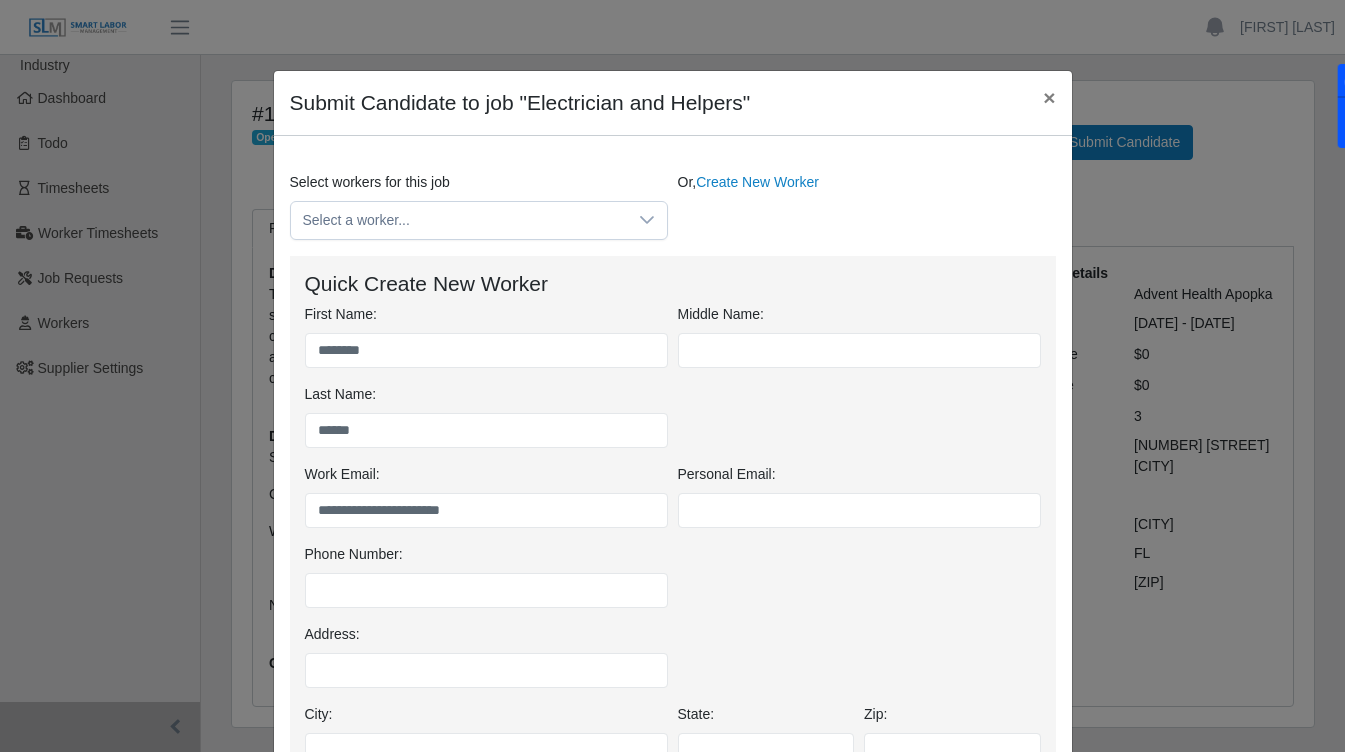 click on "First Name:    *******   Middle Name:      Last Name:    ******" at bounding box center (673, 384) 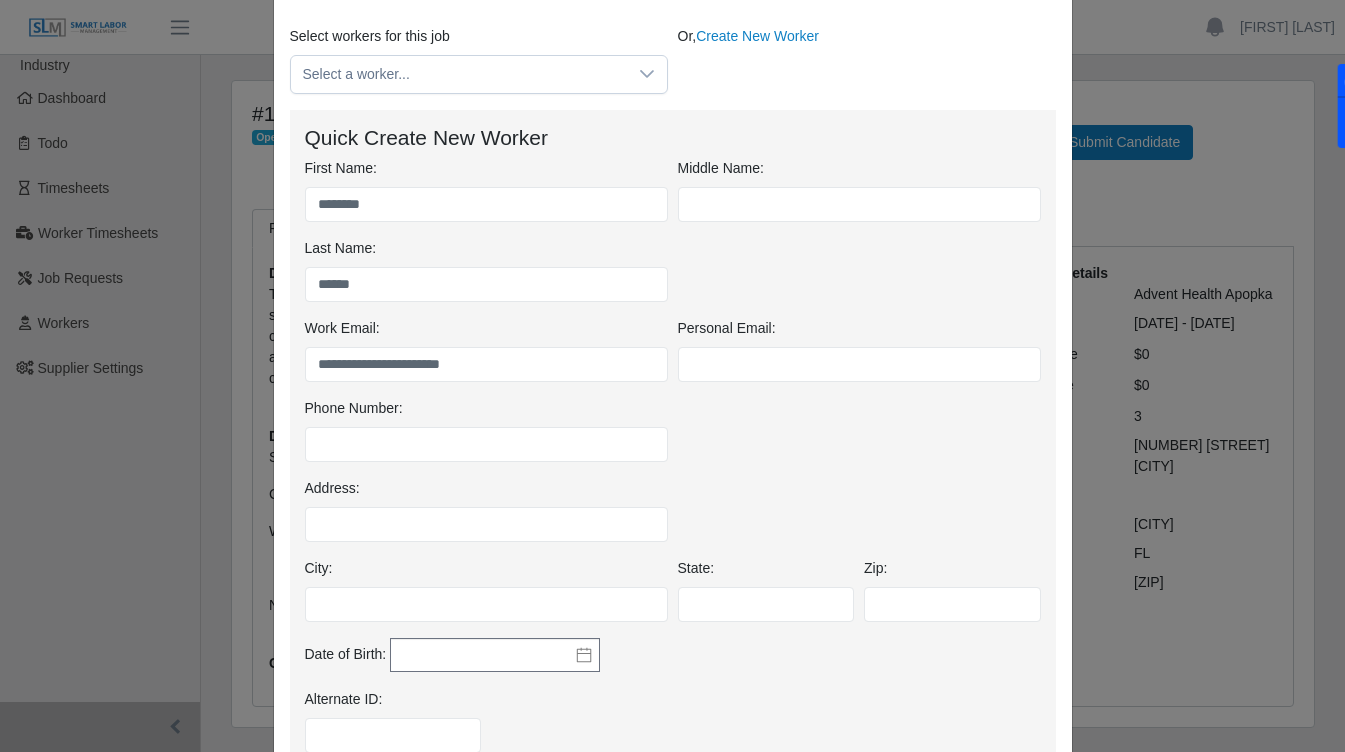 scroll, scrollTop: 152, scrollLeft: 0, axis: vertical 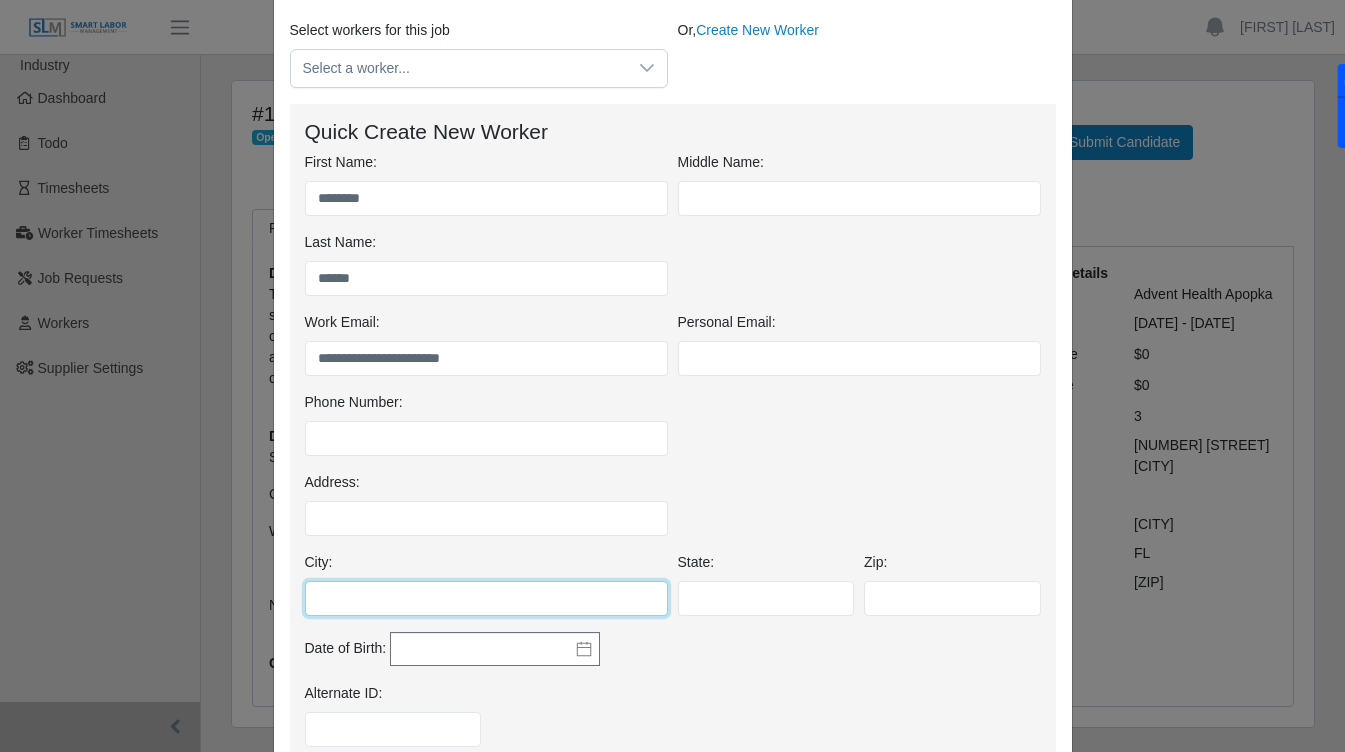 click on "City:" at bounding box center (486, 598) 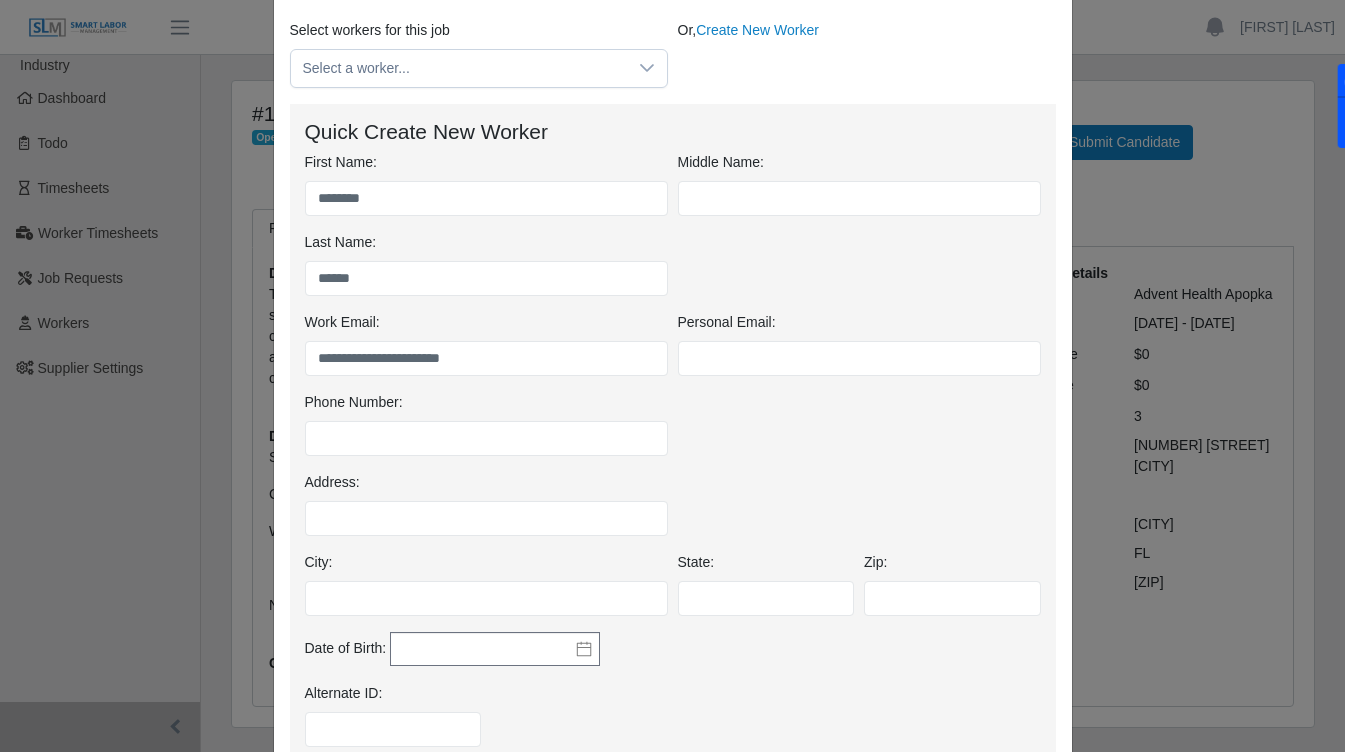 click on "Address:" at bounding box center [673, 512] 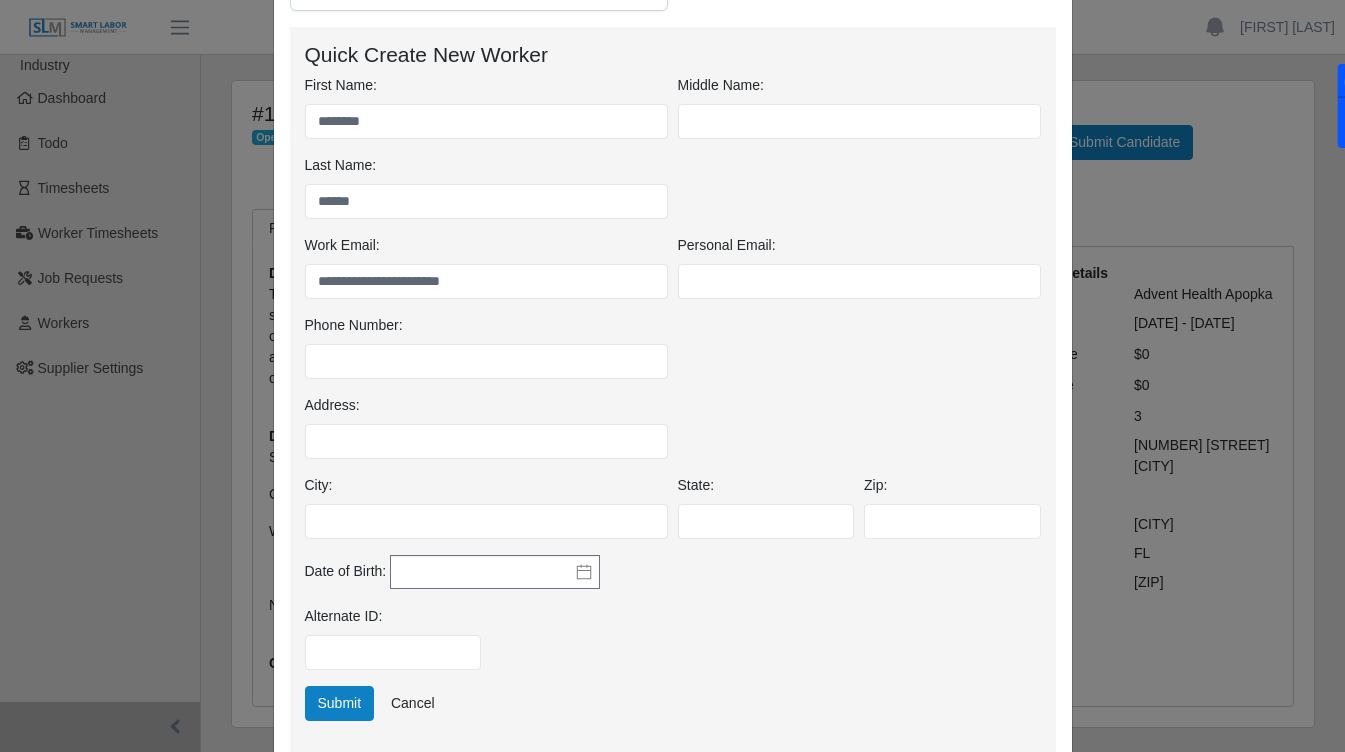 scroll, scrollTop: 230, scrollLeft: 0, axis: vertical 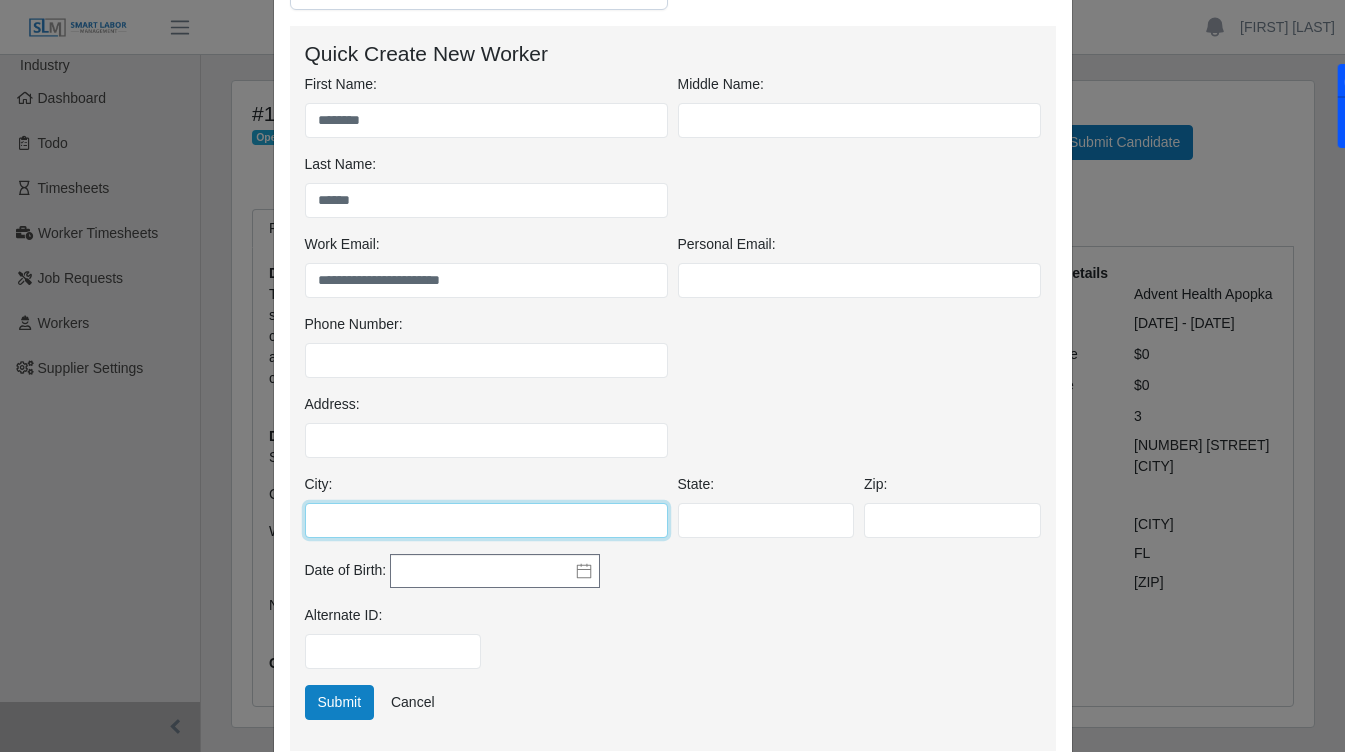 click on "City:" at bounding box center [486, 520] 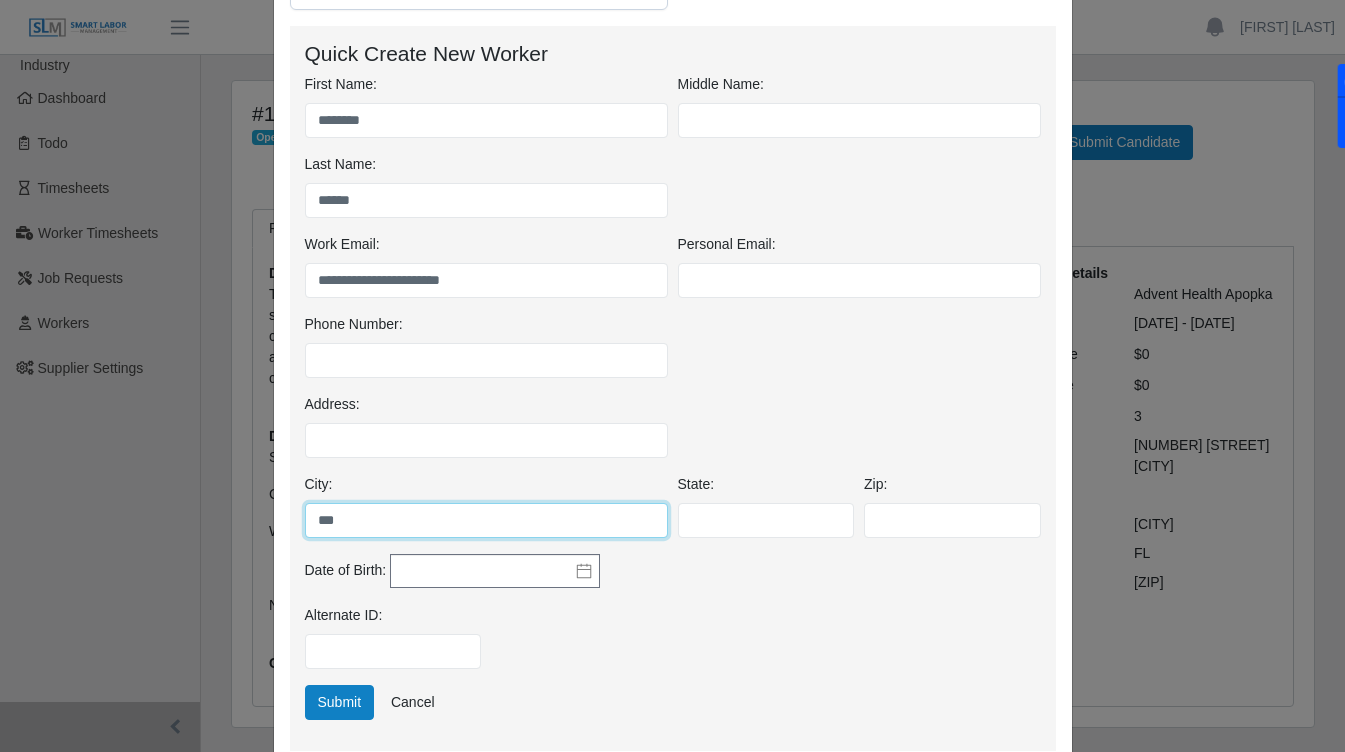 type on "*******" 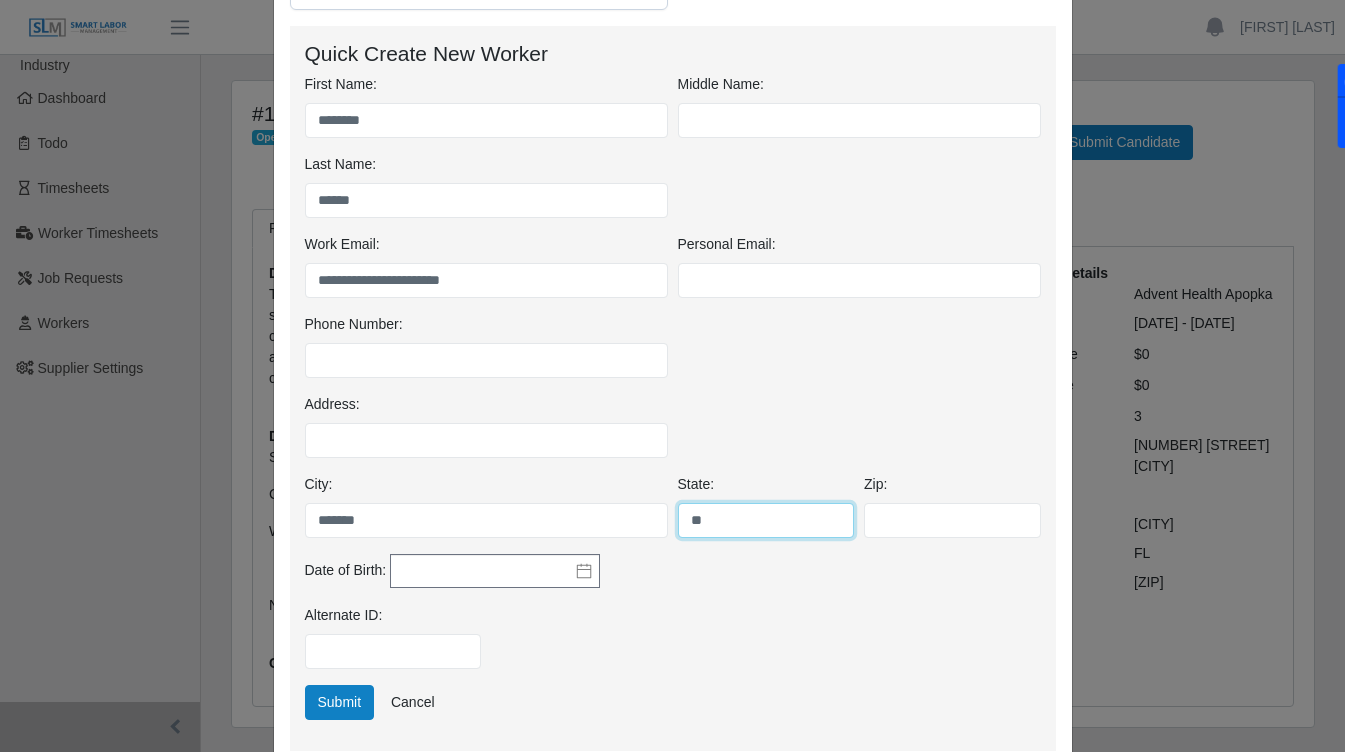 type on "**" 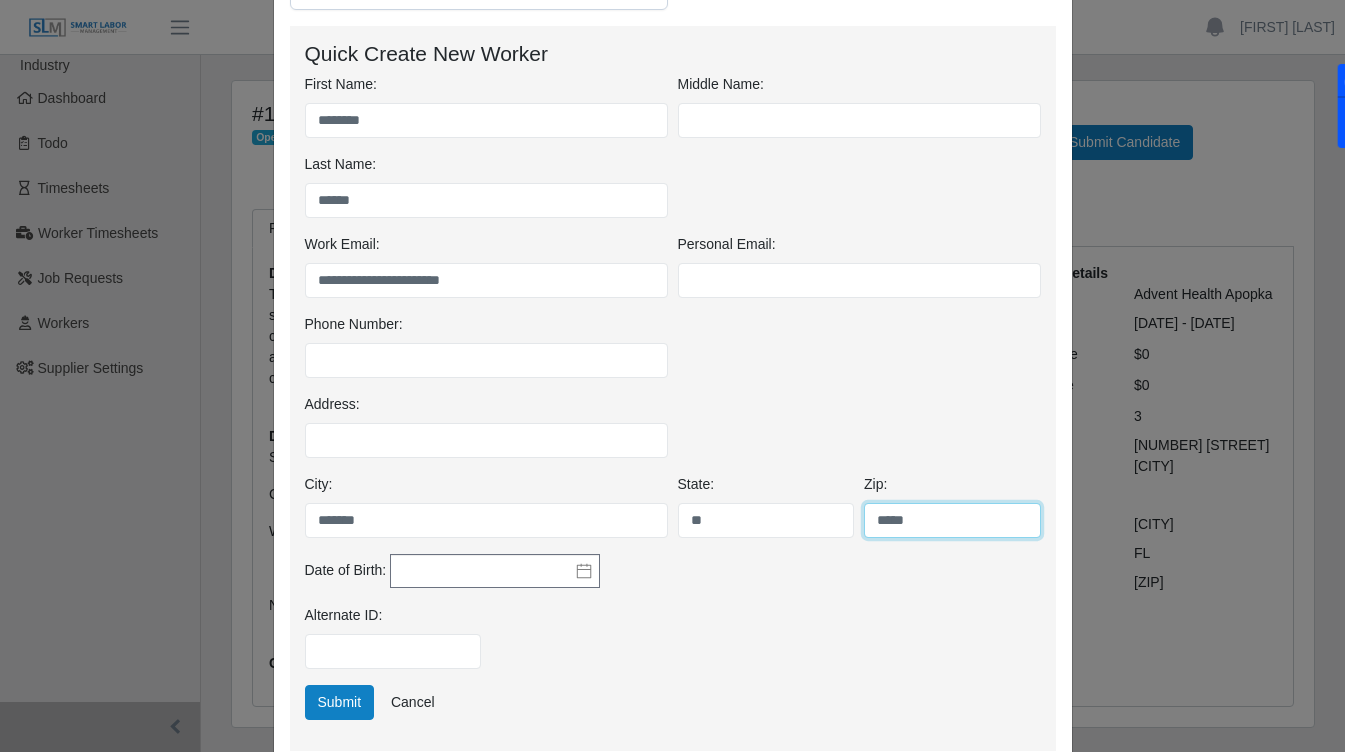 type on "*****" 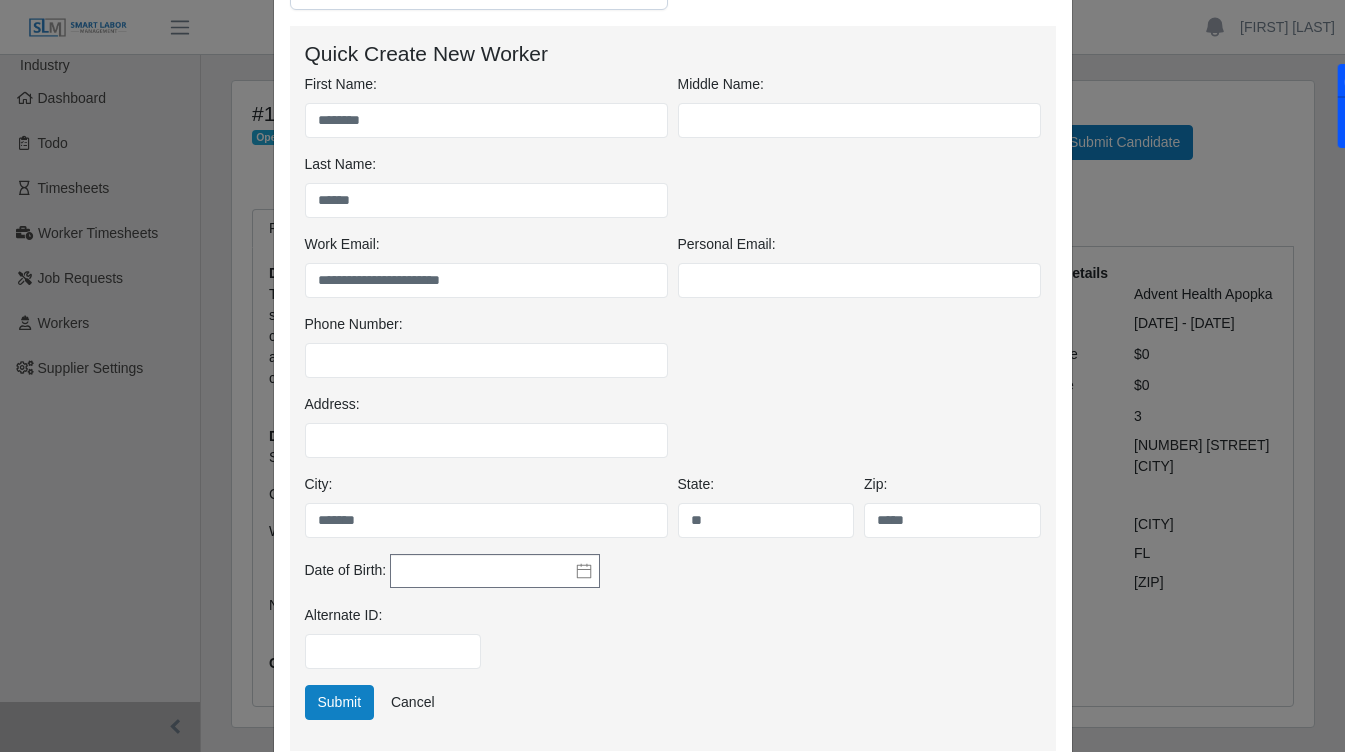 click on "Alternate ID:" at bounding box center [673, 645] 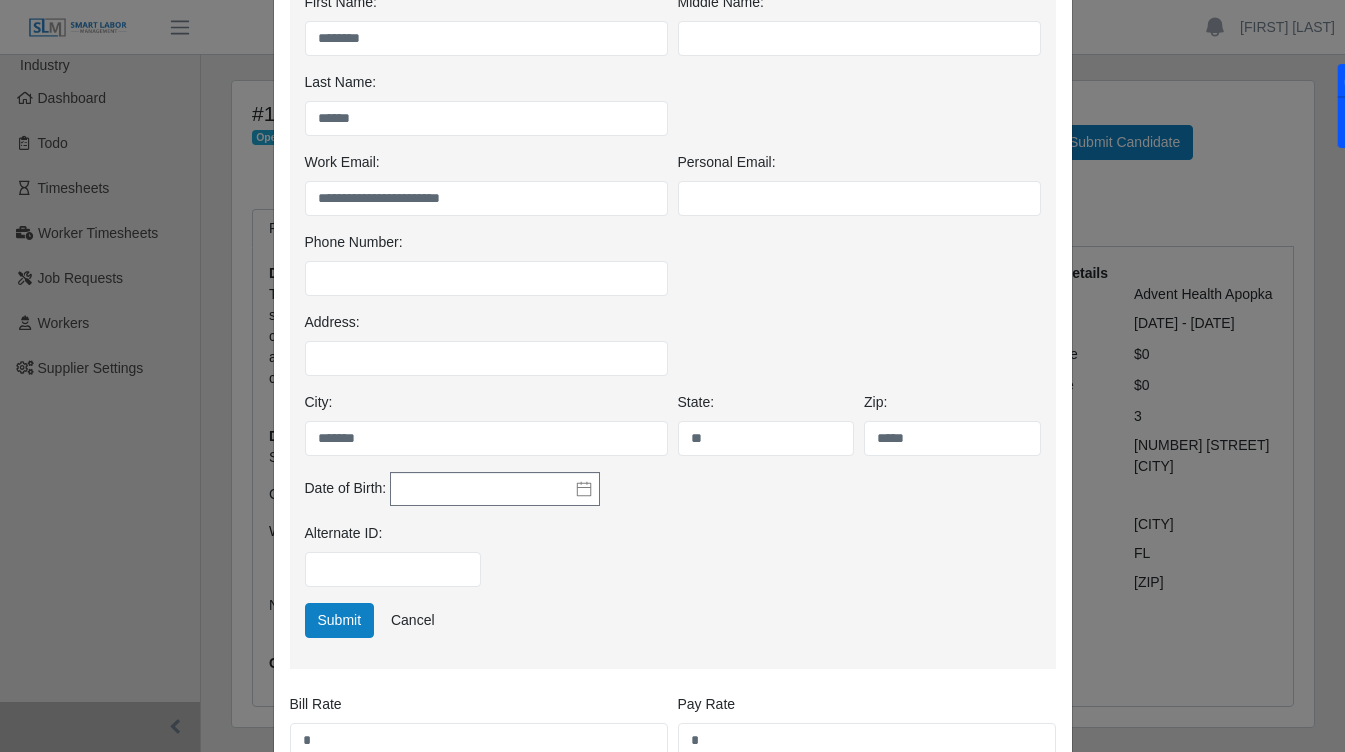 scroll, scrollTop: 317, scrollLeft: 0, axis: vertical 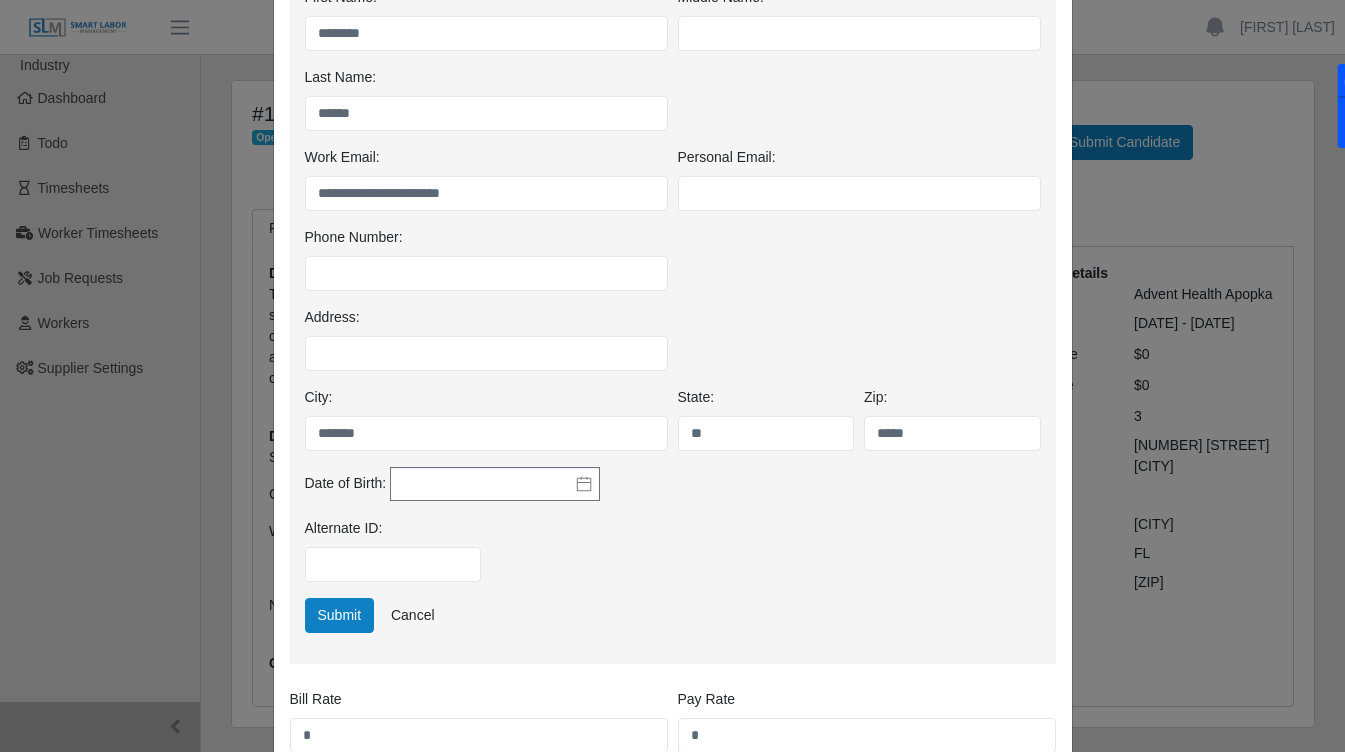 click 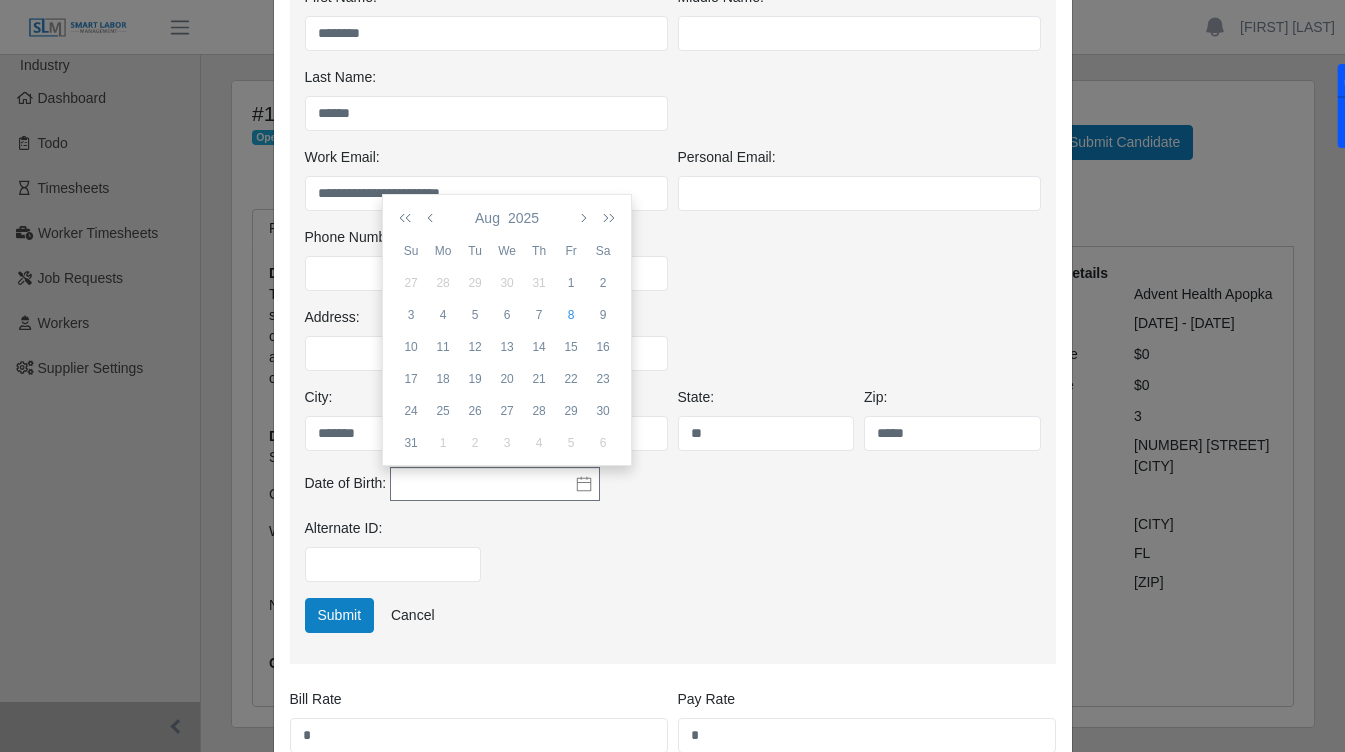 click on "Alternate ID:" at bounding box center (673, 558) 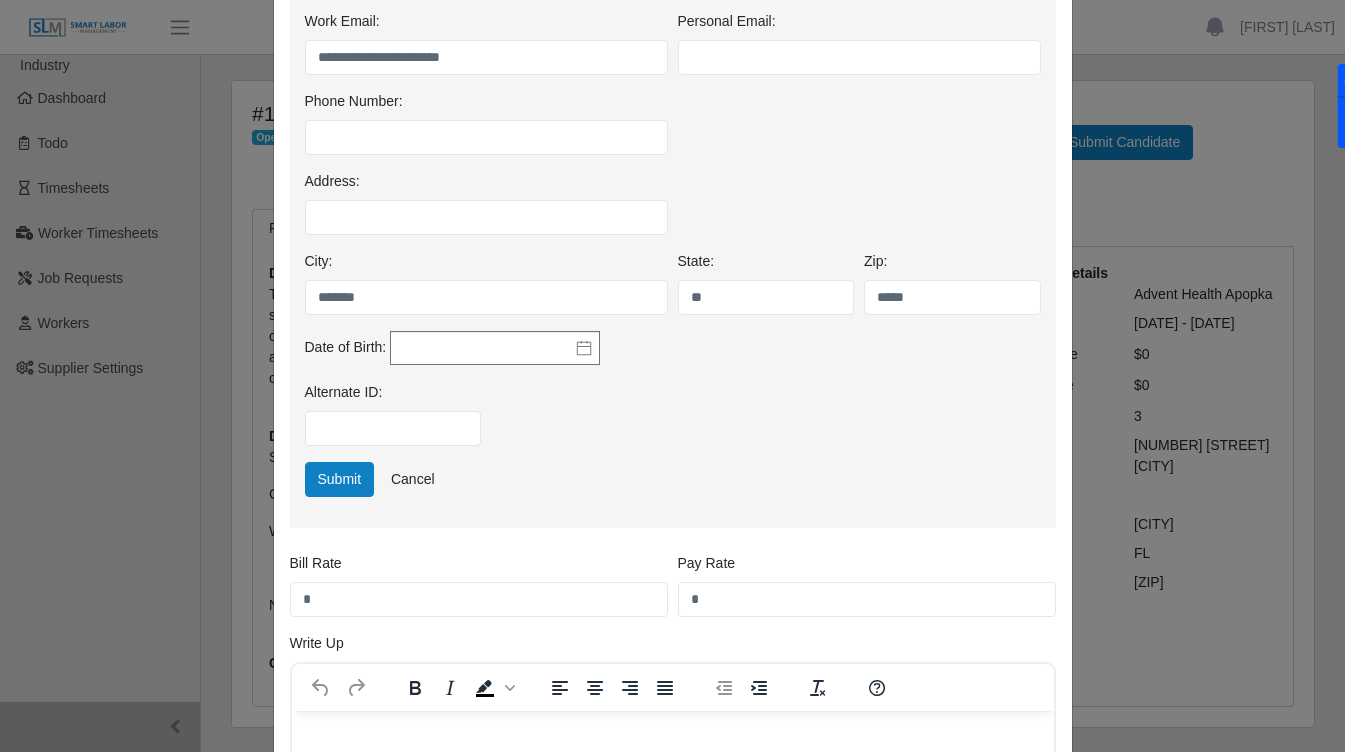 scroll, scrollTop: 491, scrollLeft: 0, axis: vertical 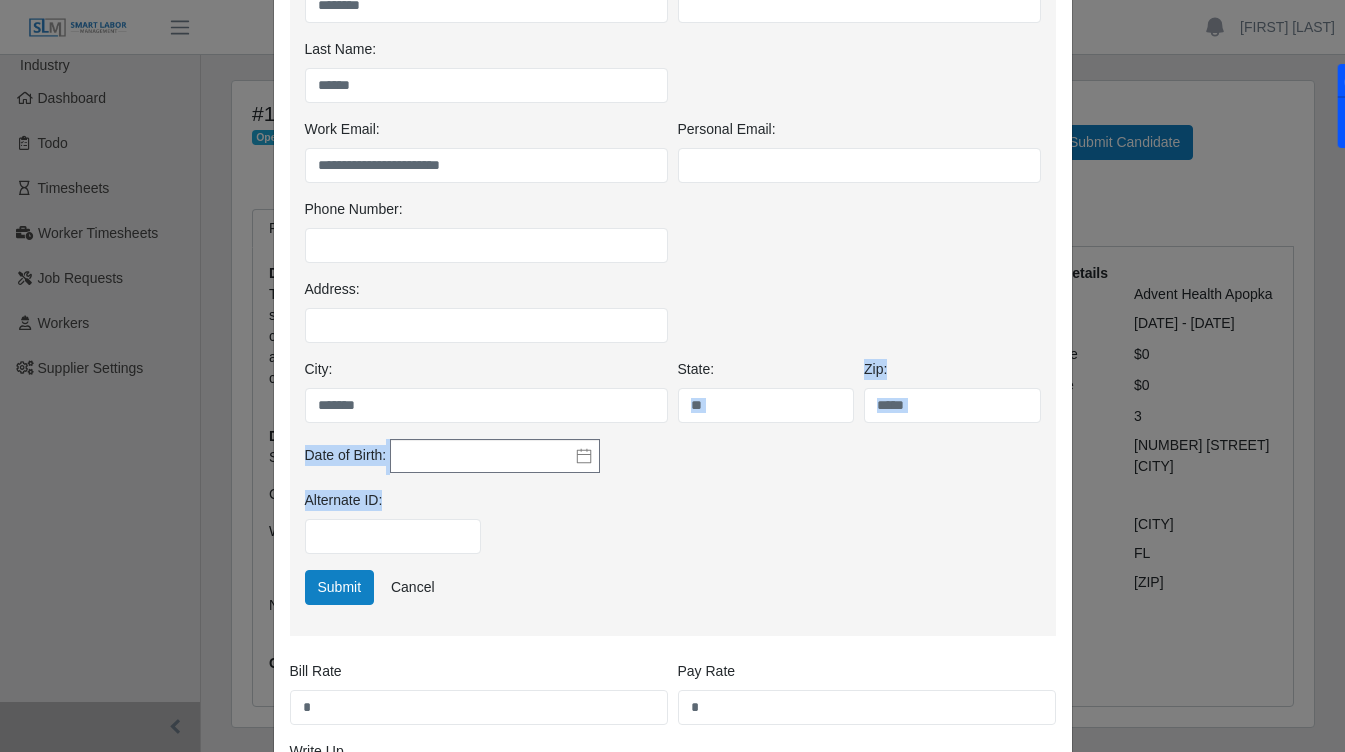 drag, startPoint x: 705, startPoint y: 539, endPoint x: 715, endPoint y: 400, distance: 139.35925 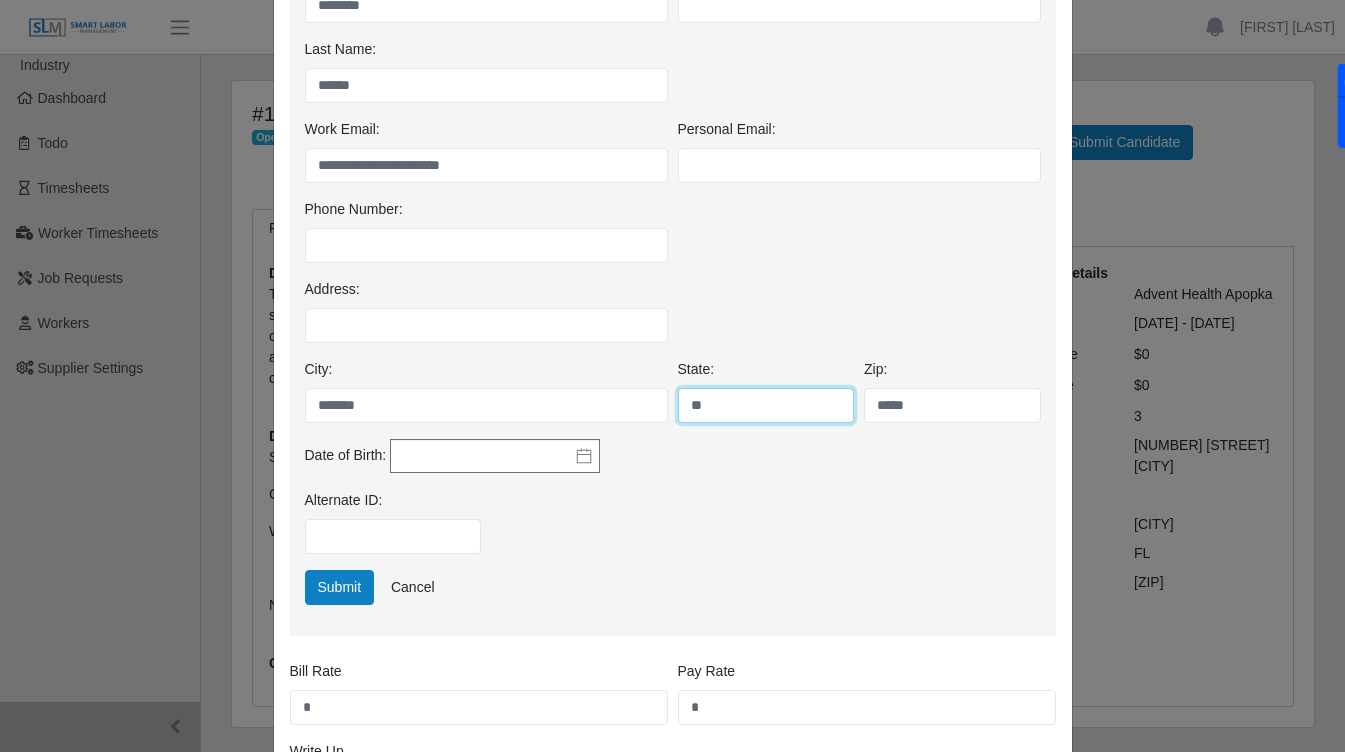 click on "**" at bounding box center [766, 405] 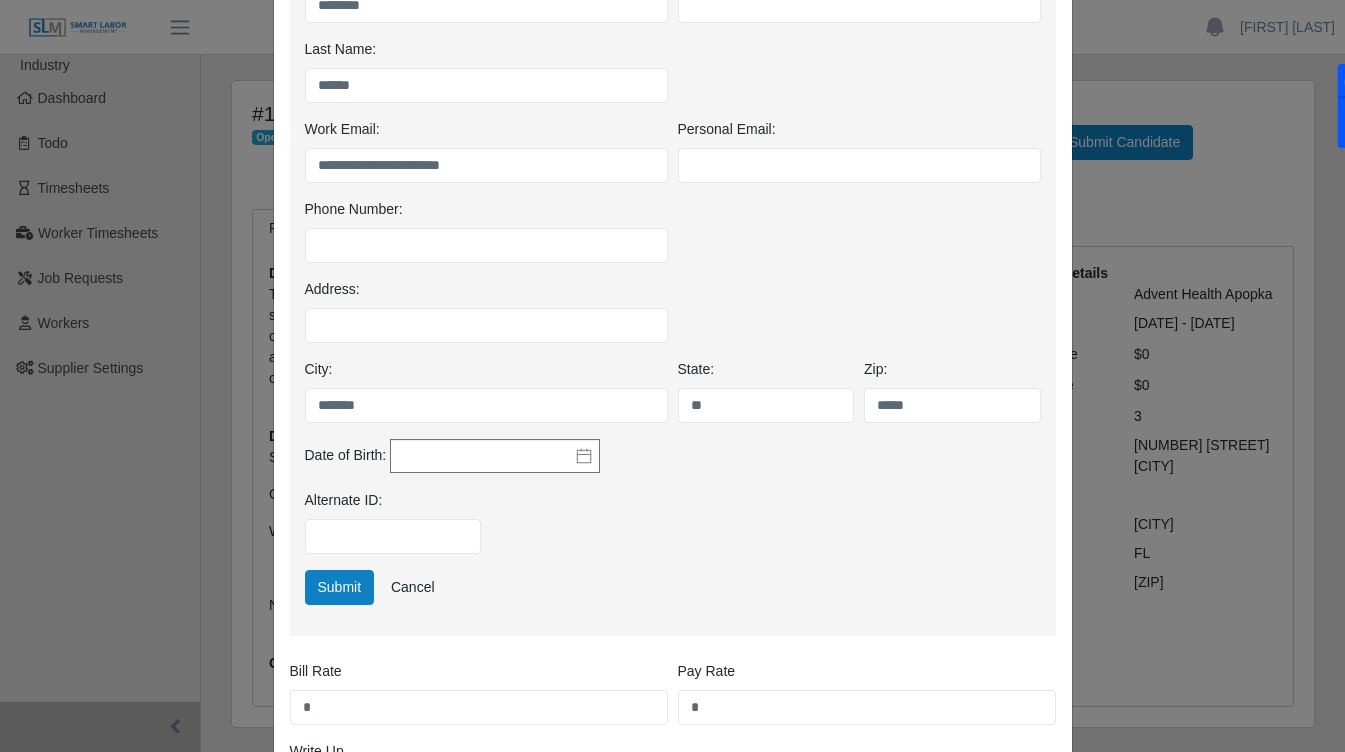 click on "Date of Birth:" at bounding box center (673, 465) 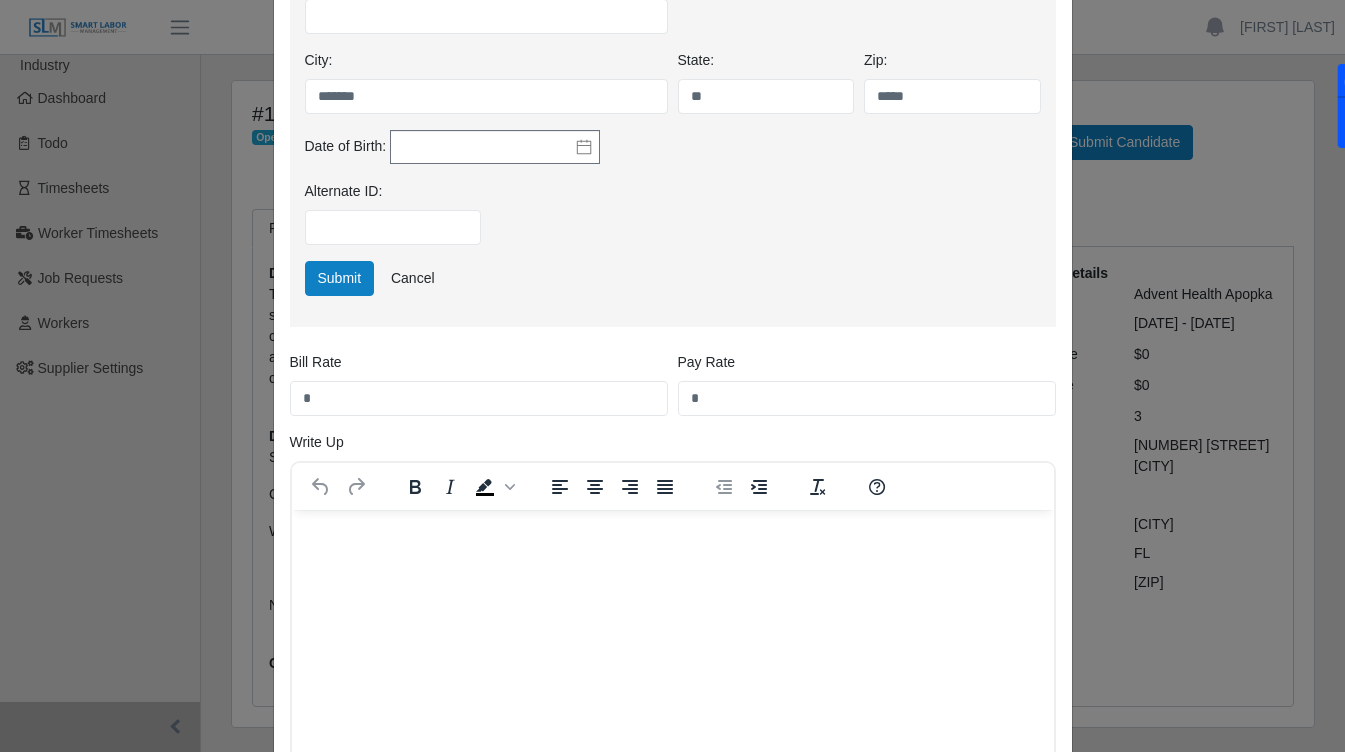 scroll, scrollTop: 675, scrollLeft: 0, axis: vertical 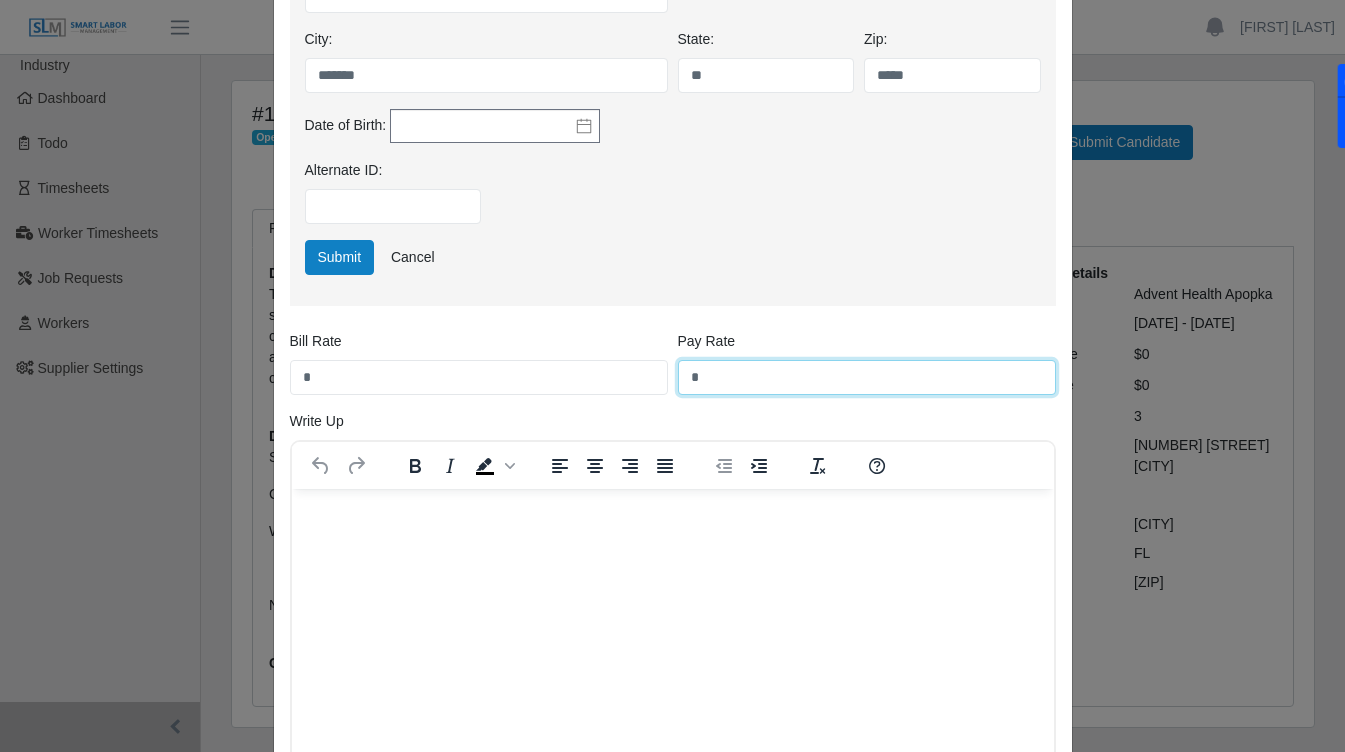 click on "*" at bounding box center [867, 377] 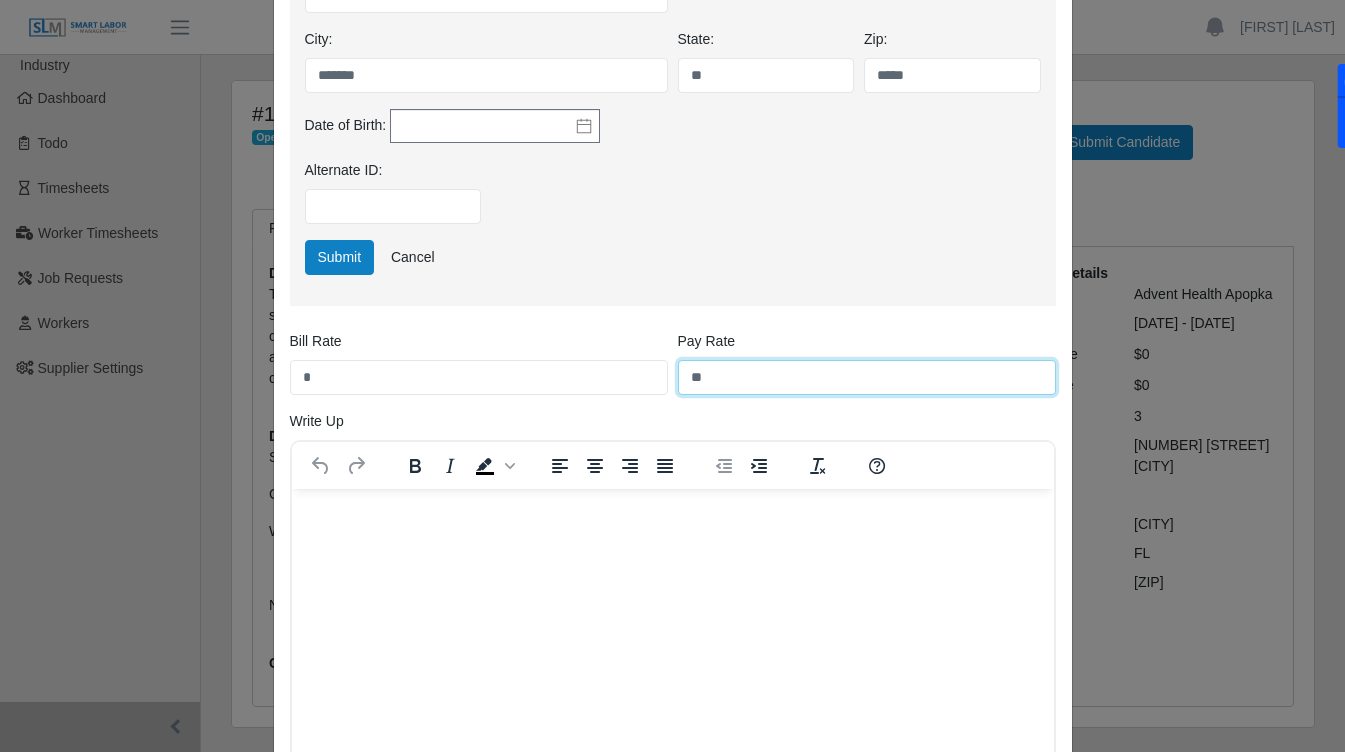 type on "**" 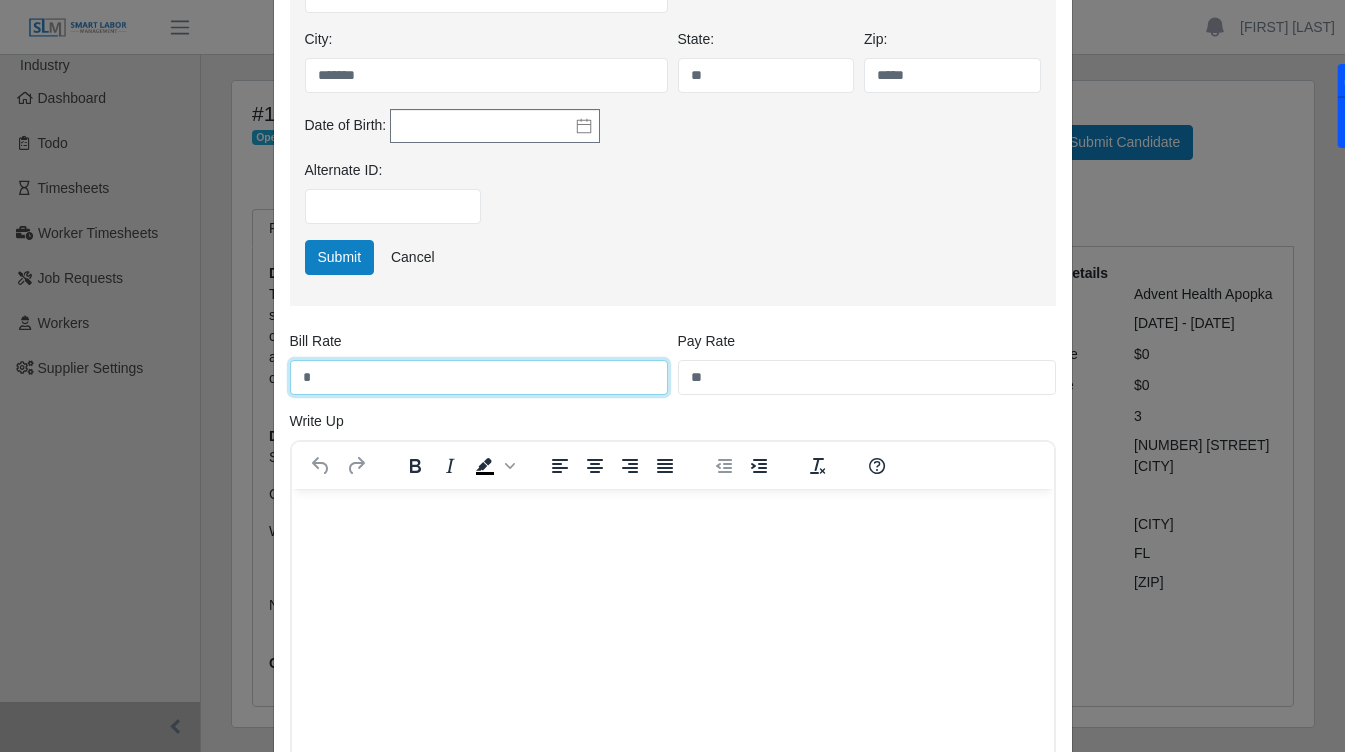 click on "*" at bounding box center [479, 377] 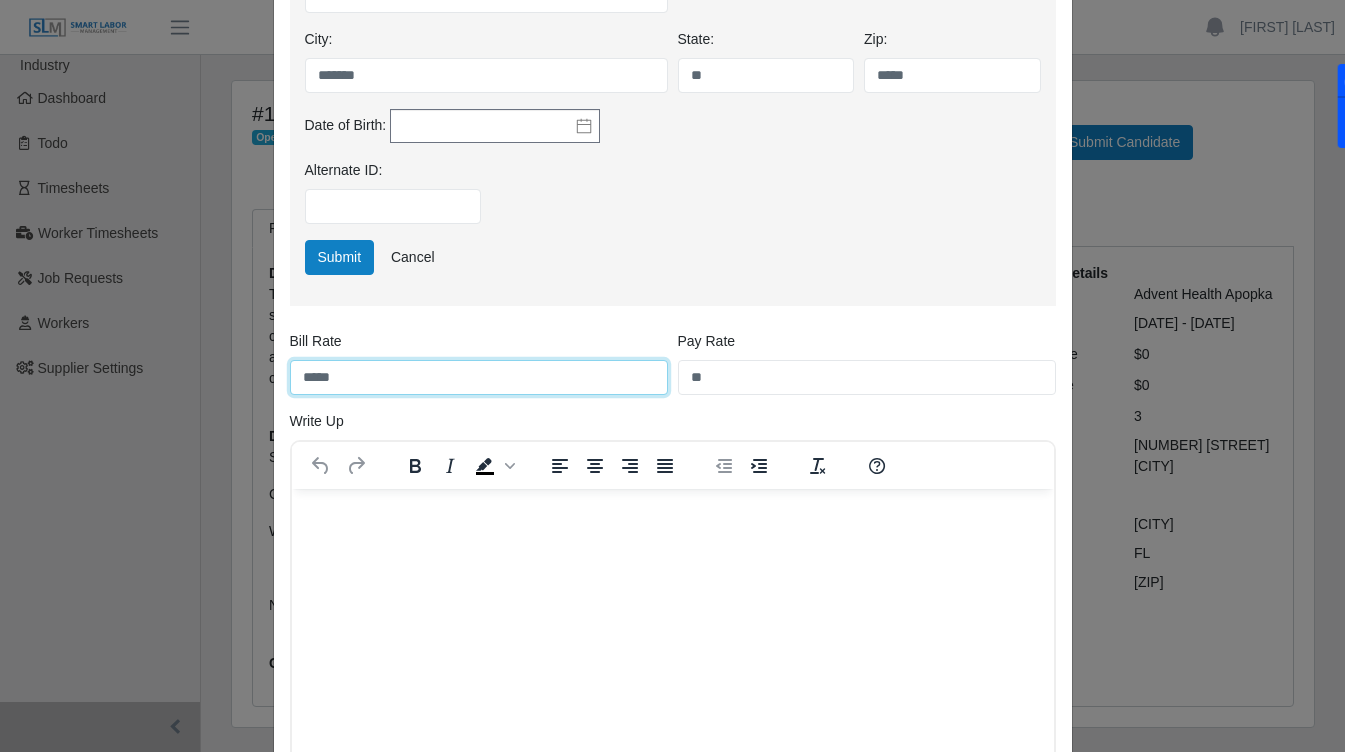 type on "*****" 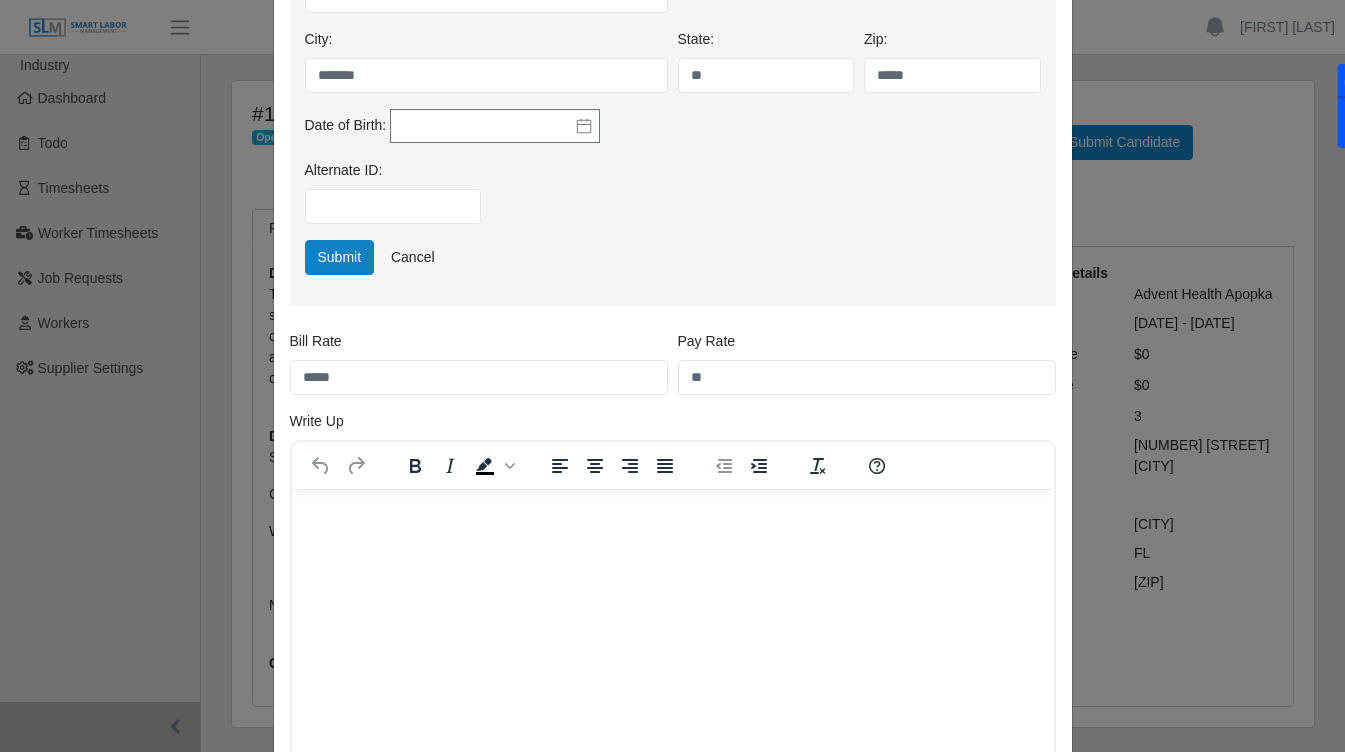 click at bounding box center [672, 516] 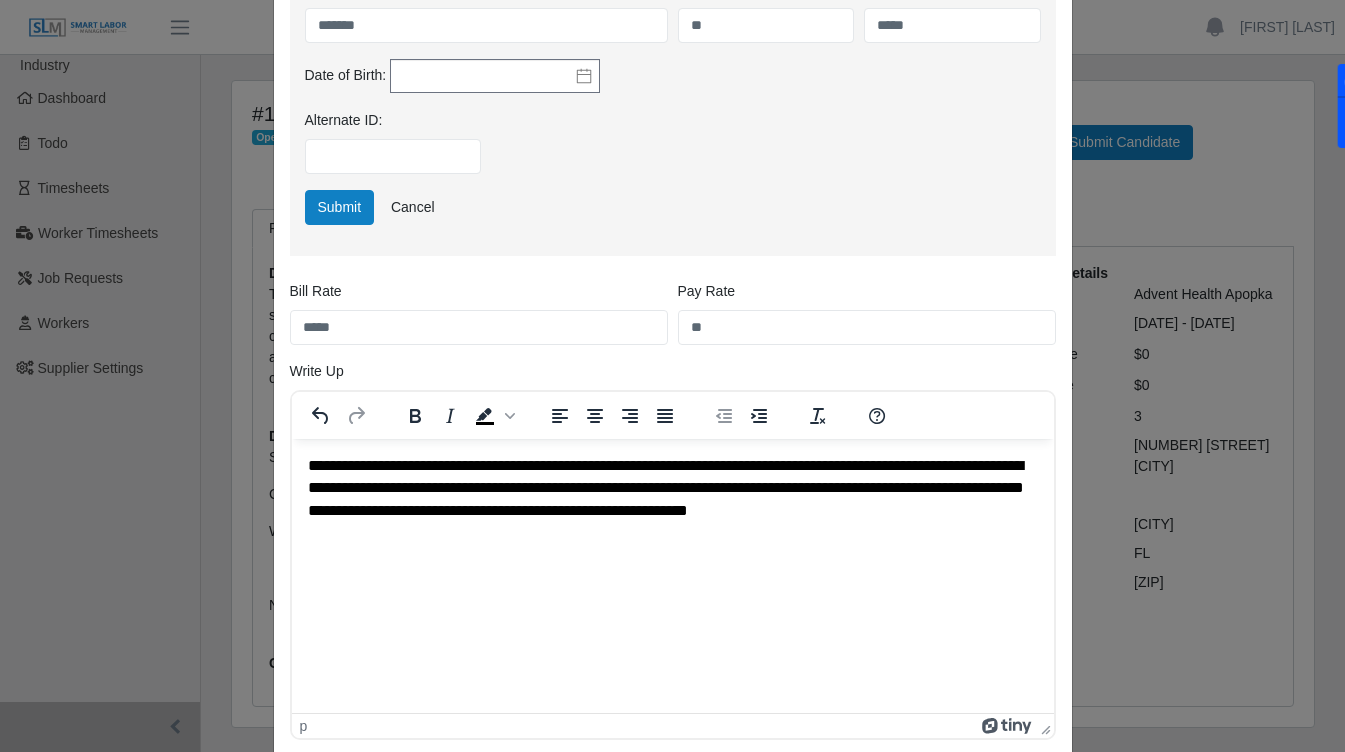 scroll, scrollTop: 727, scrollLeft: 0, axis: vertical 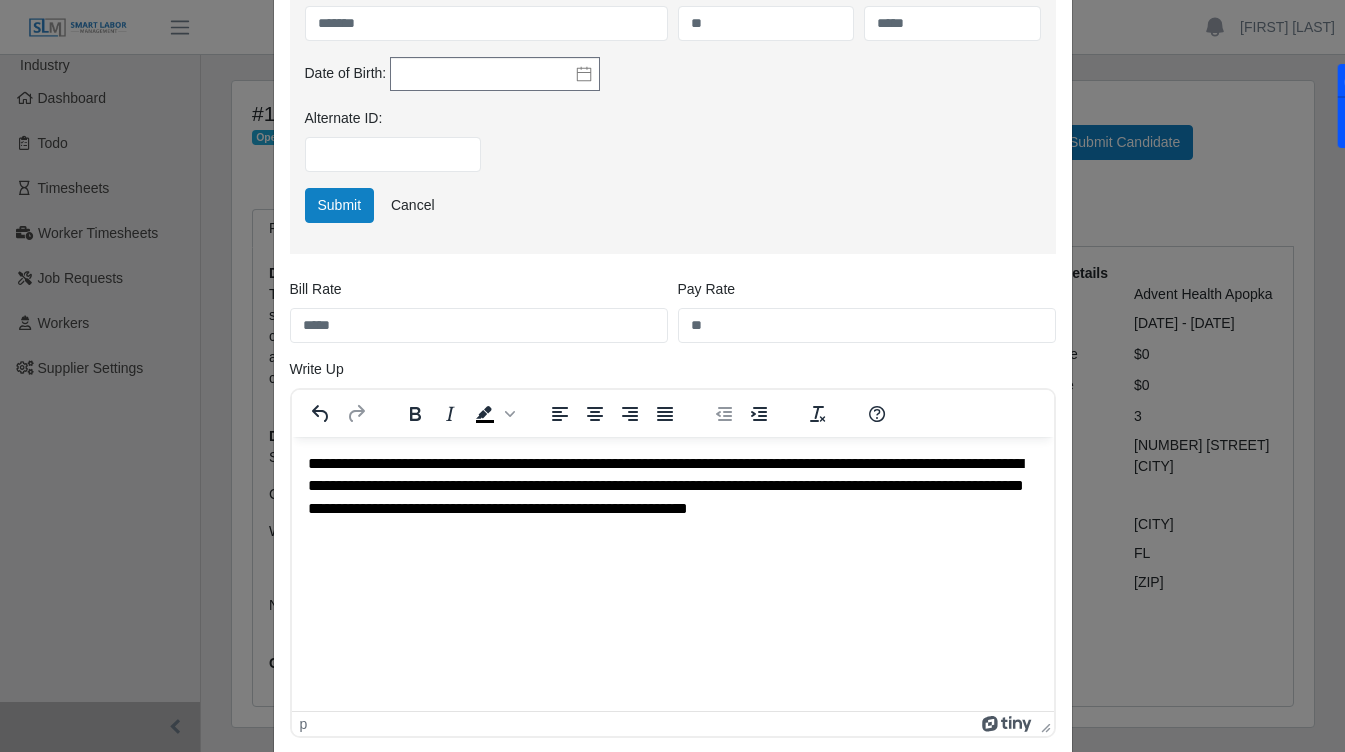 click on "**********" at bounding box center (672, 486) 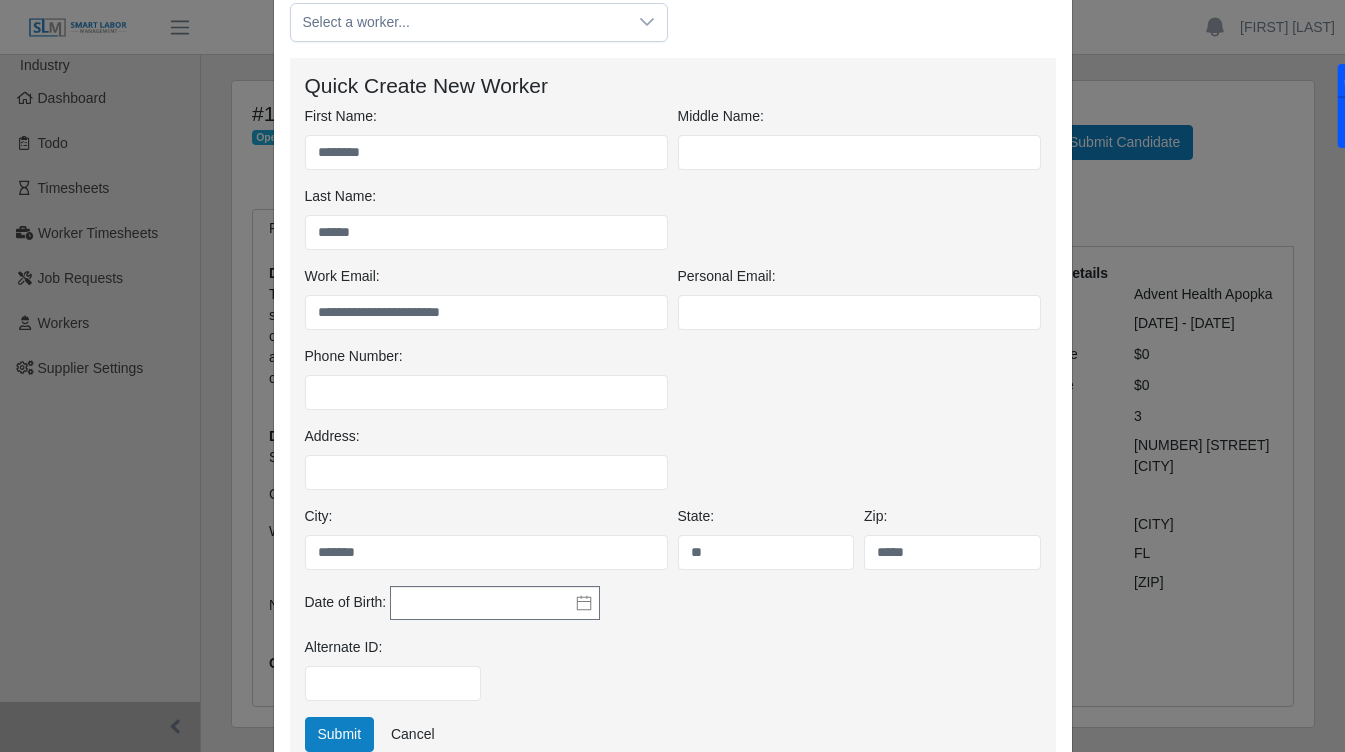 scroll, scrollTop: 197, scrollLeft: 0, axis: vertical 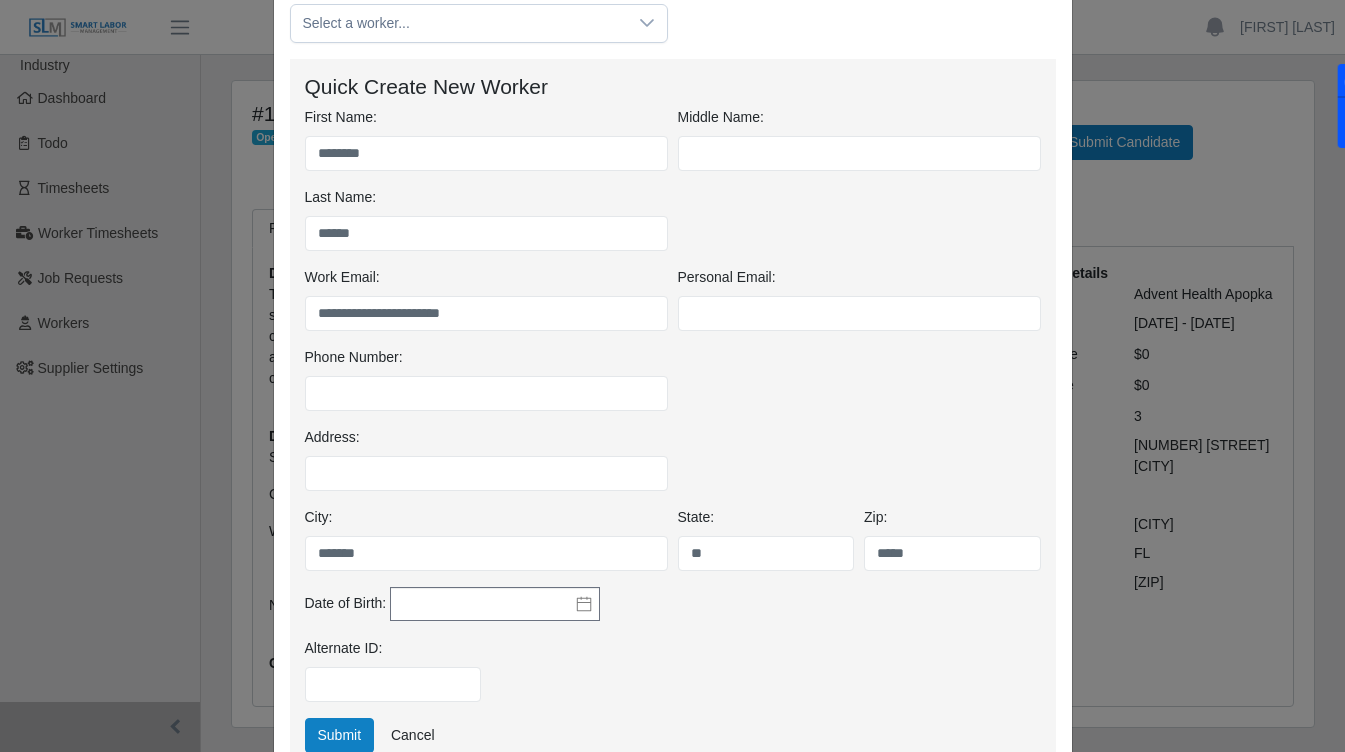 click 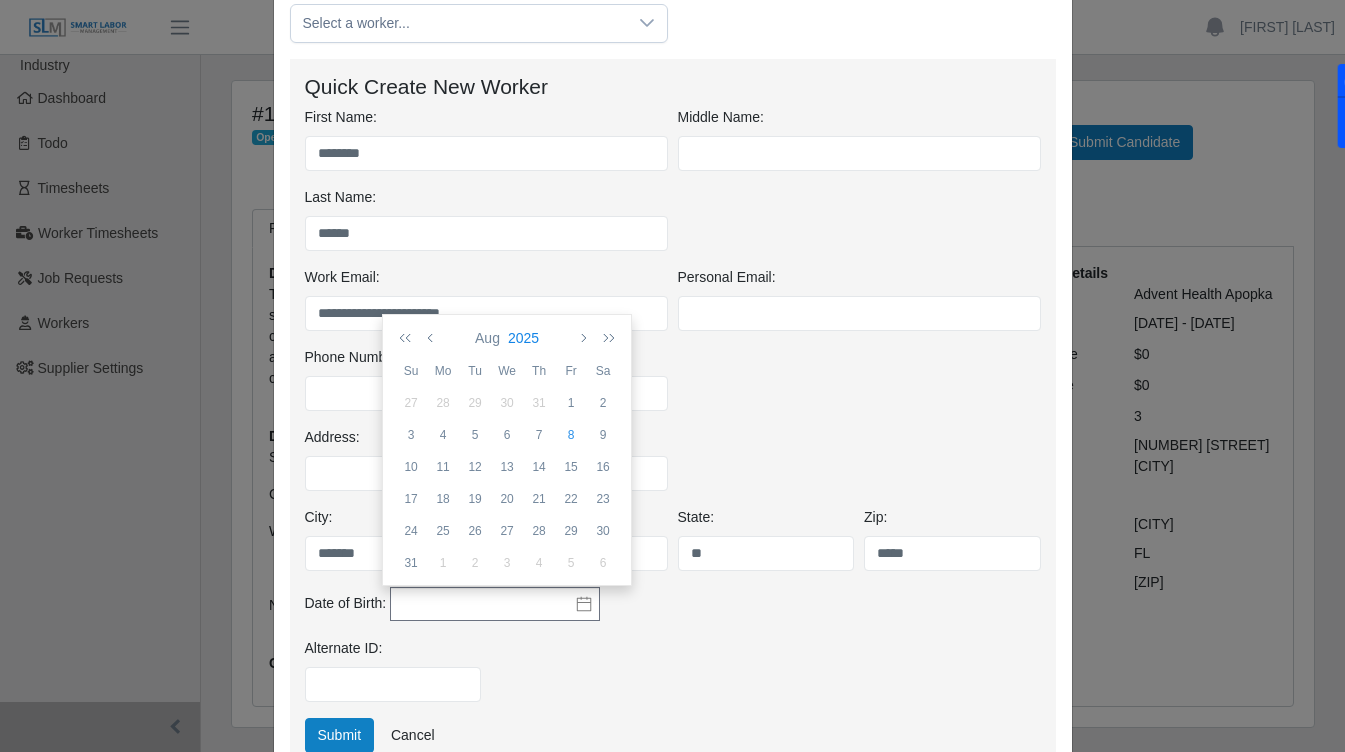 click on "2025" 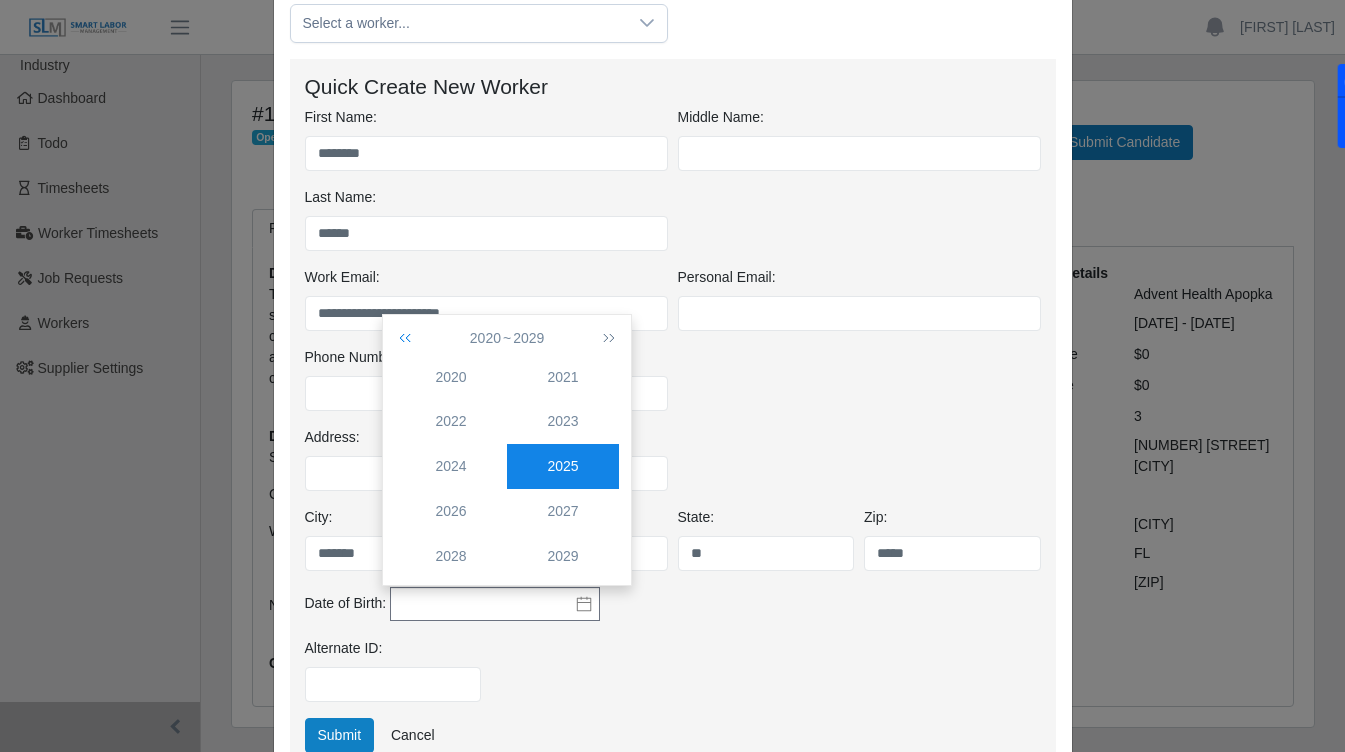 click at bounding box center (409, 338) 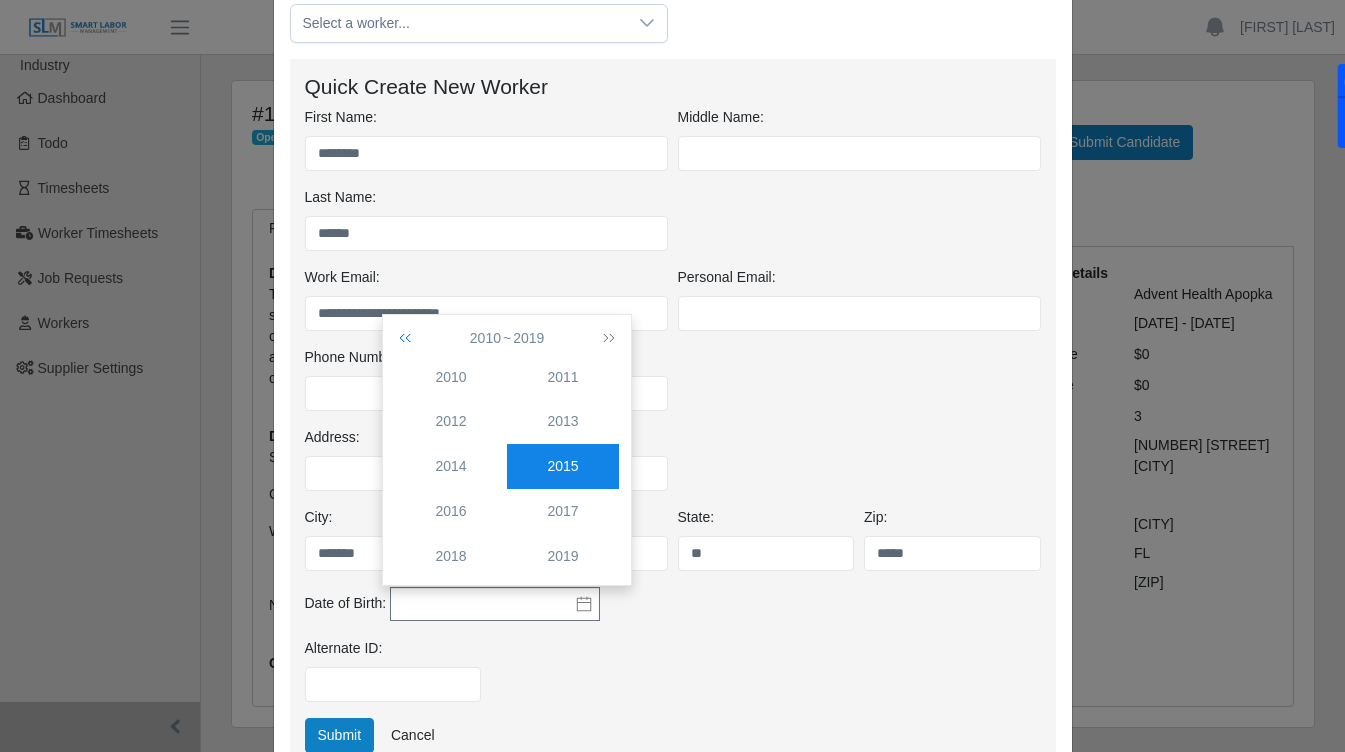 click at bounding box center (409, 338) 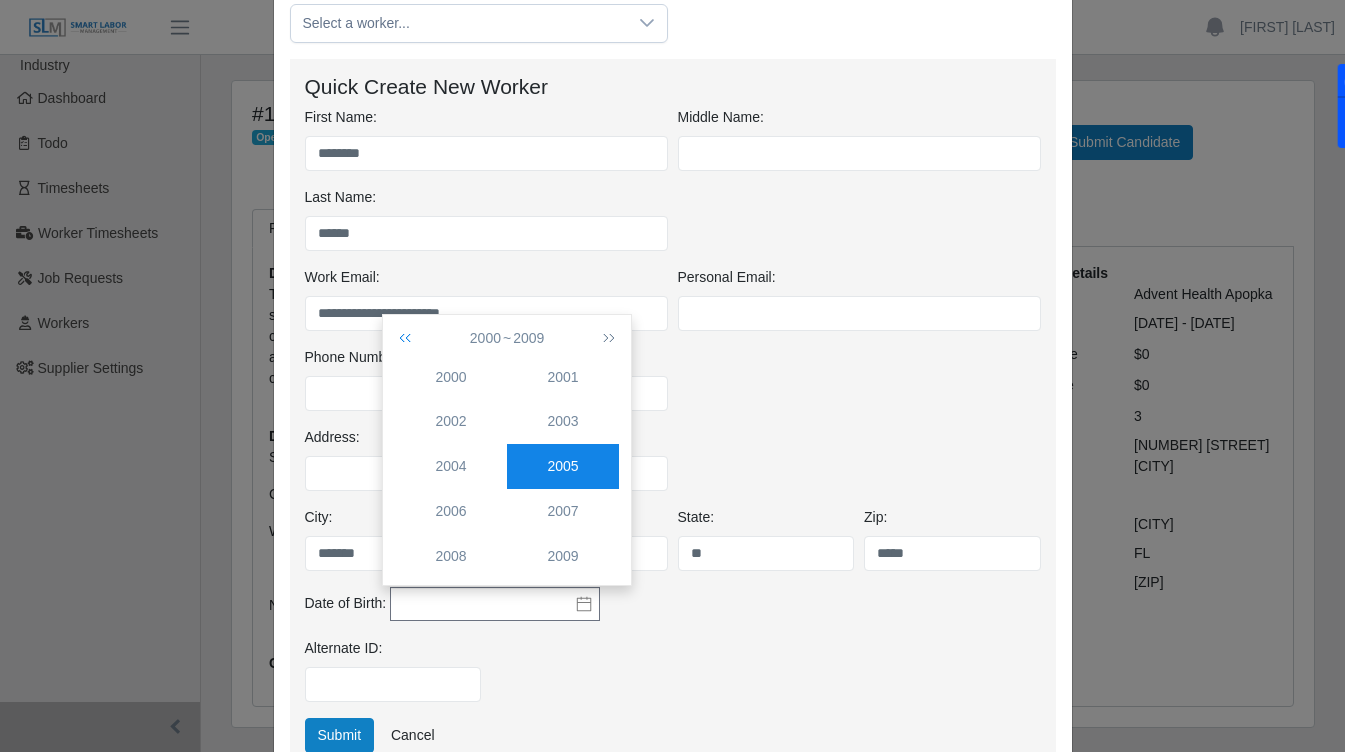 click at bounding box center (409, 338) 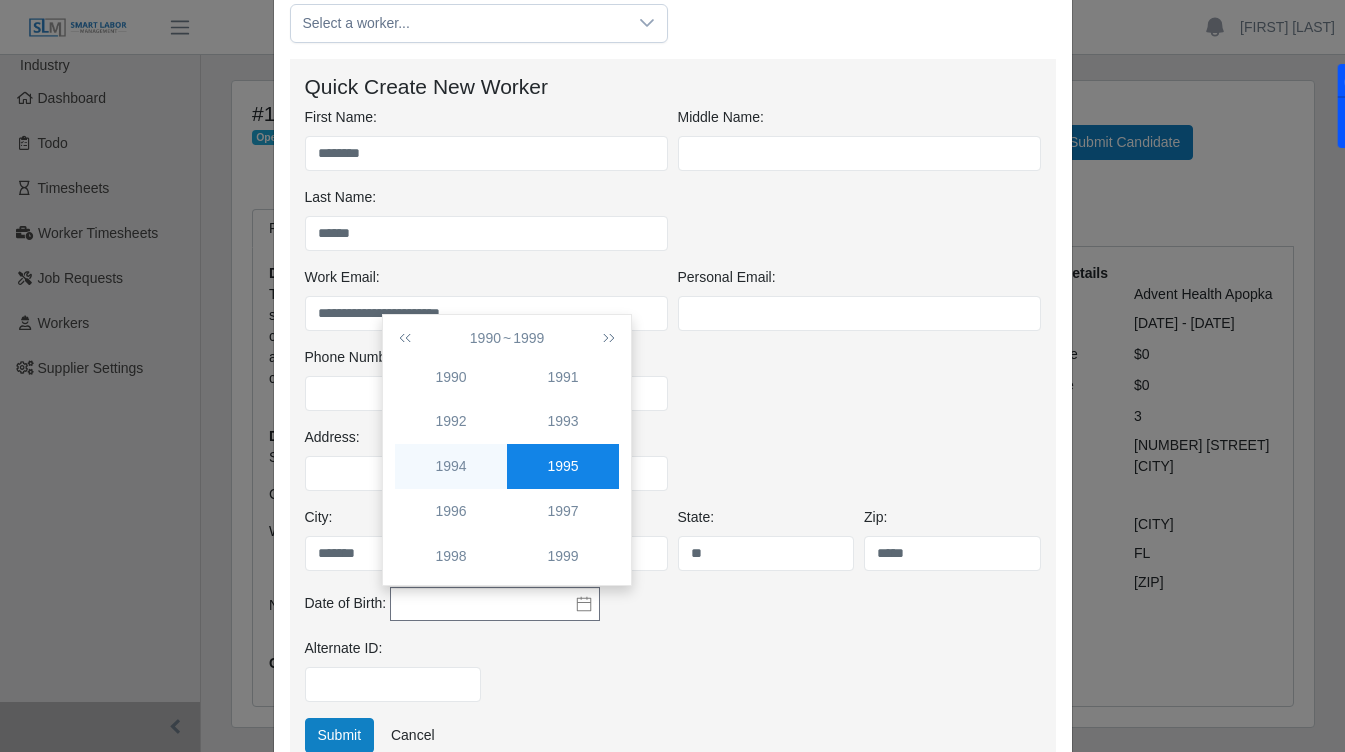 click on "1994" at bounding box center (451, 466) 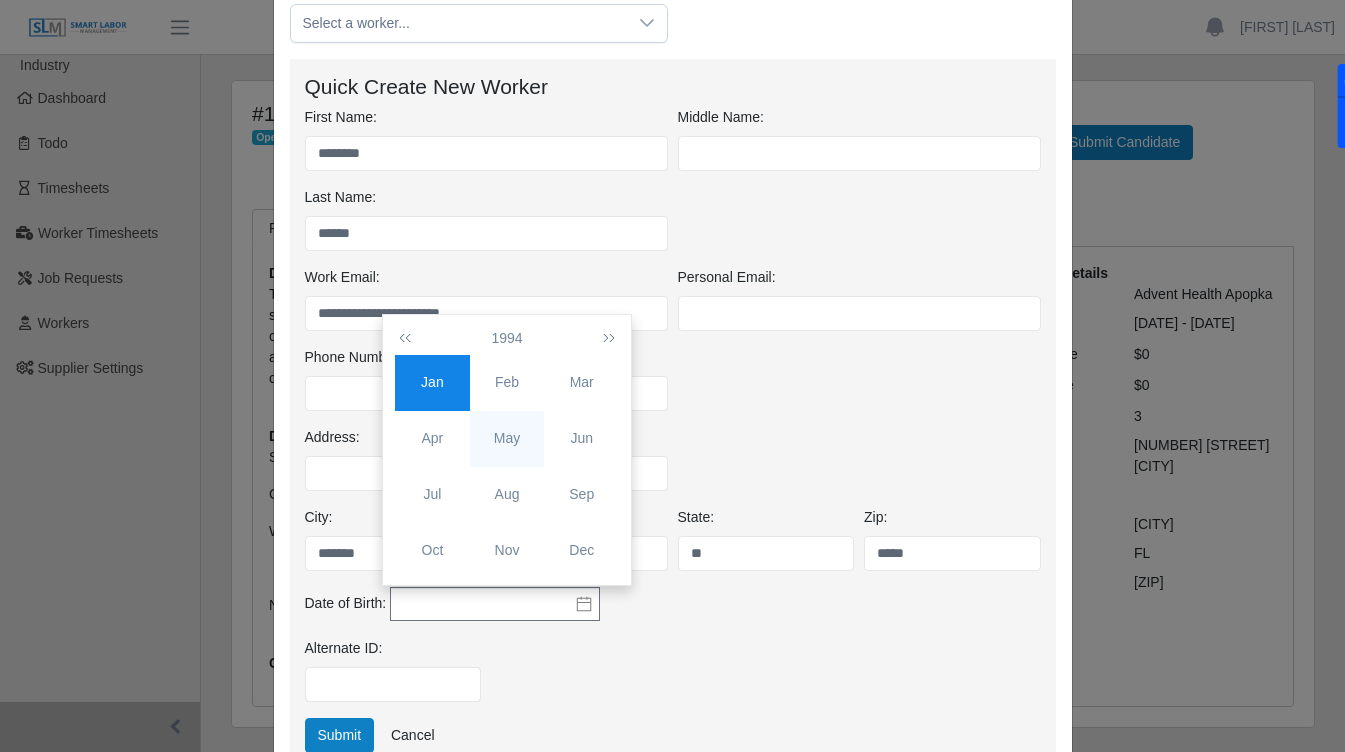 click on "May" at bounding box center (507, 438) 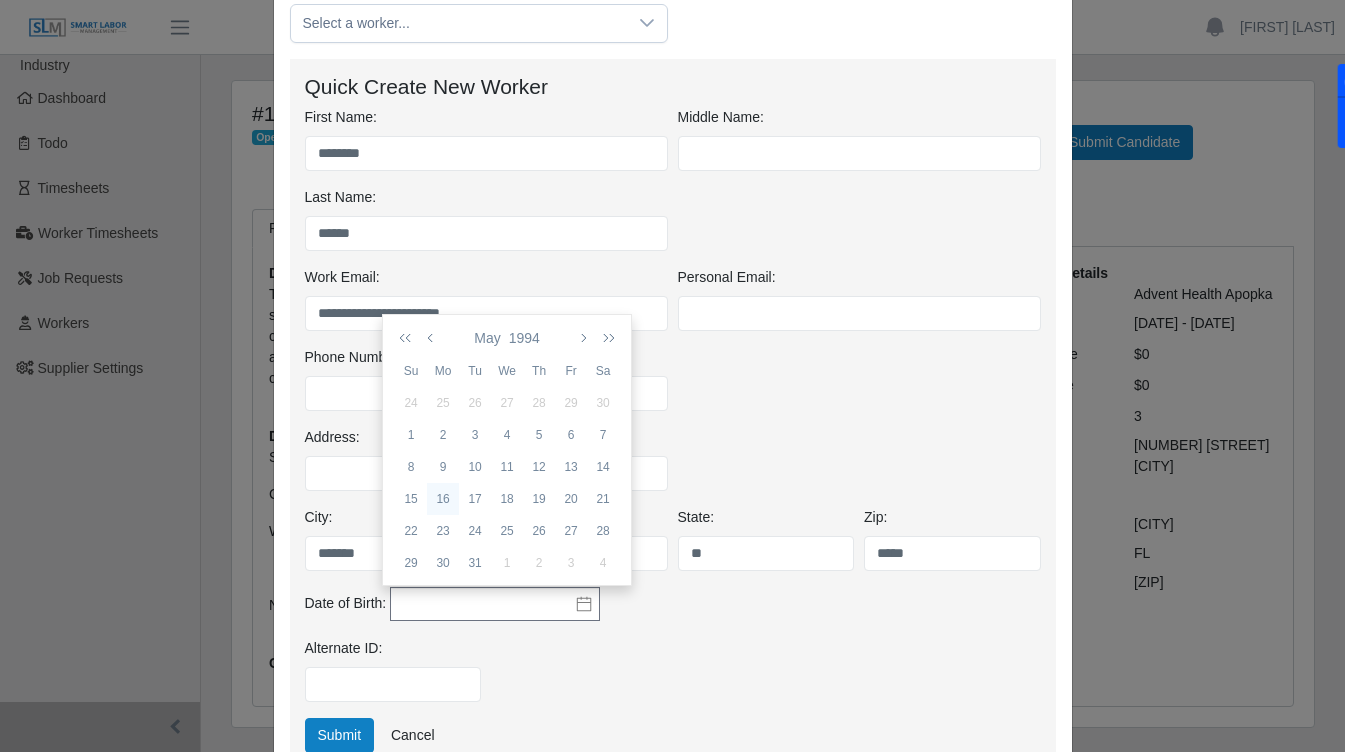 click on "16" at bounding box center [443, 499] 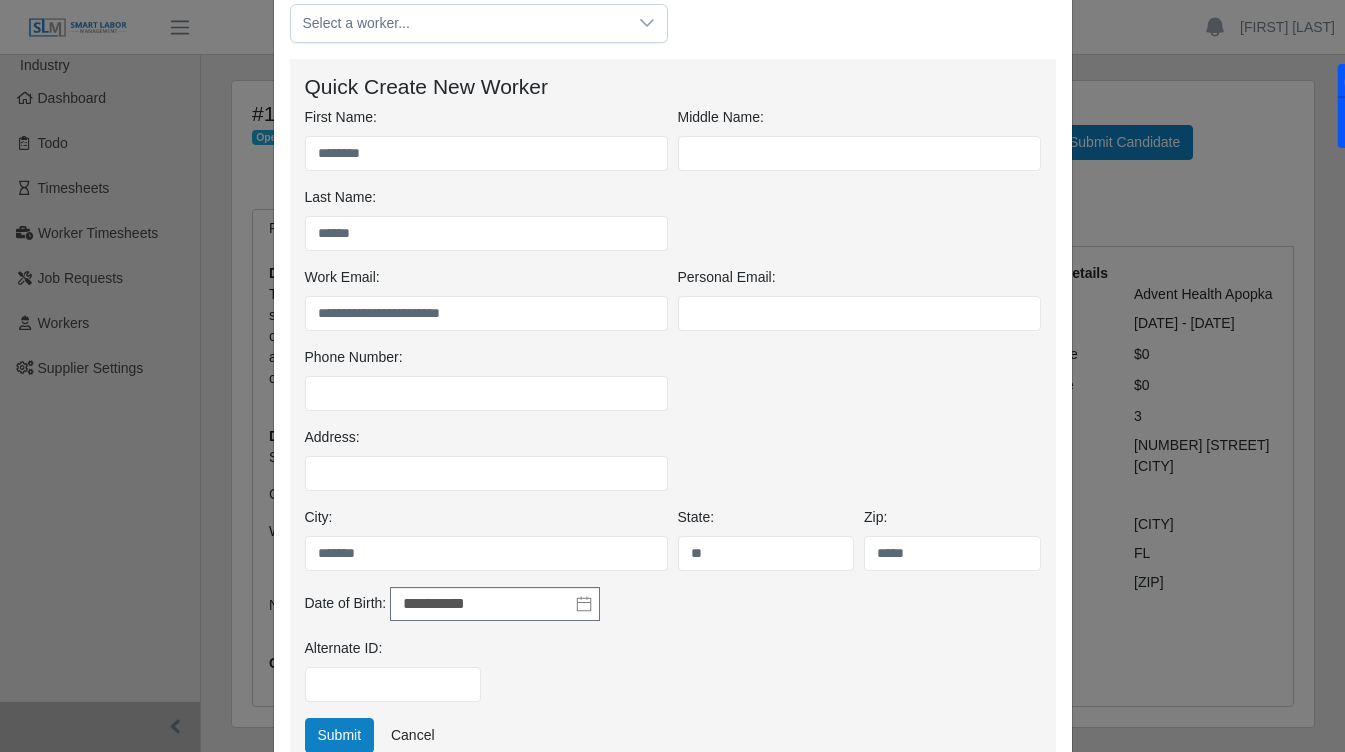 click on "Alternate ID:" at bounding box center (673, 678) 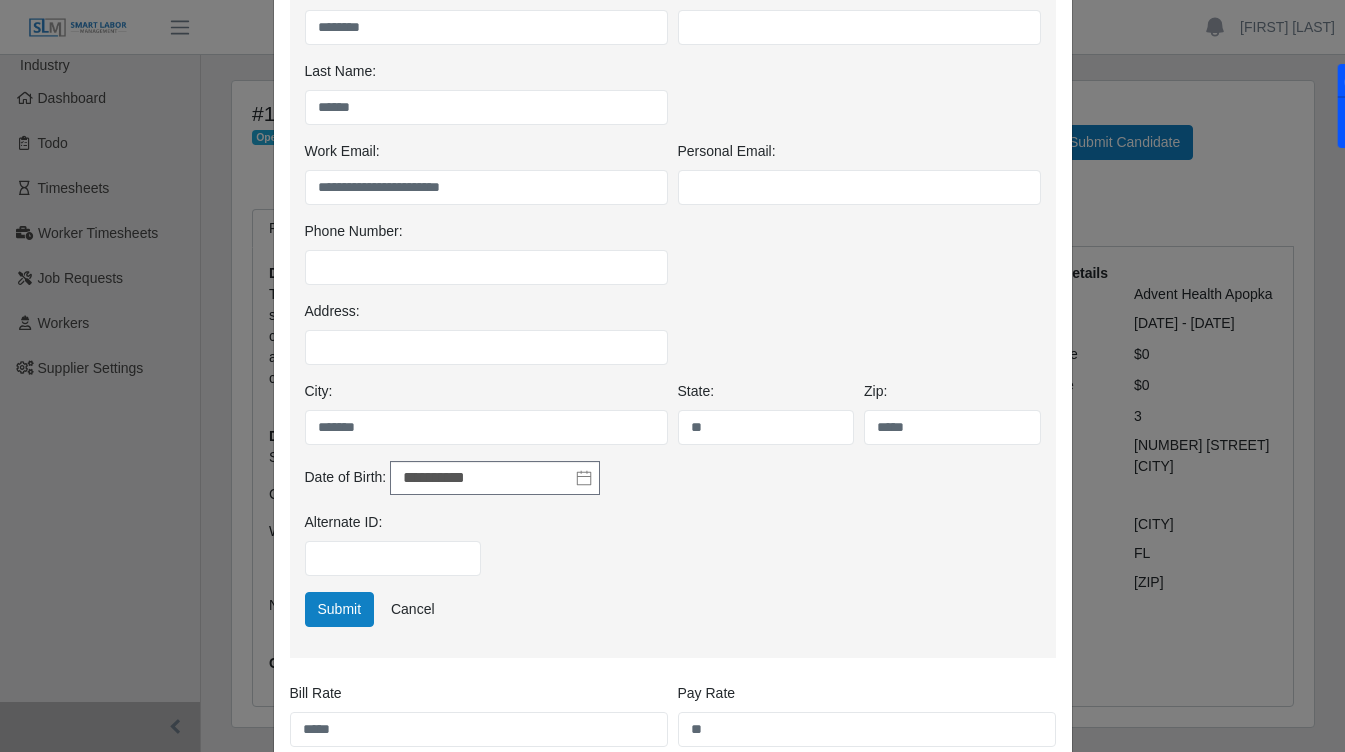 scroll, scrollTop: 324, scrollLeft: 0, axis: vertical 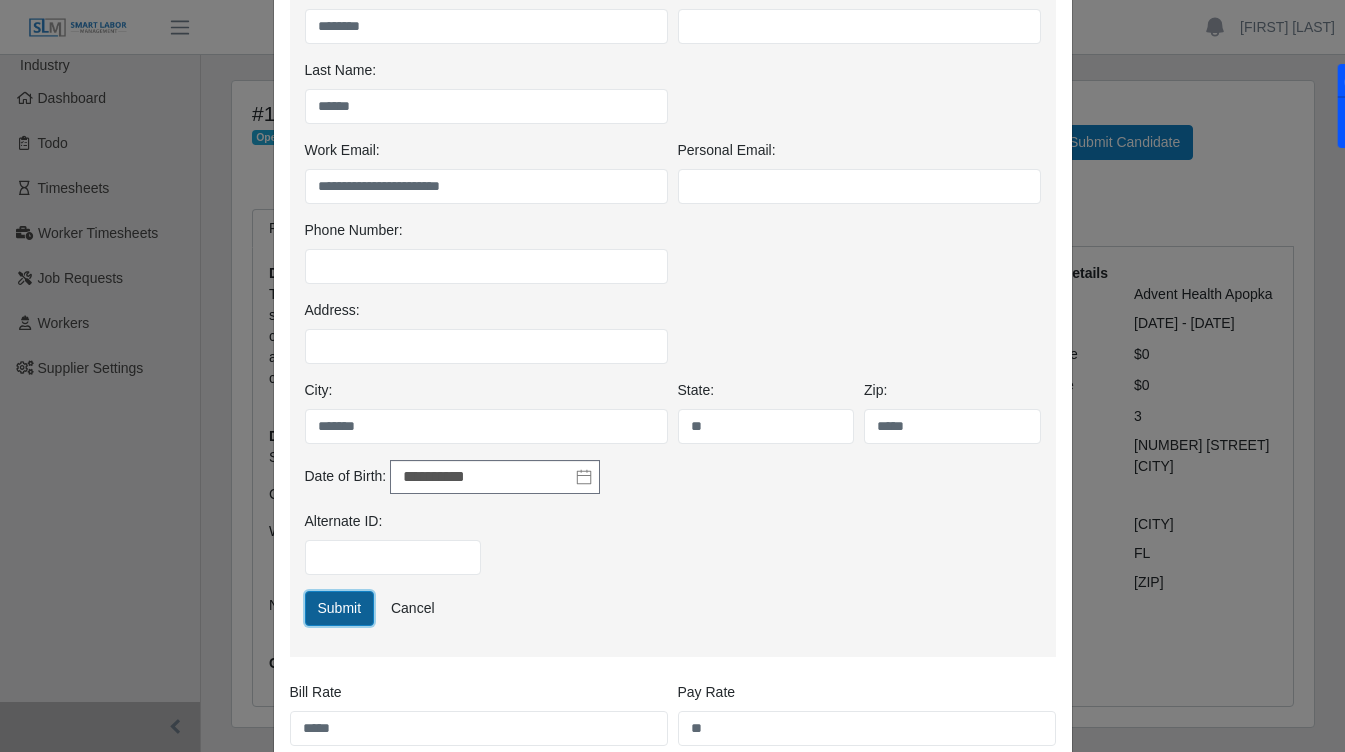 click on "Submit" at bounding box center [340, 608] 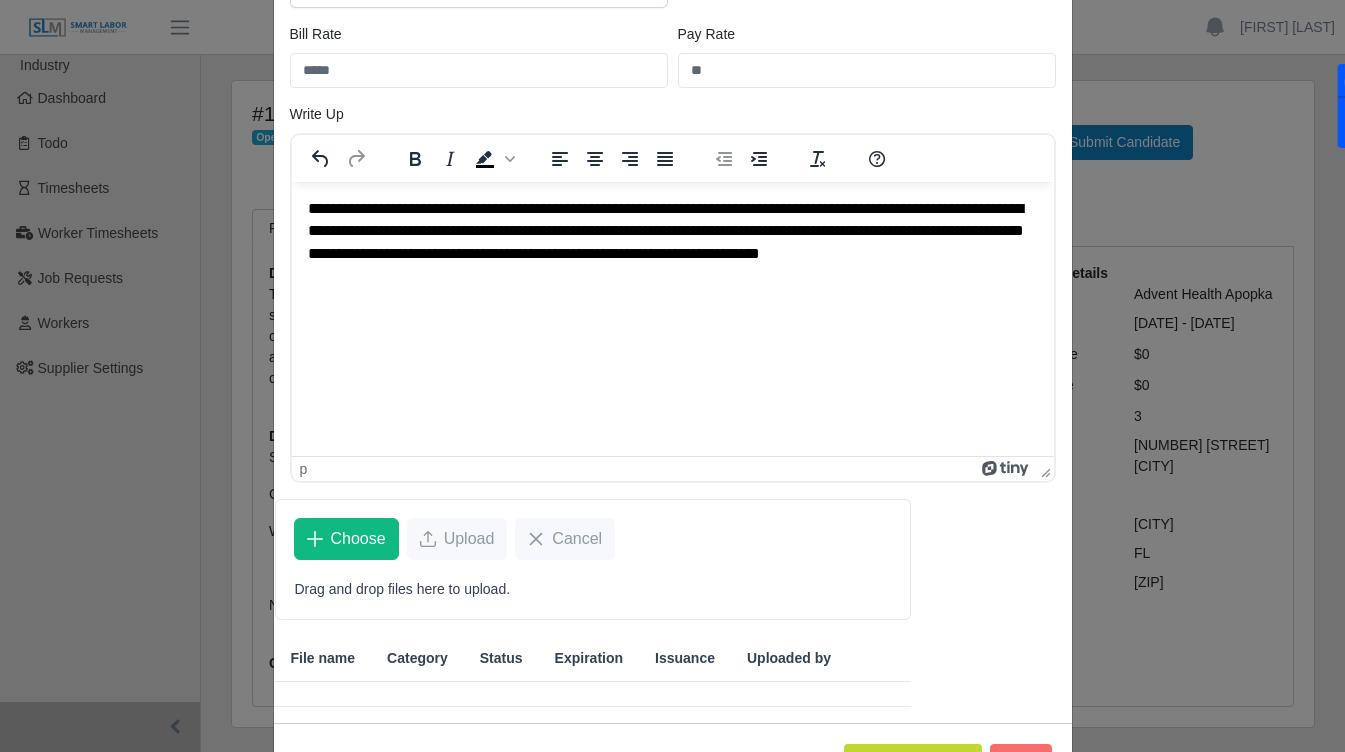 scroll, scrollTop: 291, scrollLeft: 0, axis: vertical 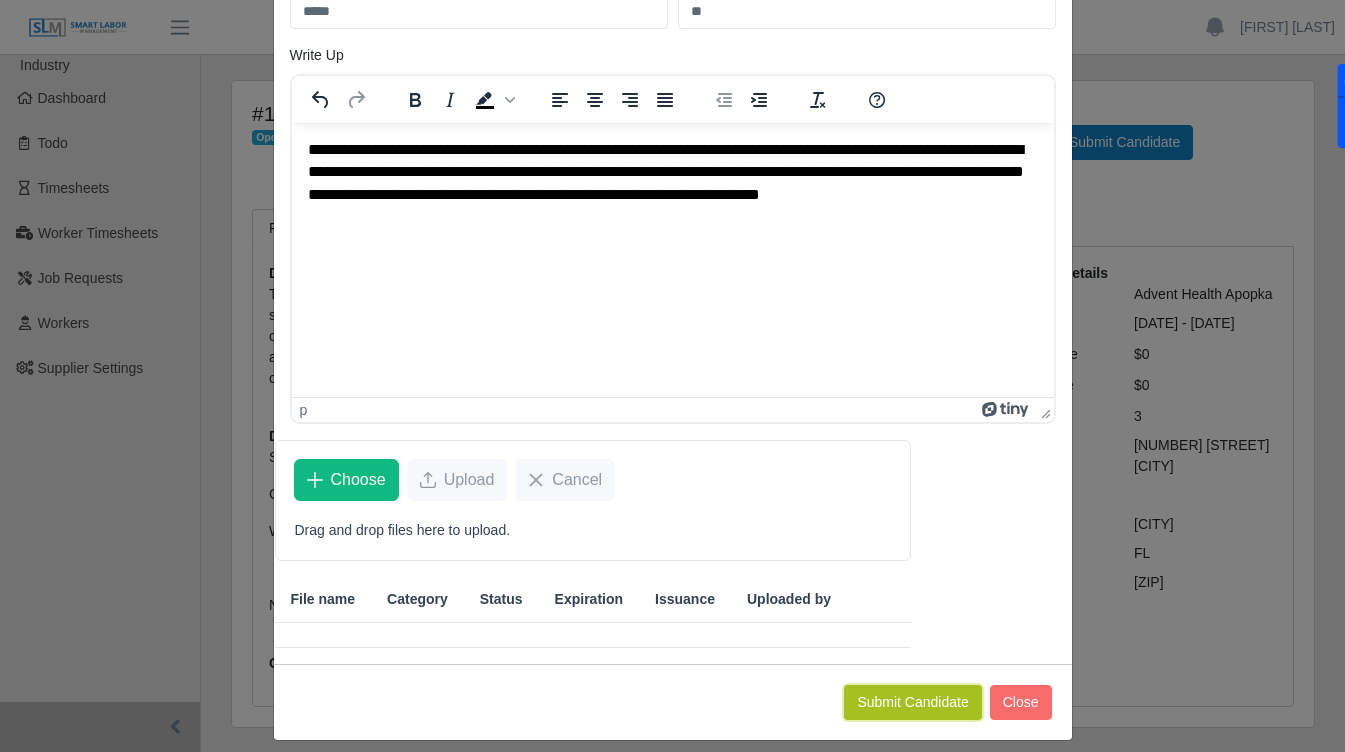 click on "Submit Candidate" 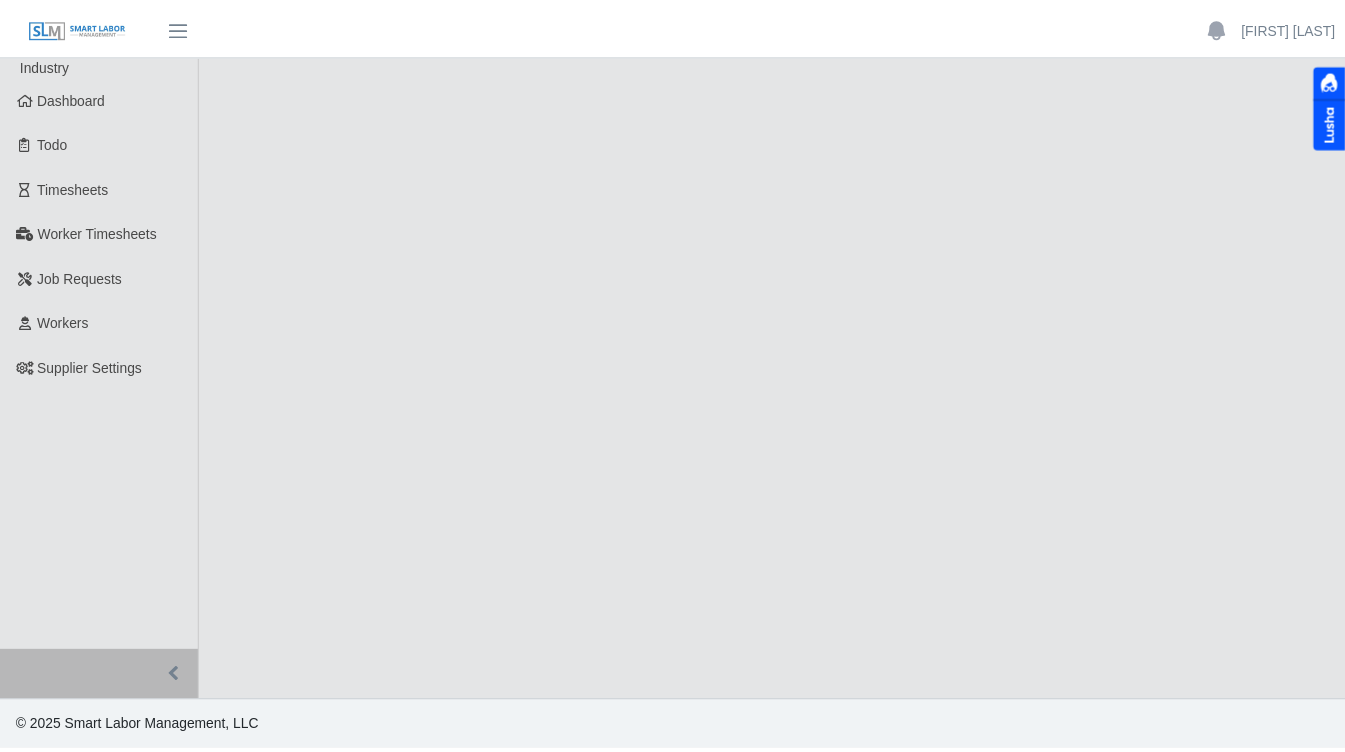 scroll, scrollTop: 0, scrollLeft: 0, axis: both 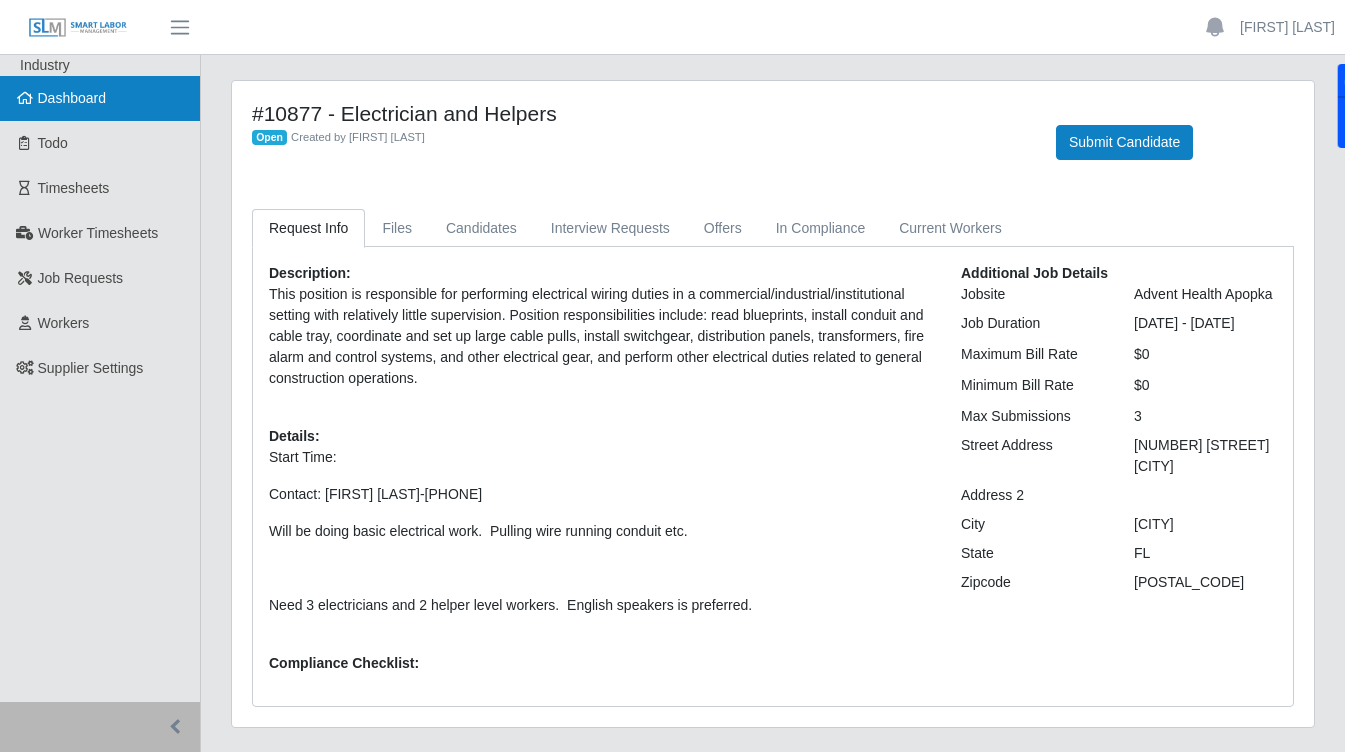 click on "Dashboard" at bounding box center (72, 98) 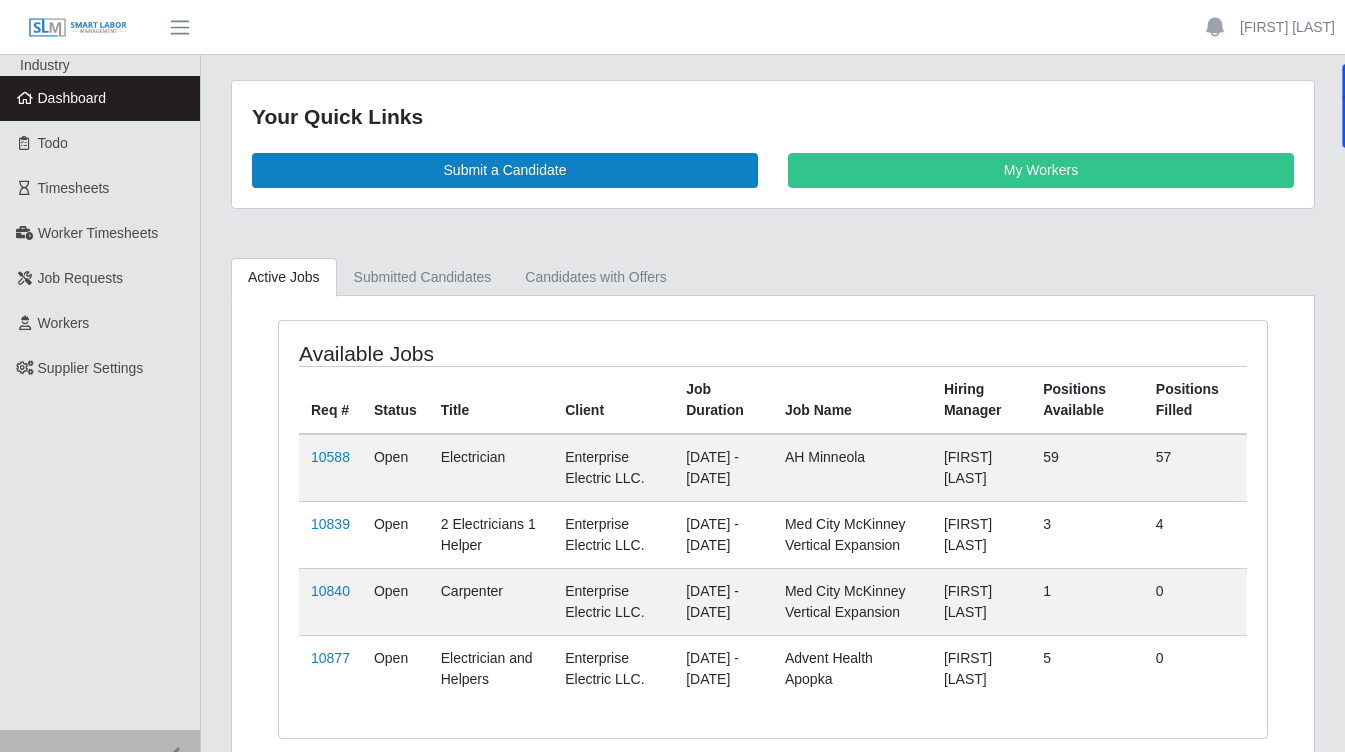 scroll, scrollTop: 77, scrollLeft: 0, axis: vertical 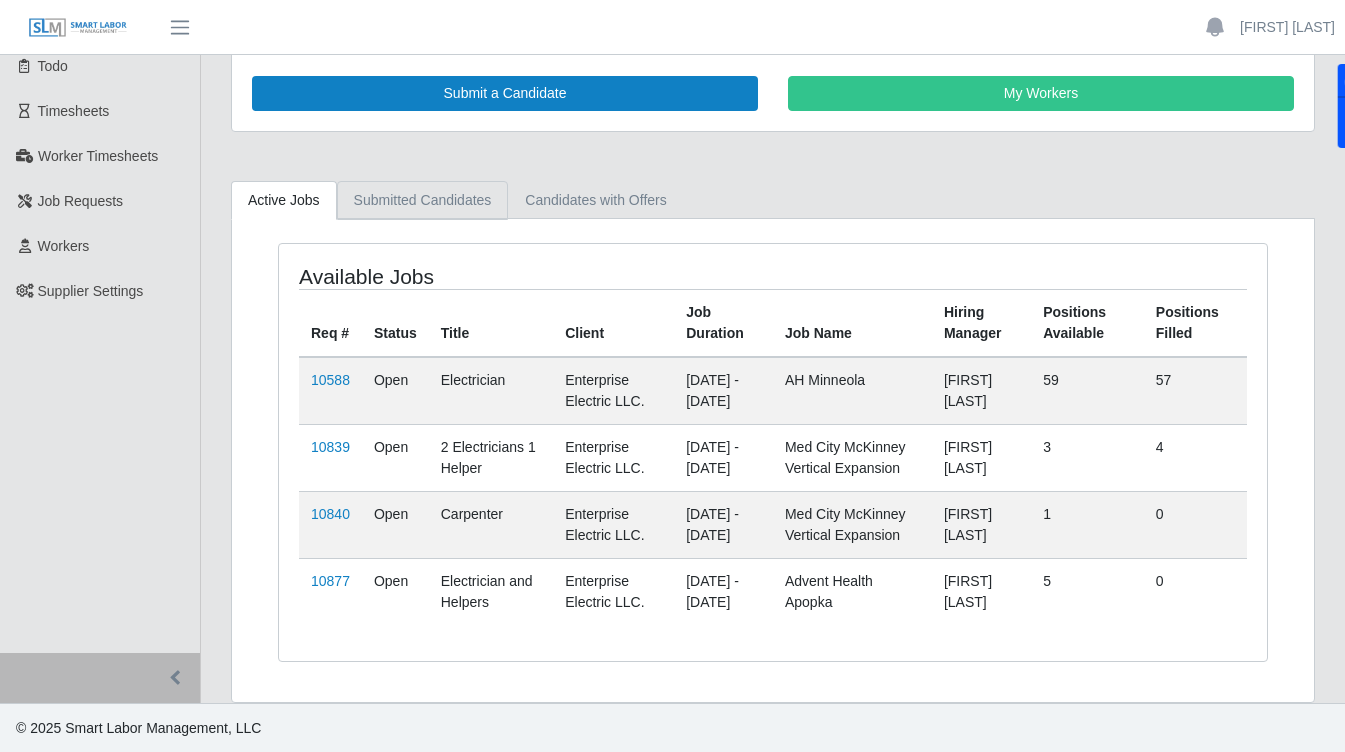 click on "Submitted Candidates" at bounding box center [423, 200] 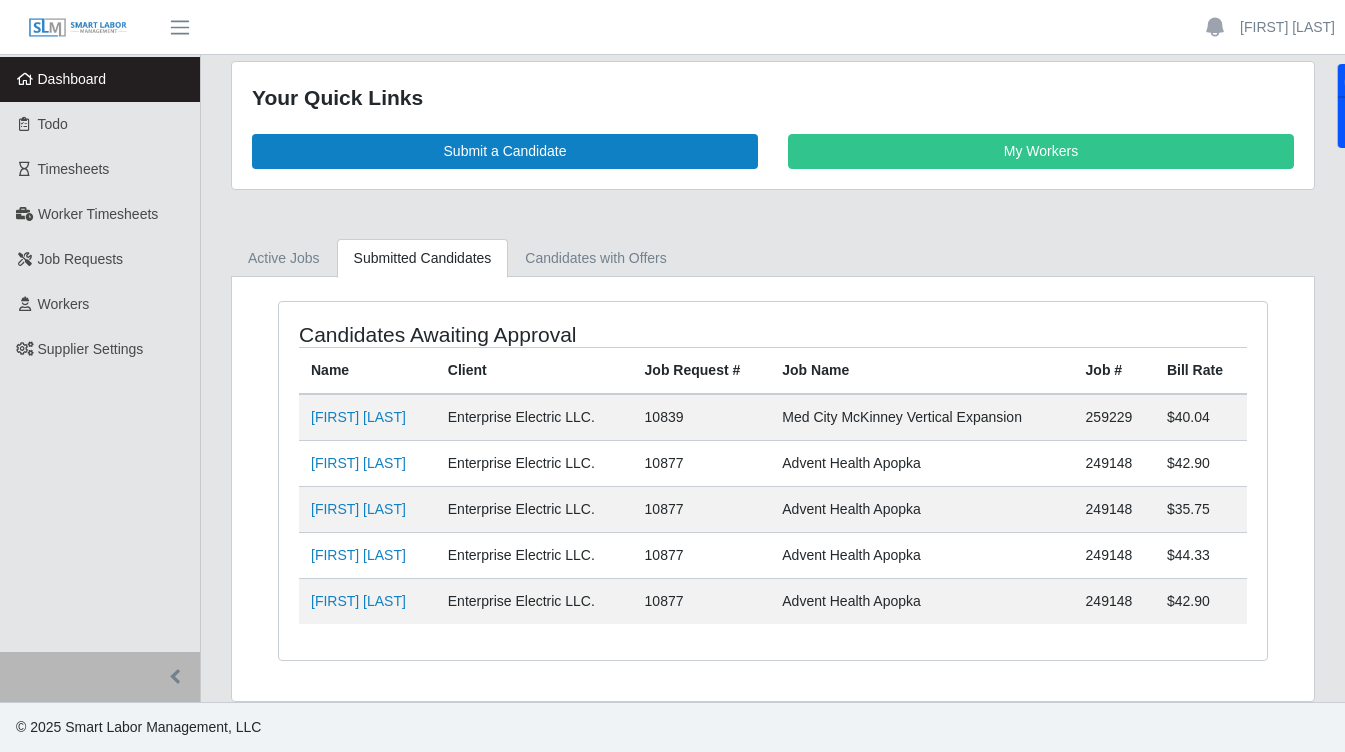 scroll, scrollTop: 18, scrollLeft: 0, axis: vertical 